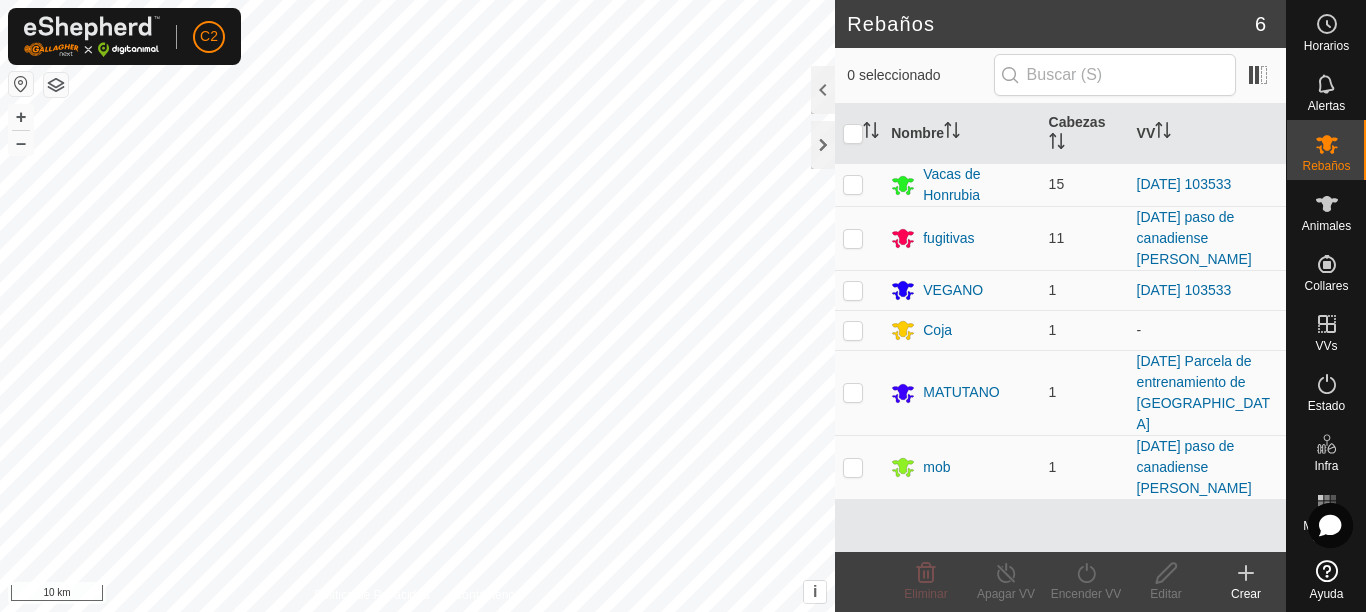 scroll, scrollTop: 0, scrollLeft: 0, axis: both 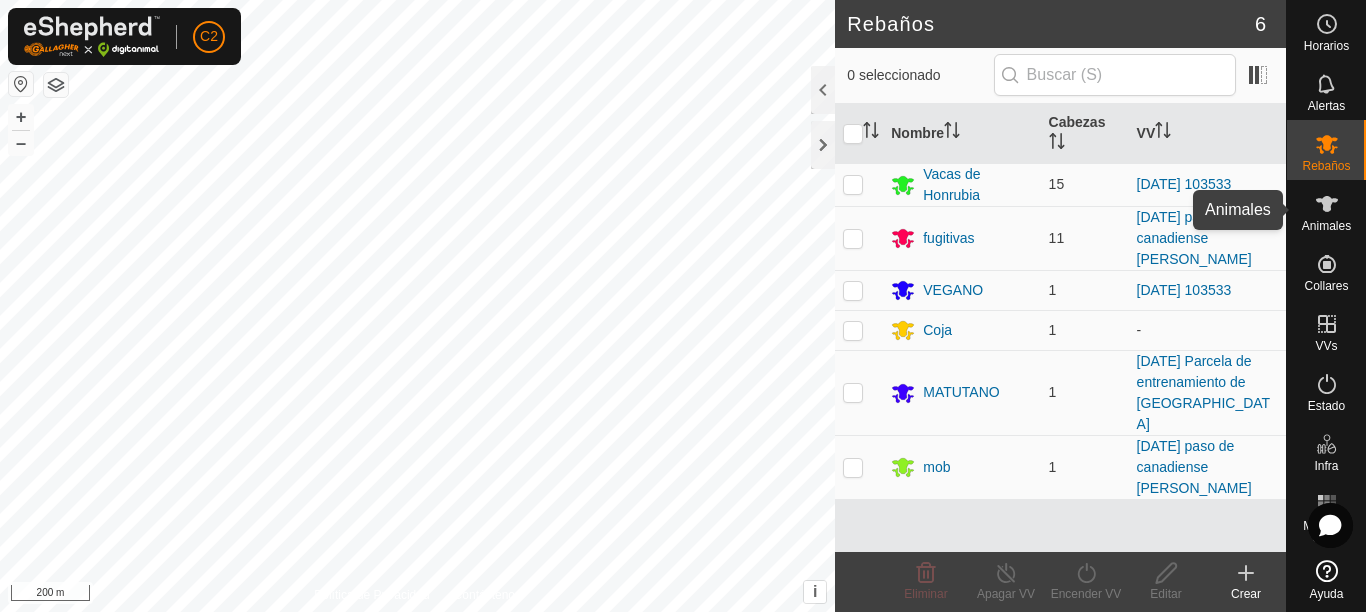 click 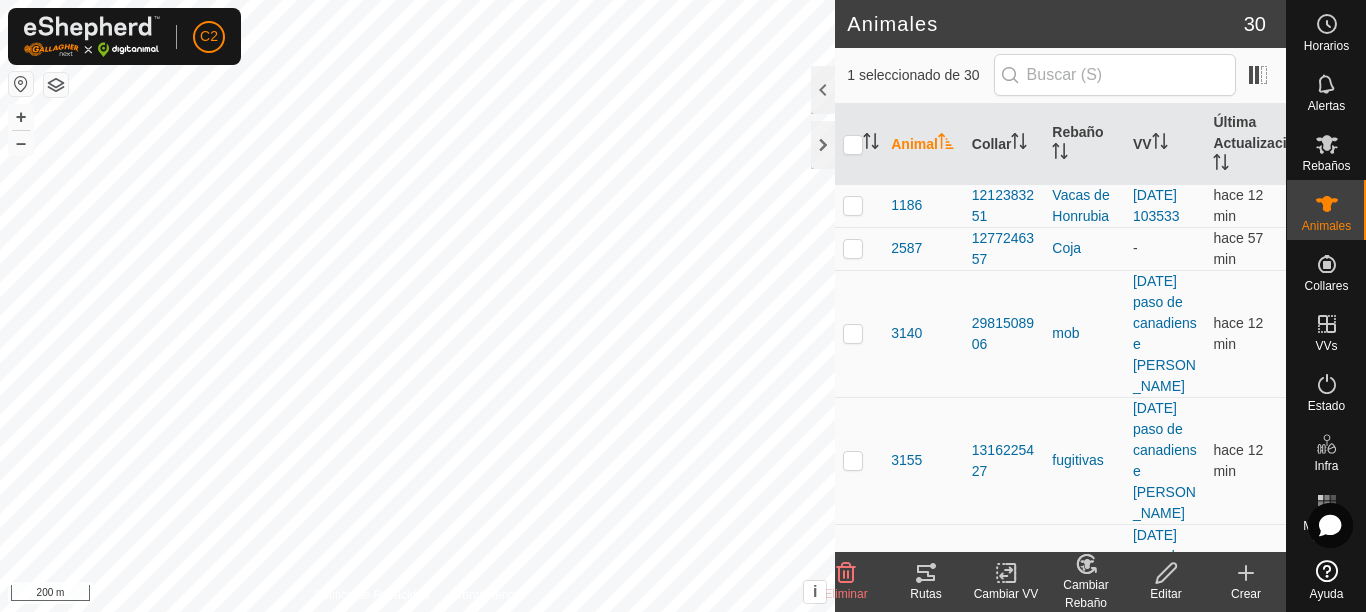 click 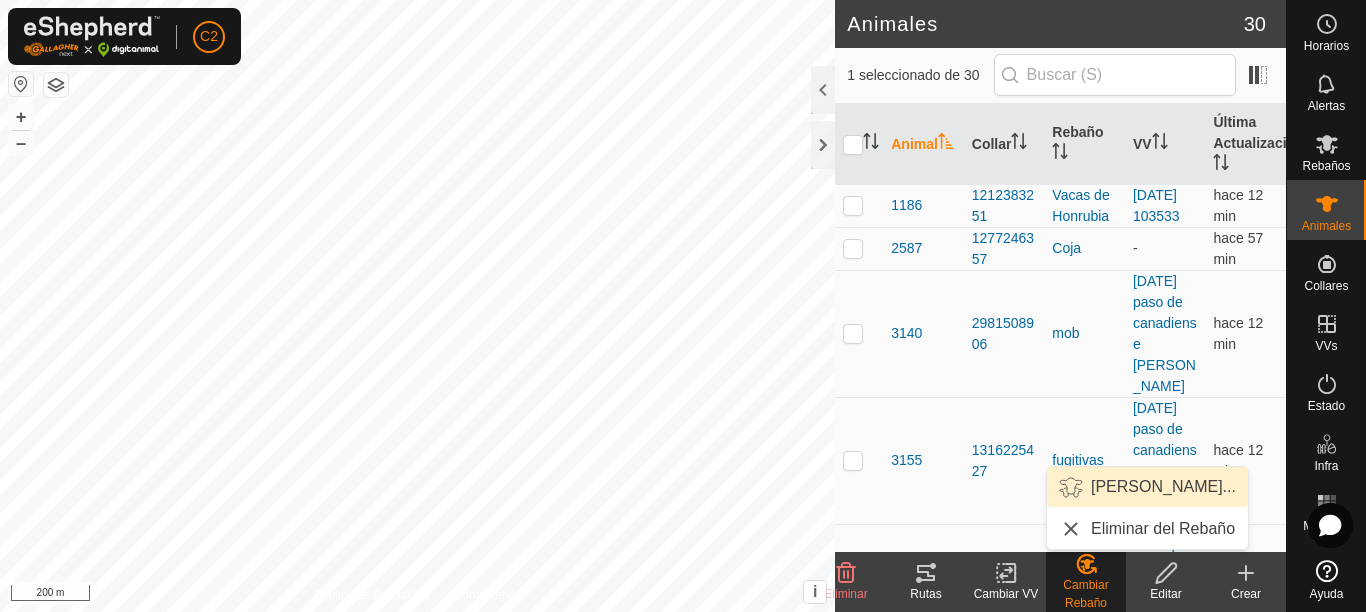 click on "Elegir Rebaño..." at bounding box center [1147, 487] 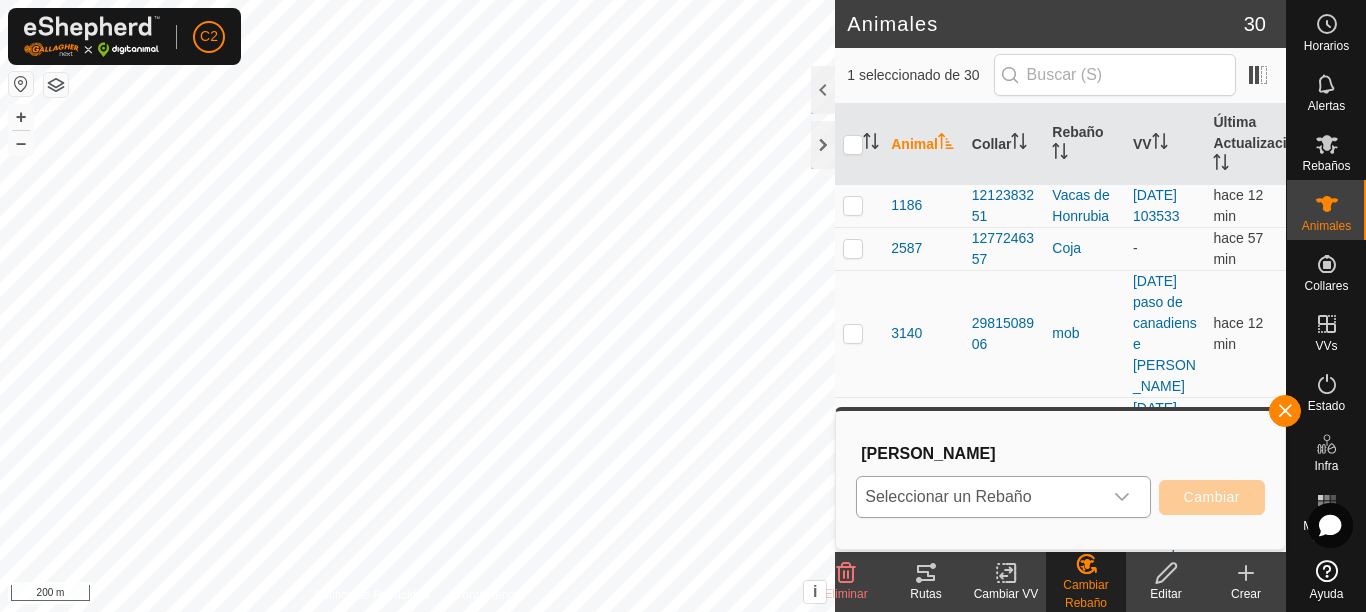 click 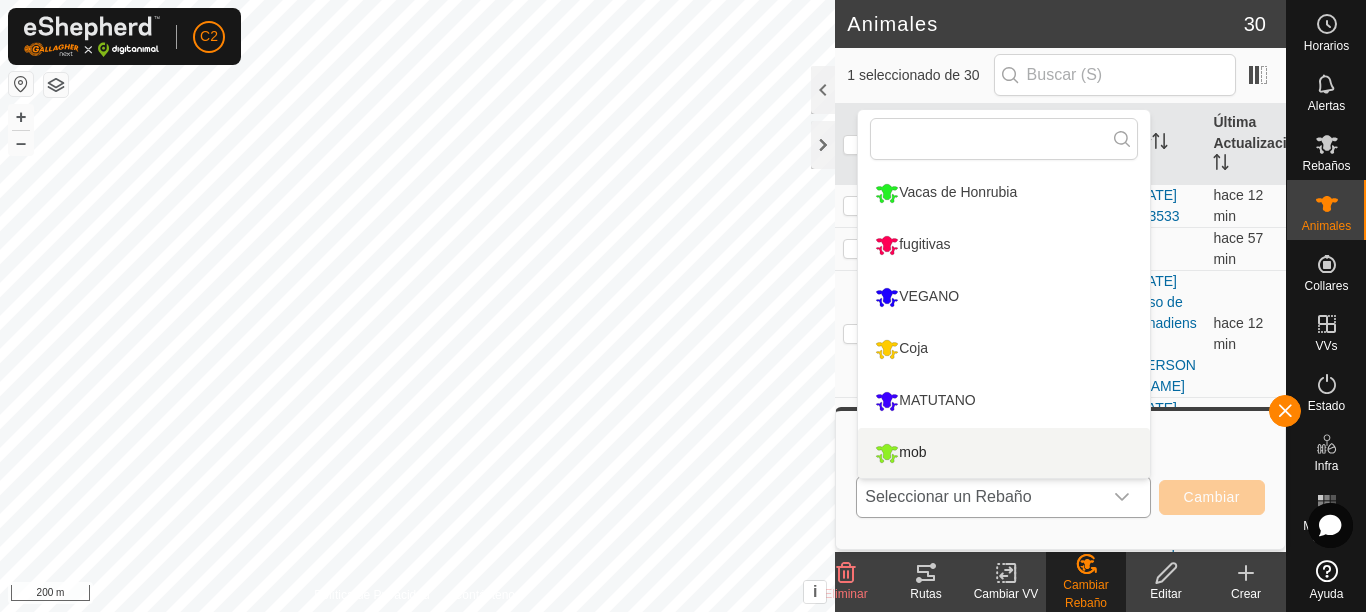 click on "mob" at bounding box center [1004, 453] 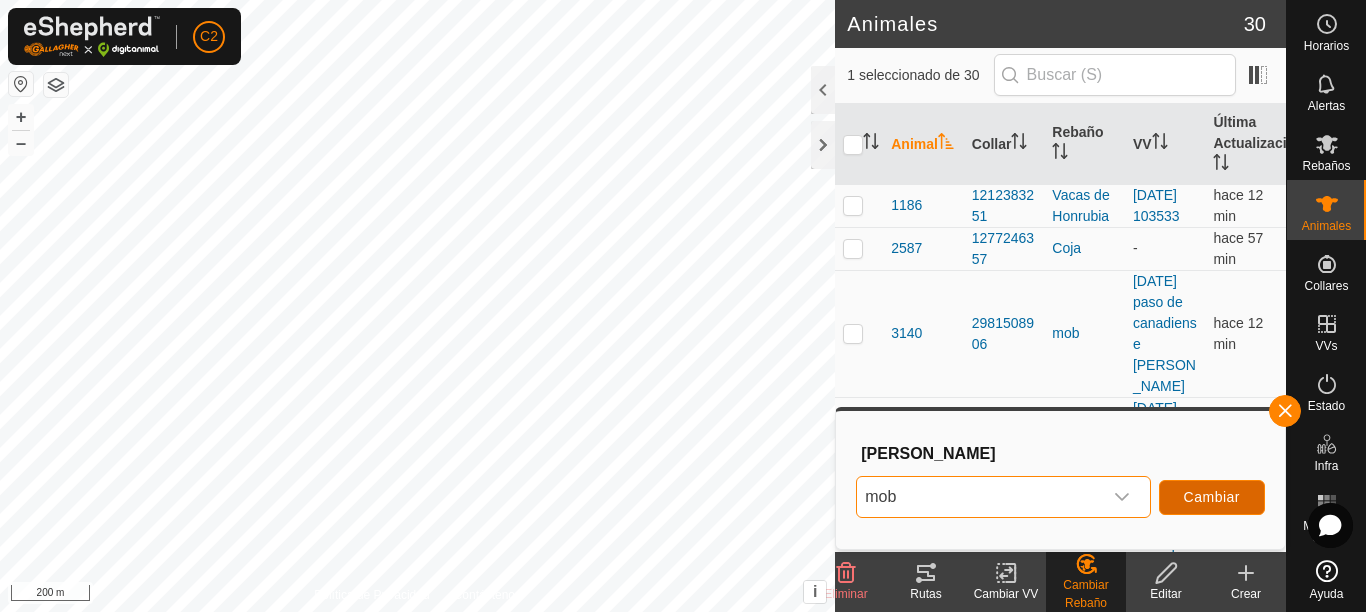 click on "Cambiar" at bounding box center (1212, 497) 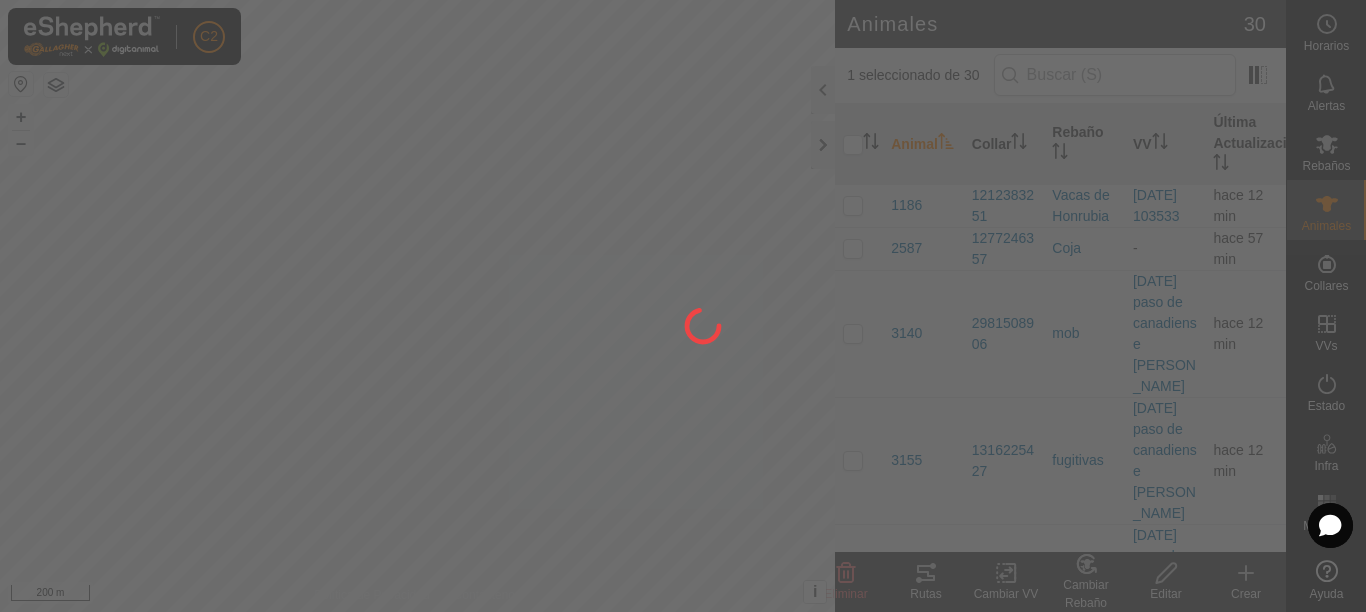 checkbox on "false" 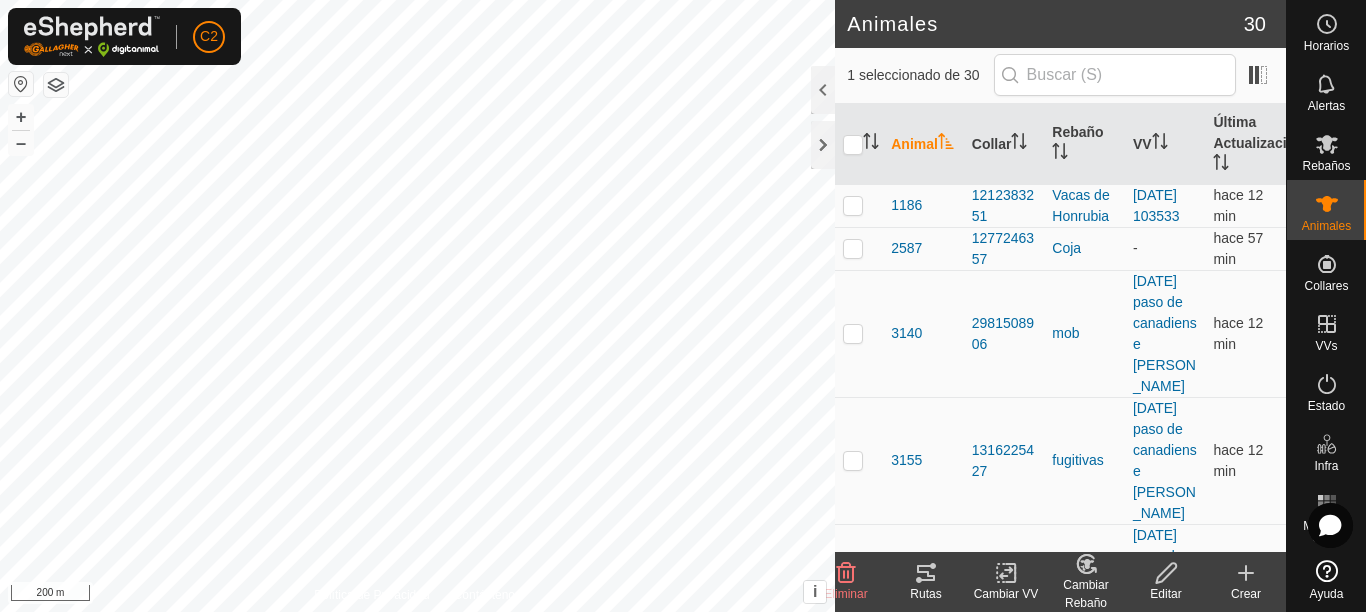 click on "Cambiar Rebaño" 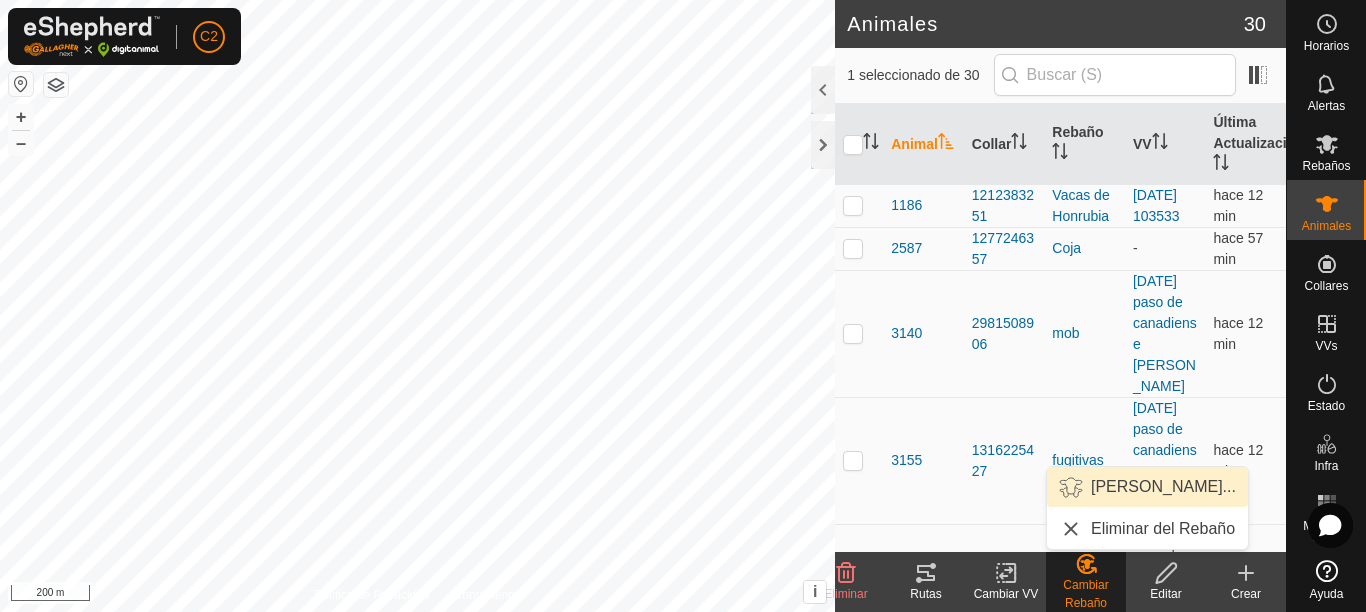 click on "Elegir Rebaño..." at bounding box center [1147, 487] 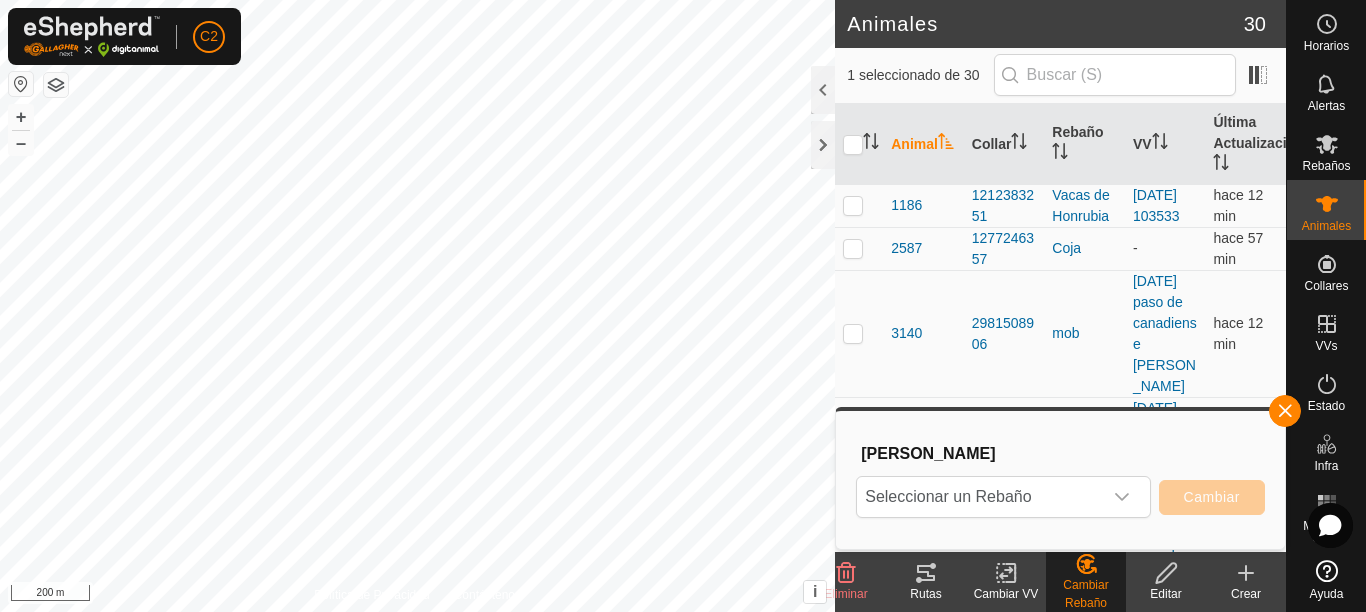 click 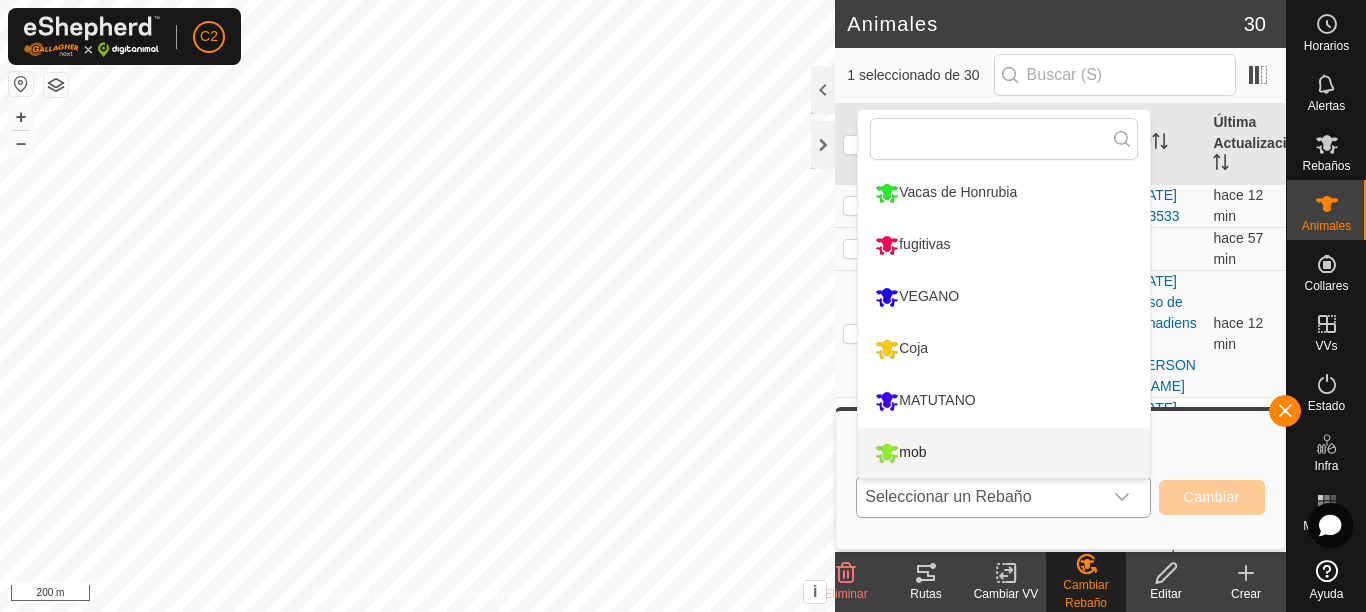 click on "mob" at bounding box center [1004, 453] 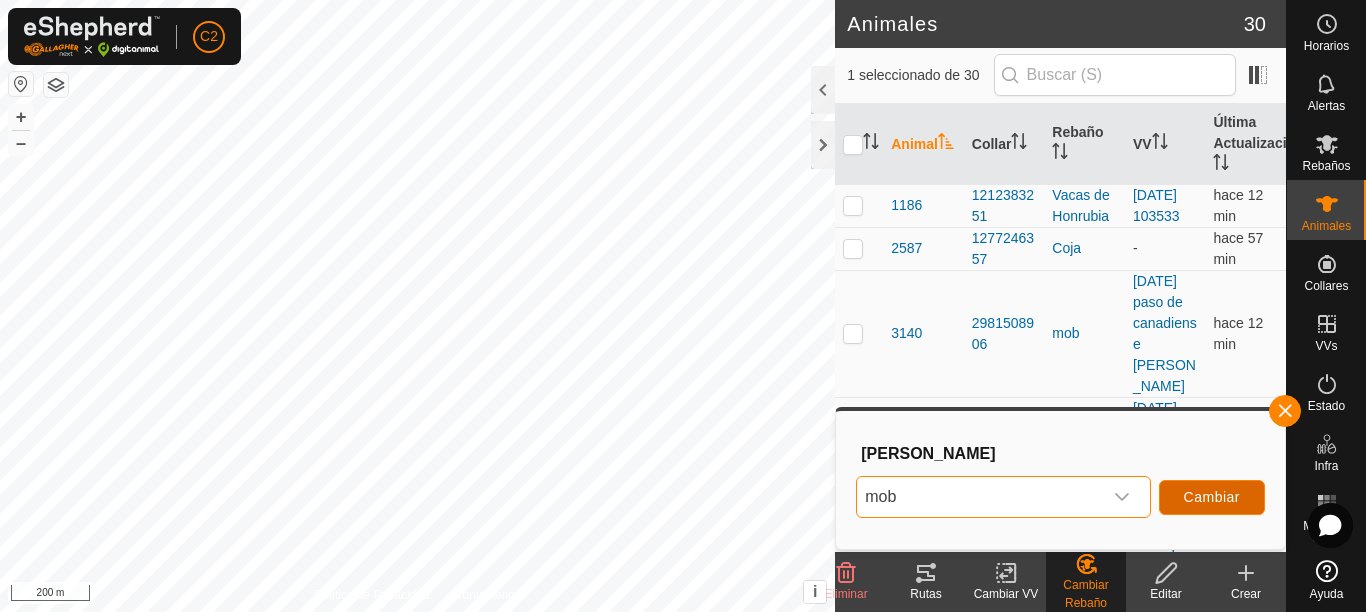 click on "Cambiar" at bounding box center (1212, 497) 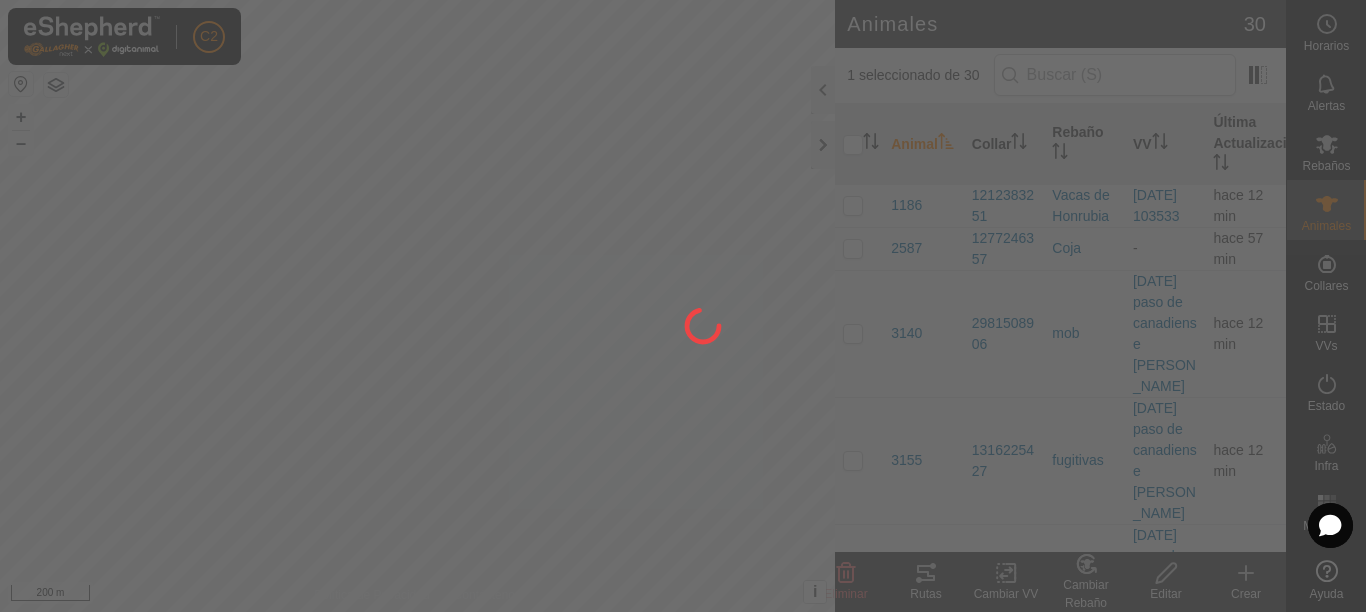 checkbox on "false" 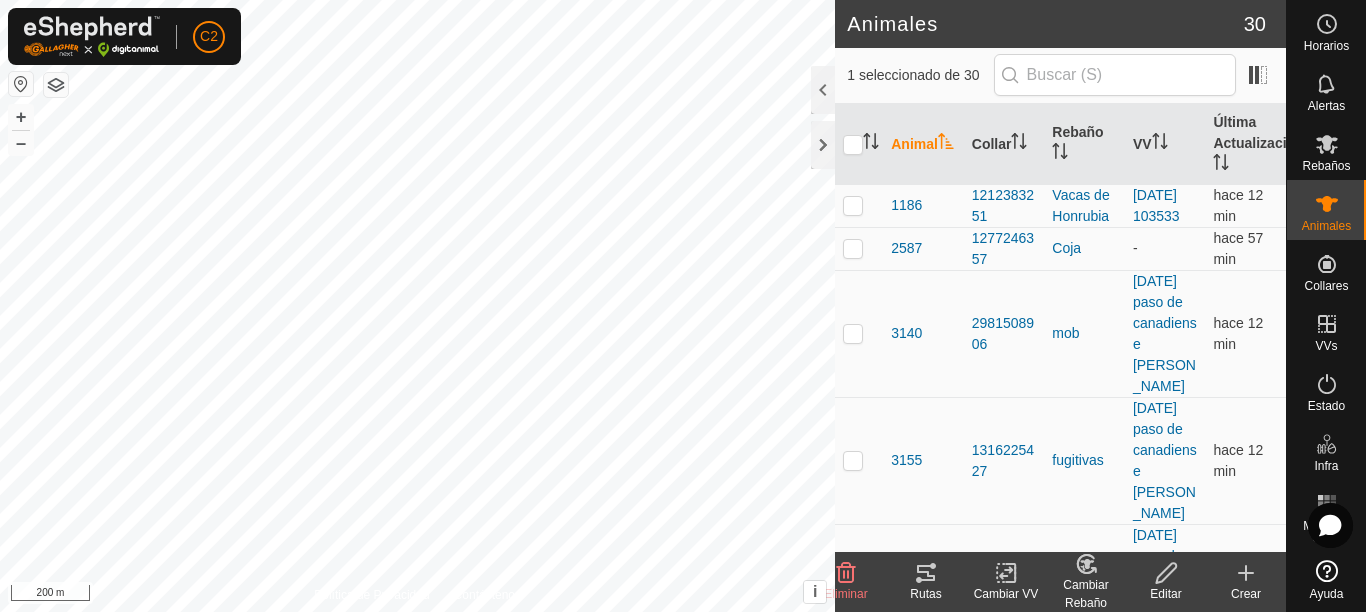 click 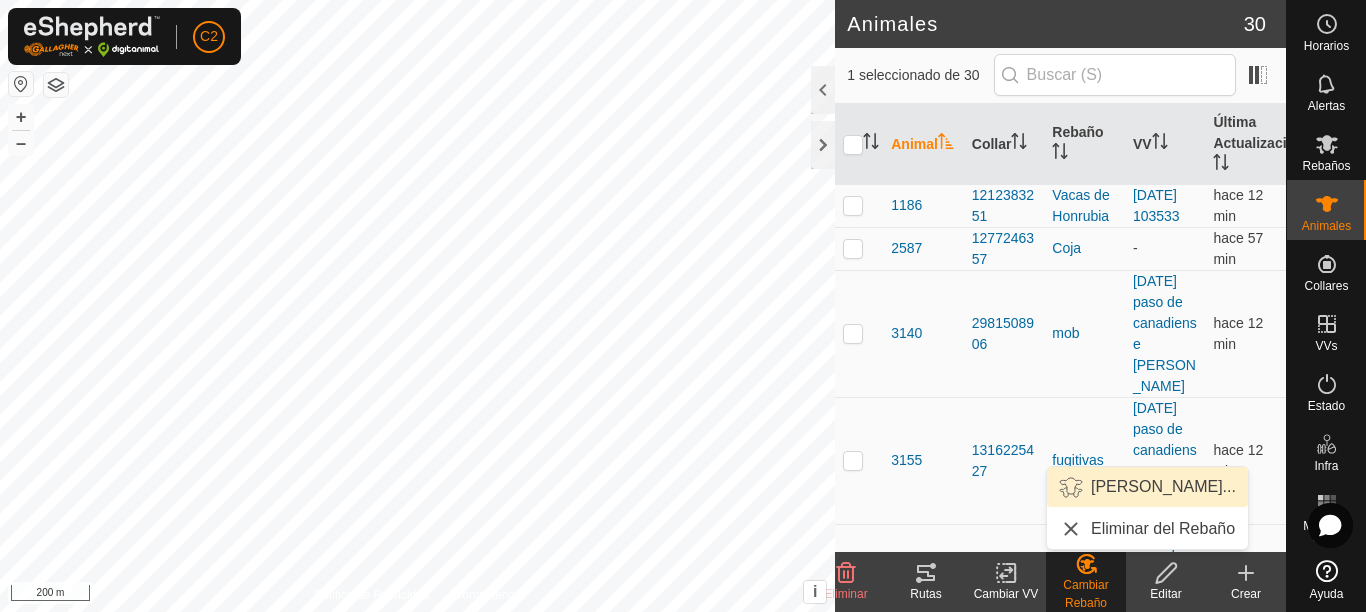 click on "Elegir Rebaño..." at bounding box center [1147, 487] 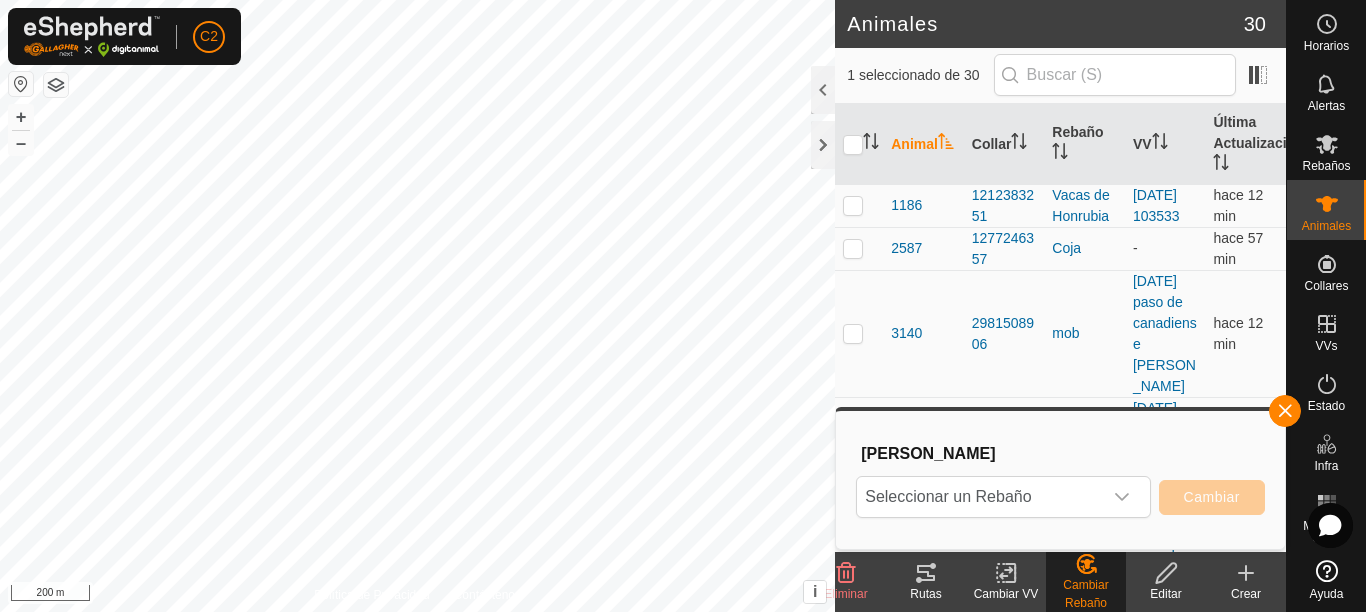 click at bounding box center [1122, 497] 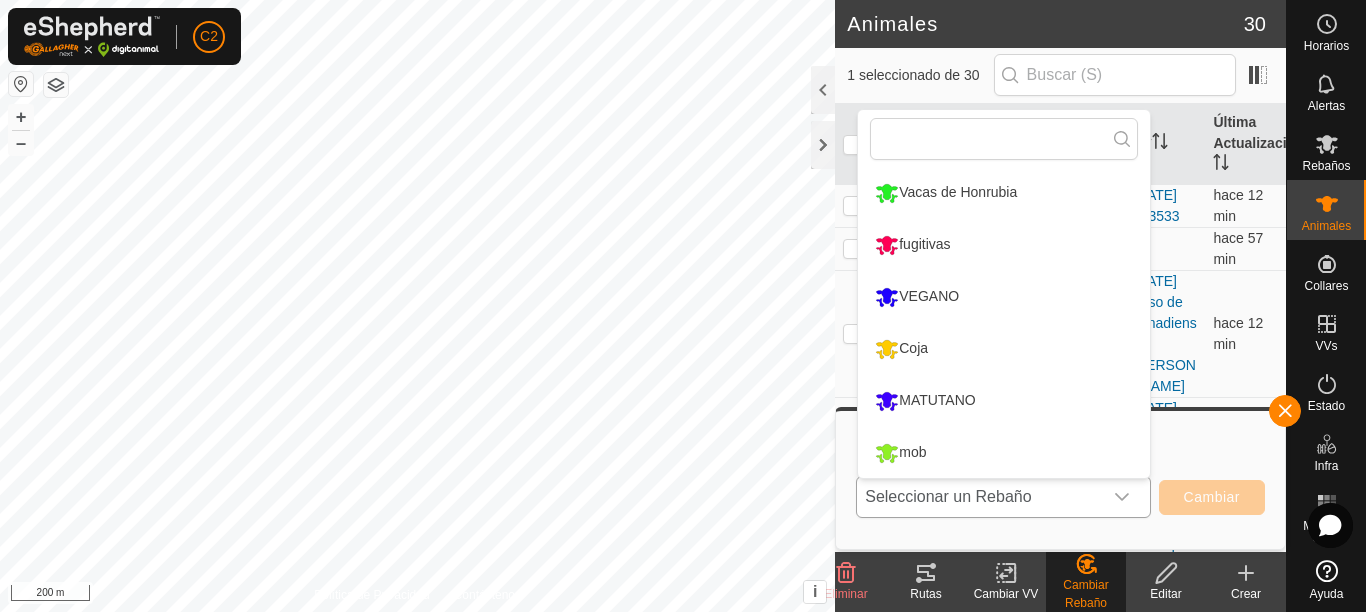 click on "mob" at bounding box center (1004, 453) 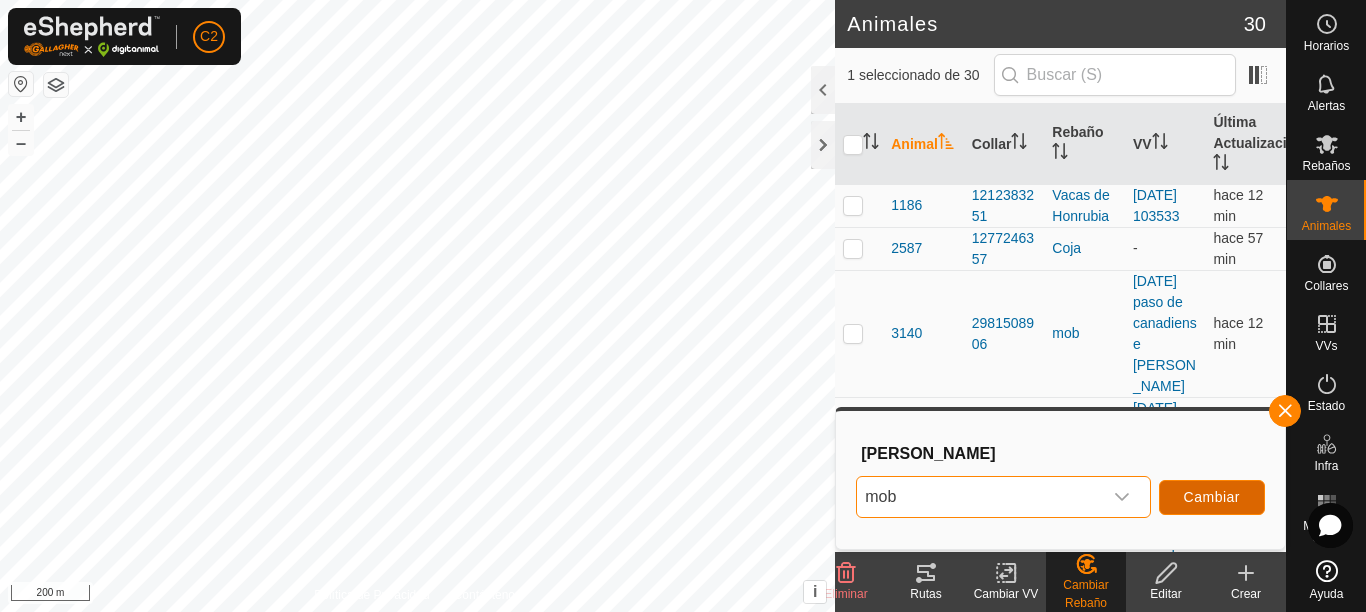 click on "Cambiar" at bounding box center [1212, 497] 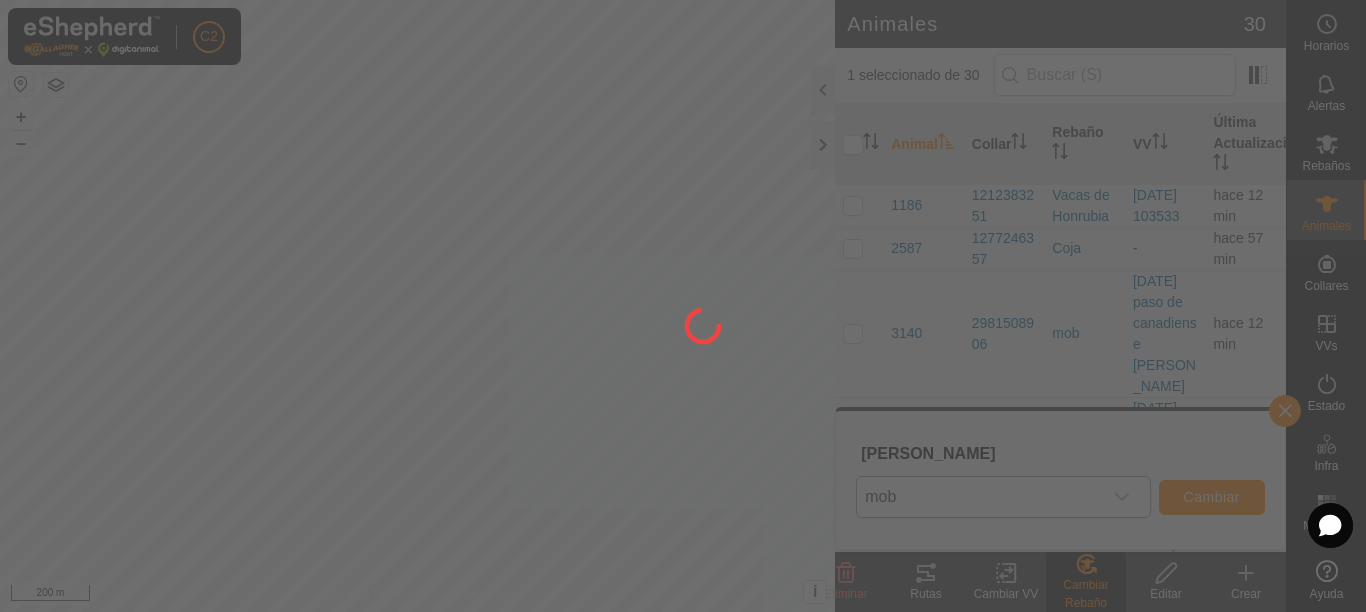 checkbox on "false" 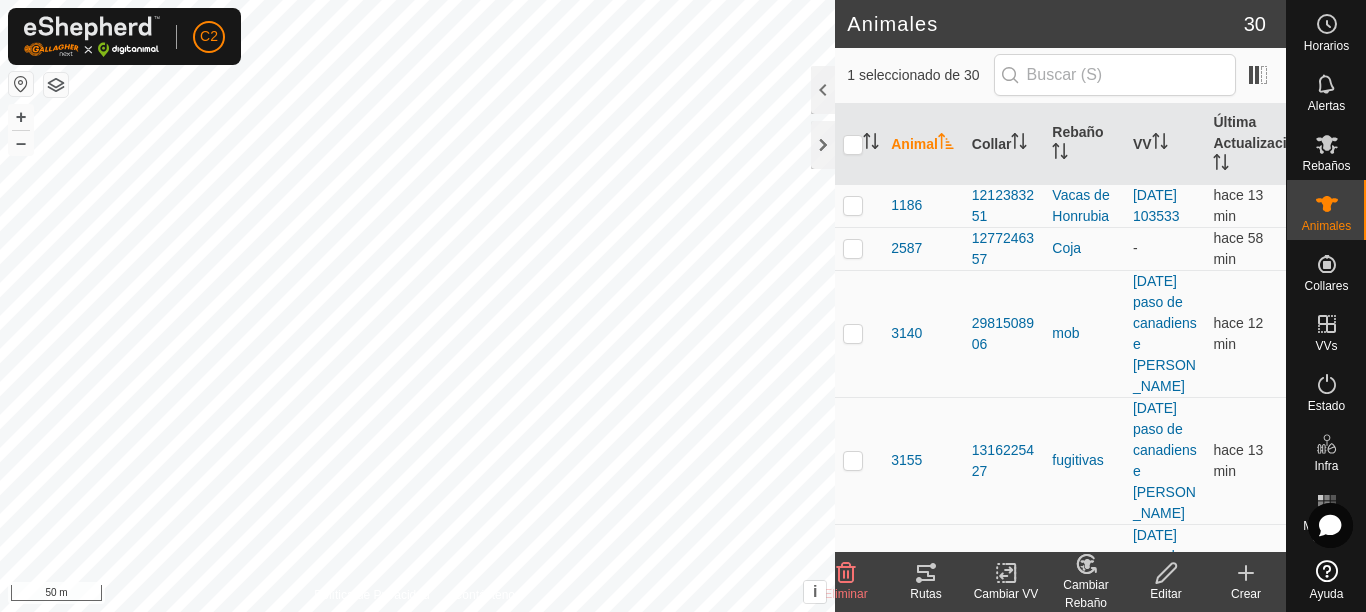 click on "Cambiar Rebaño" 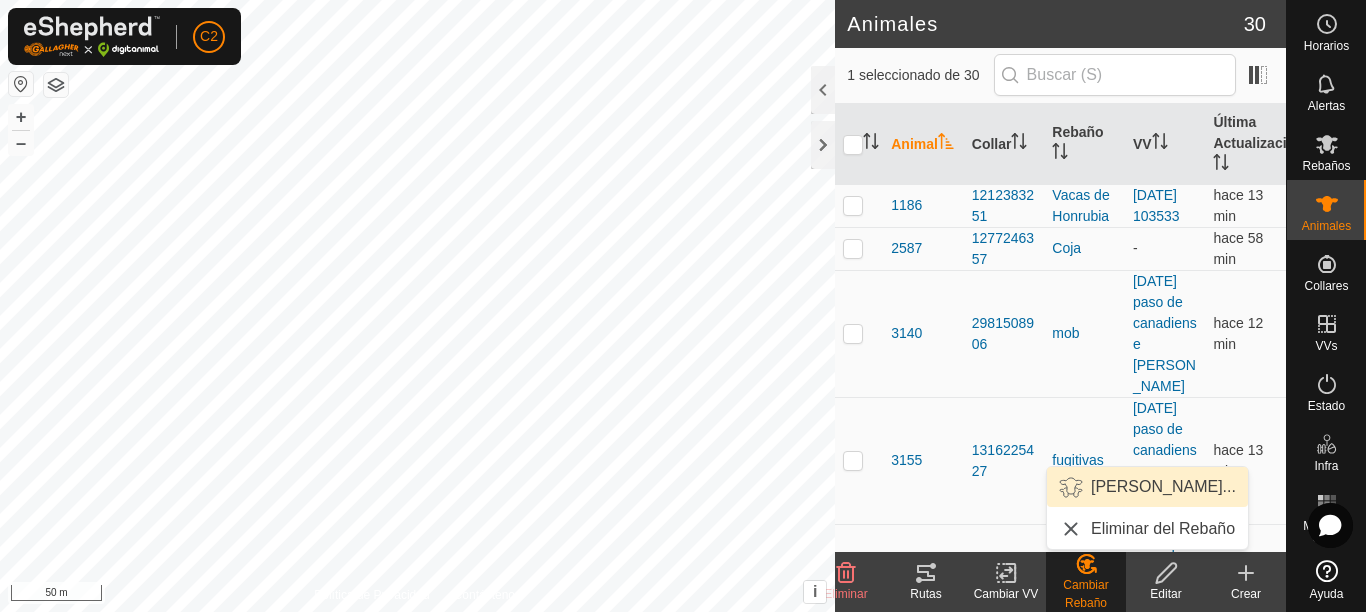 click on "Elegir Rebaño..." at bounding box center (1147, 487) 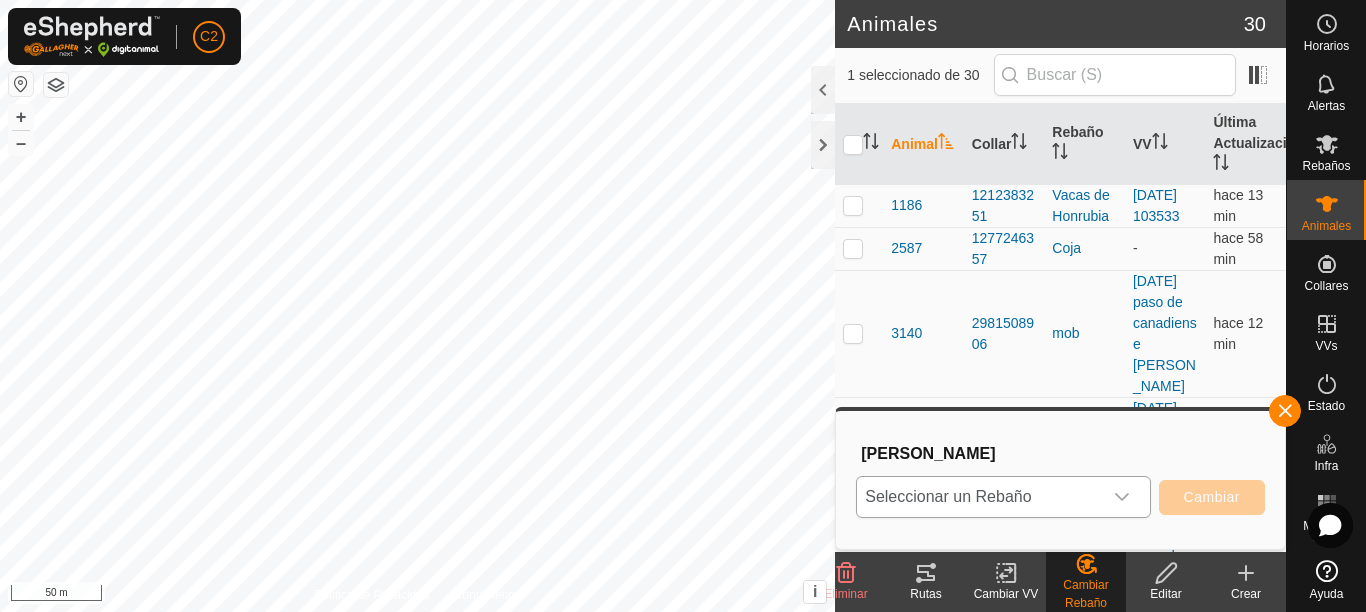 click at bounding box center [1122, 497] 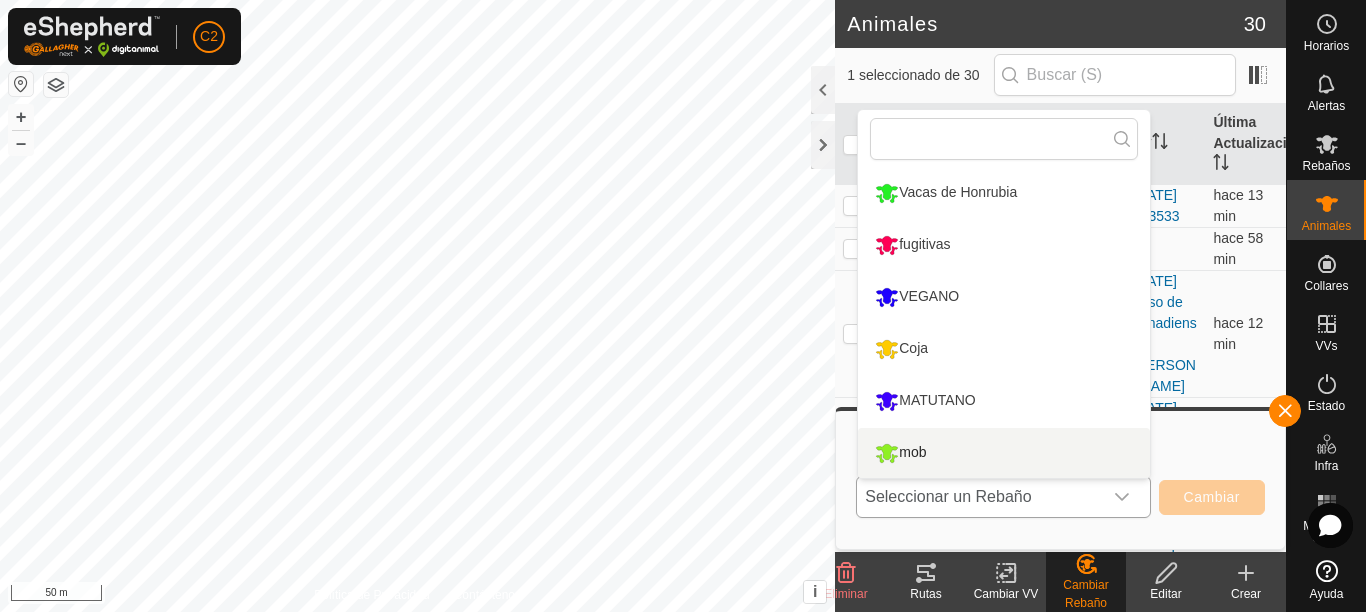 click on "mob" at bounding box center (1004, 453) 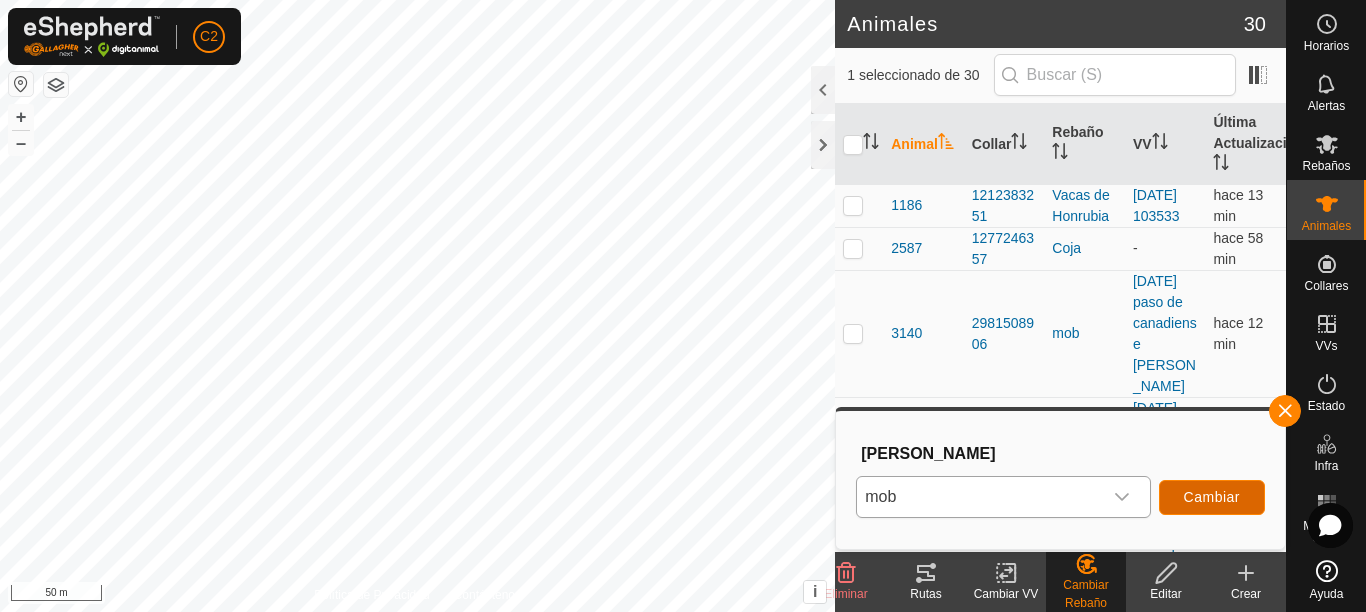 click on "Cambiar" at bounding box center (1212, 497) 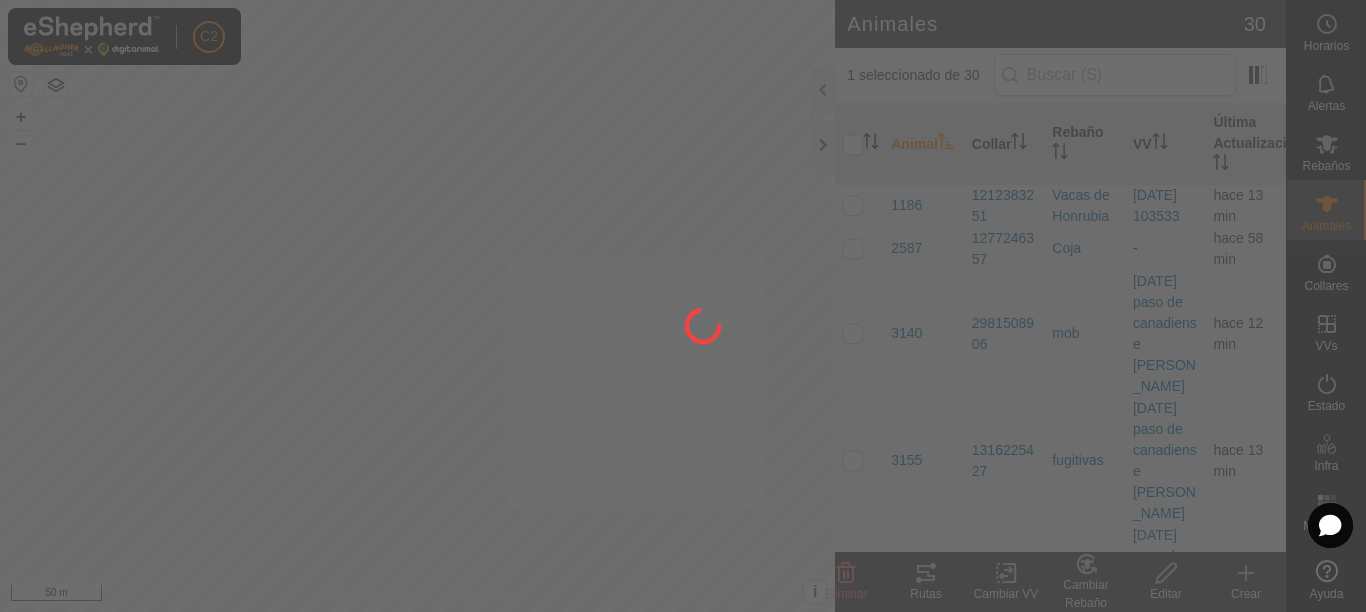 checkbox on "false" 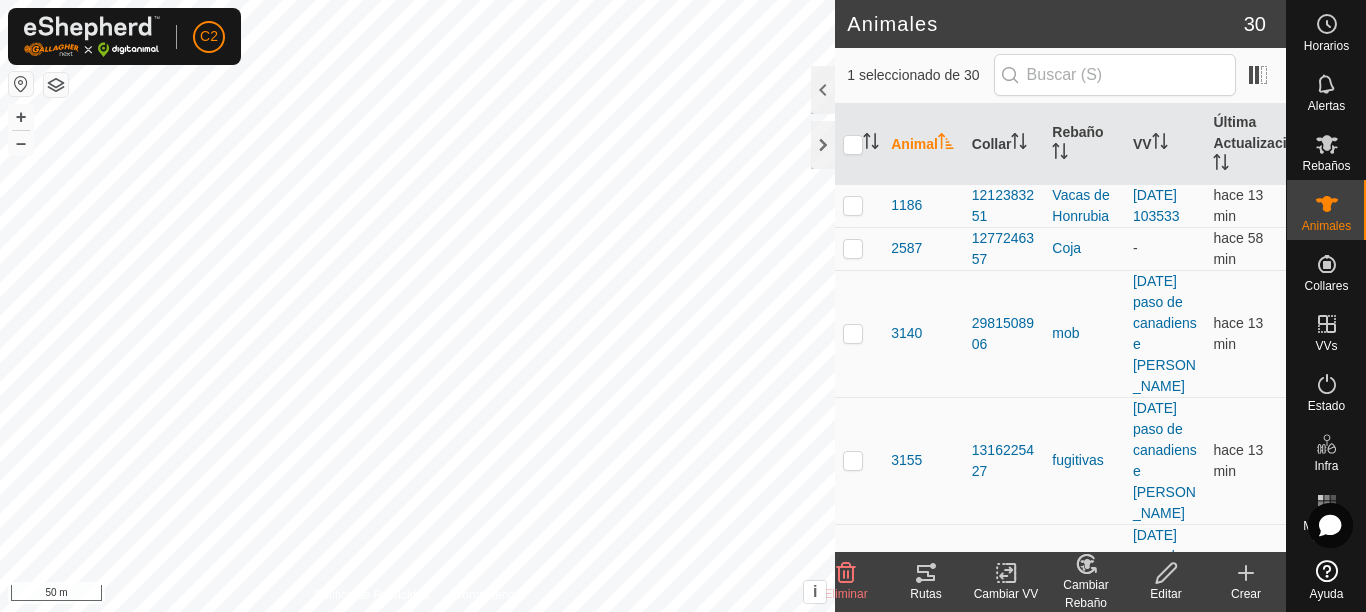 click 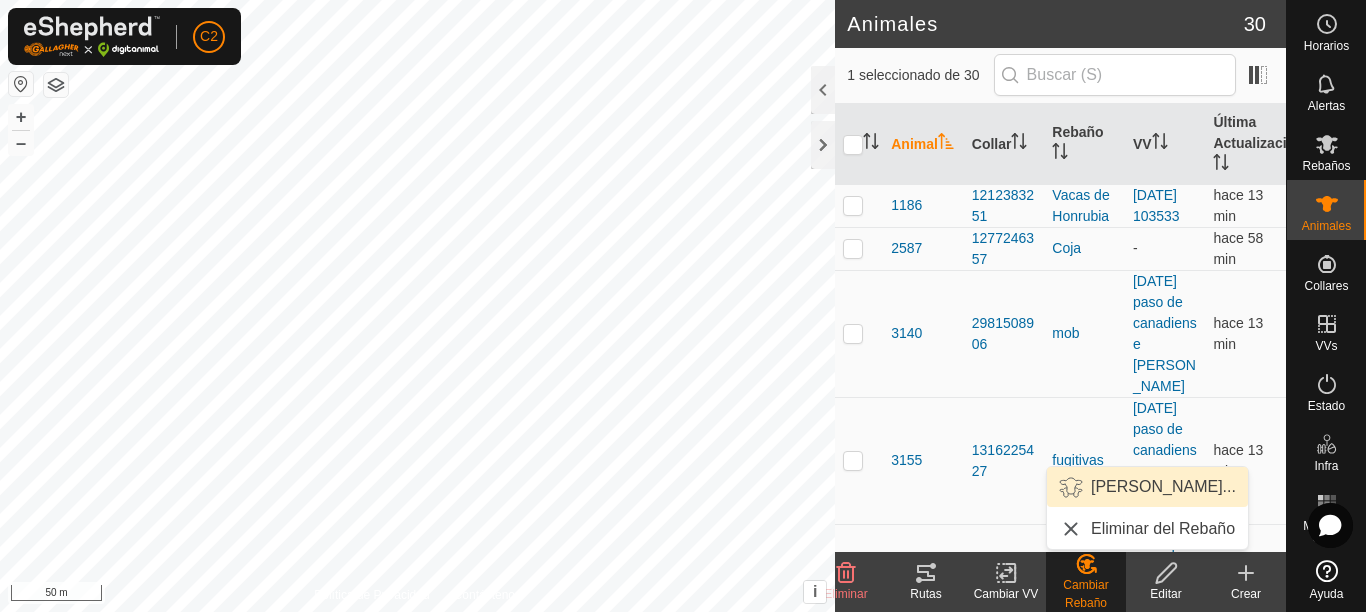 click on "Elegir Rebaño..." at bounding box center (1147, 487) 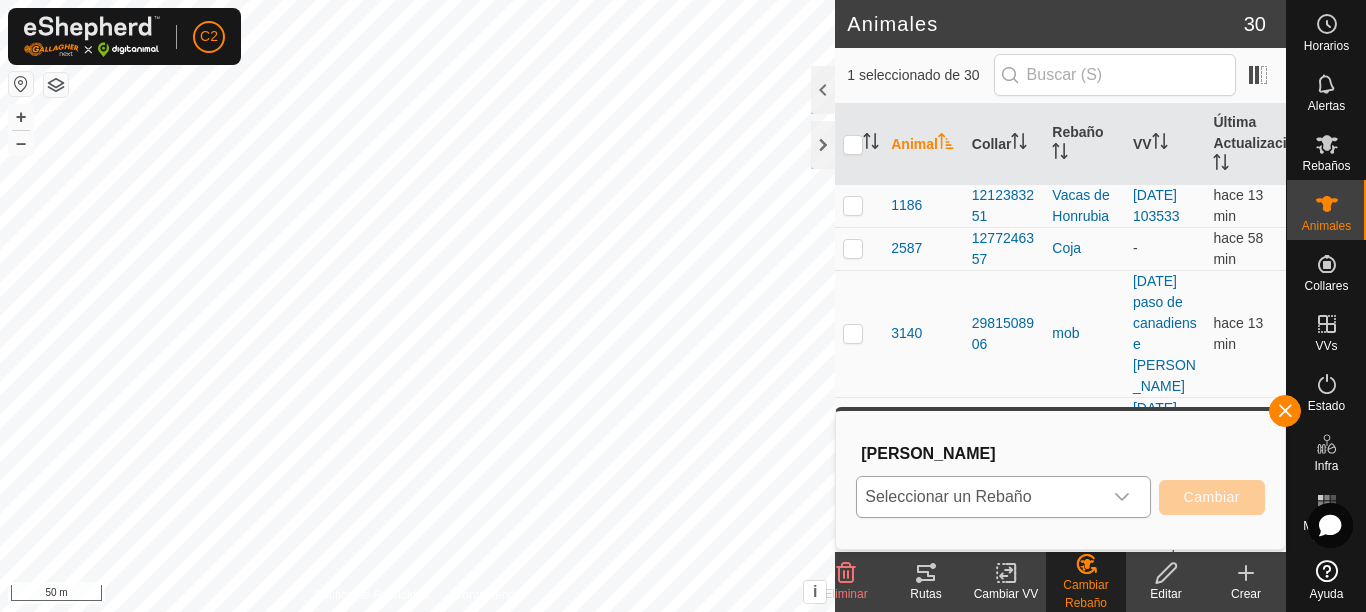 click 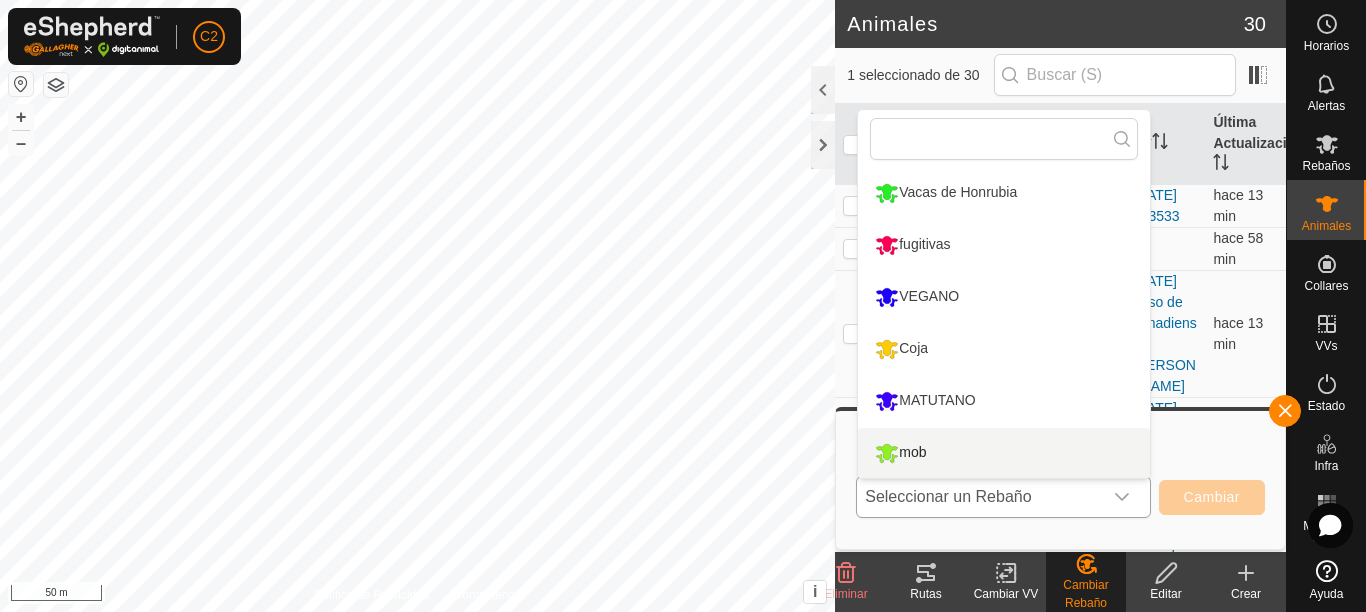 click on "mob" at bounding box center (1004, 453) 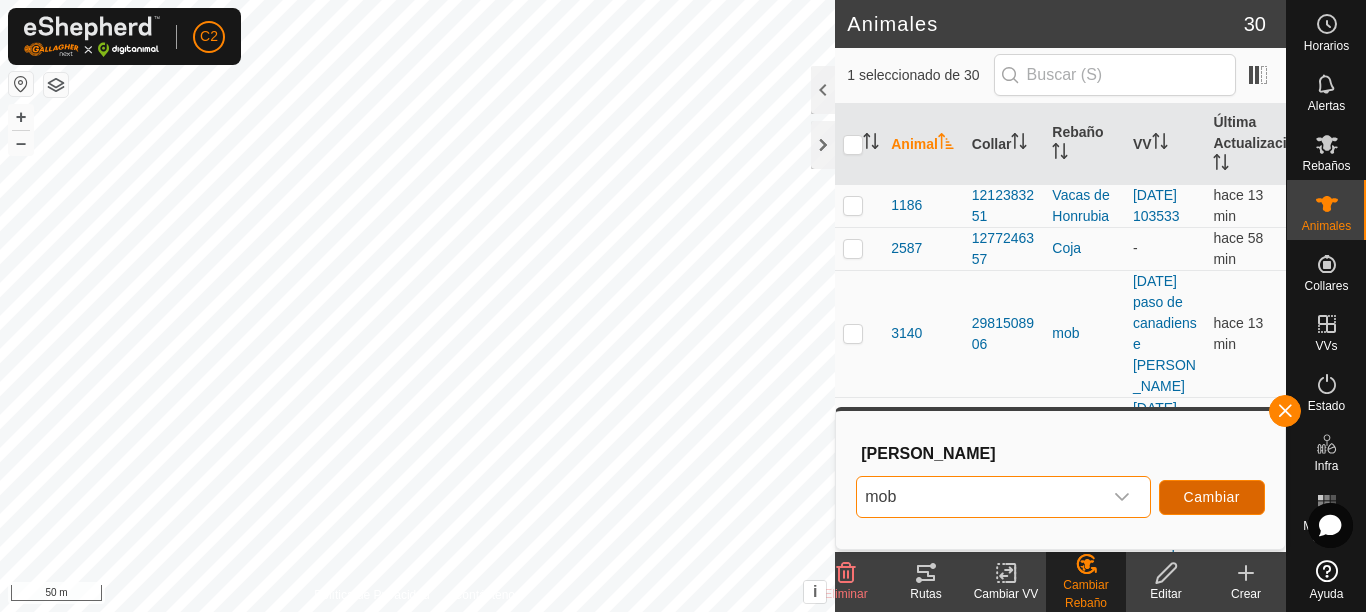 click on "Cambiar" at bounding box center [1212, 497] 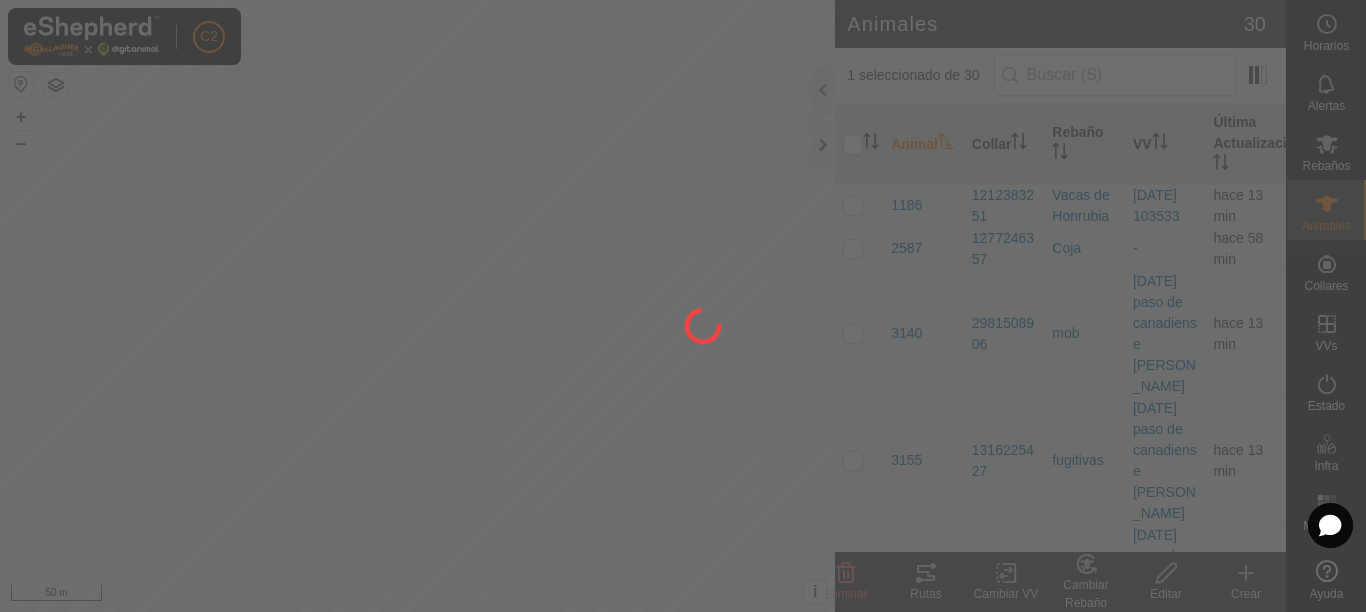 checkbox on "false" 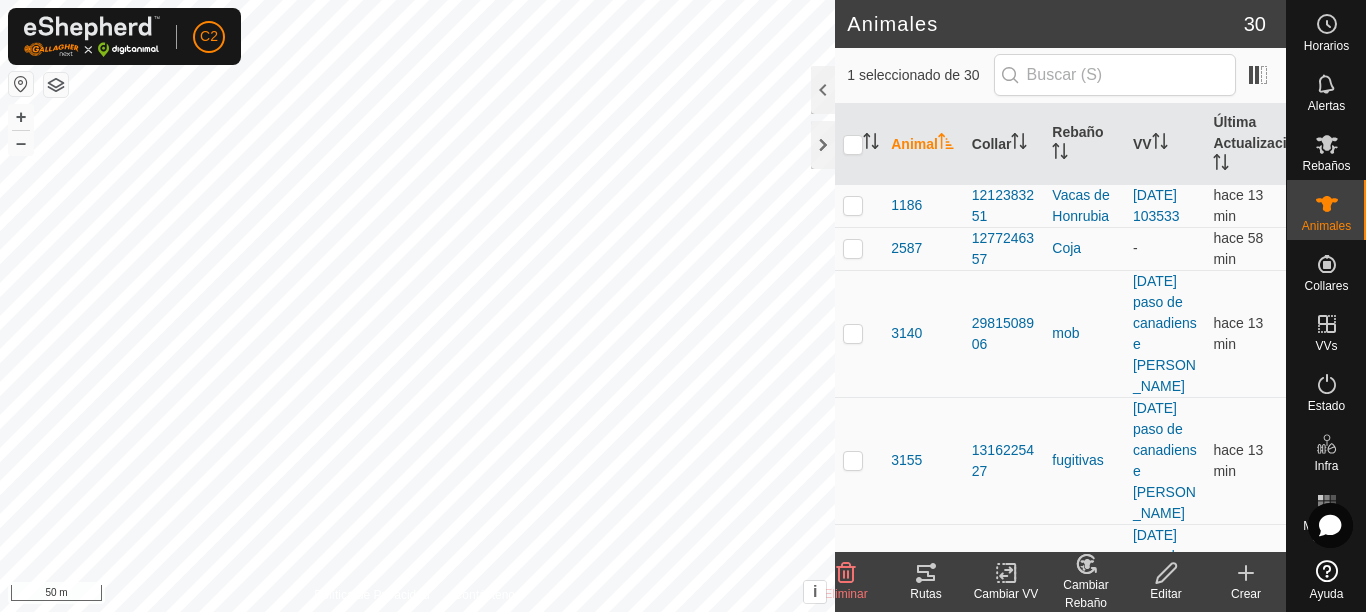 click 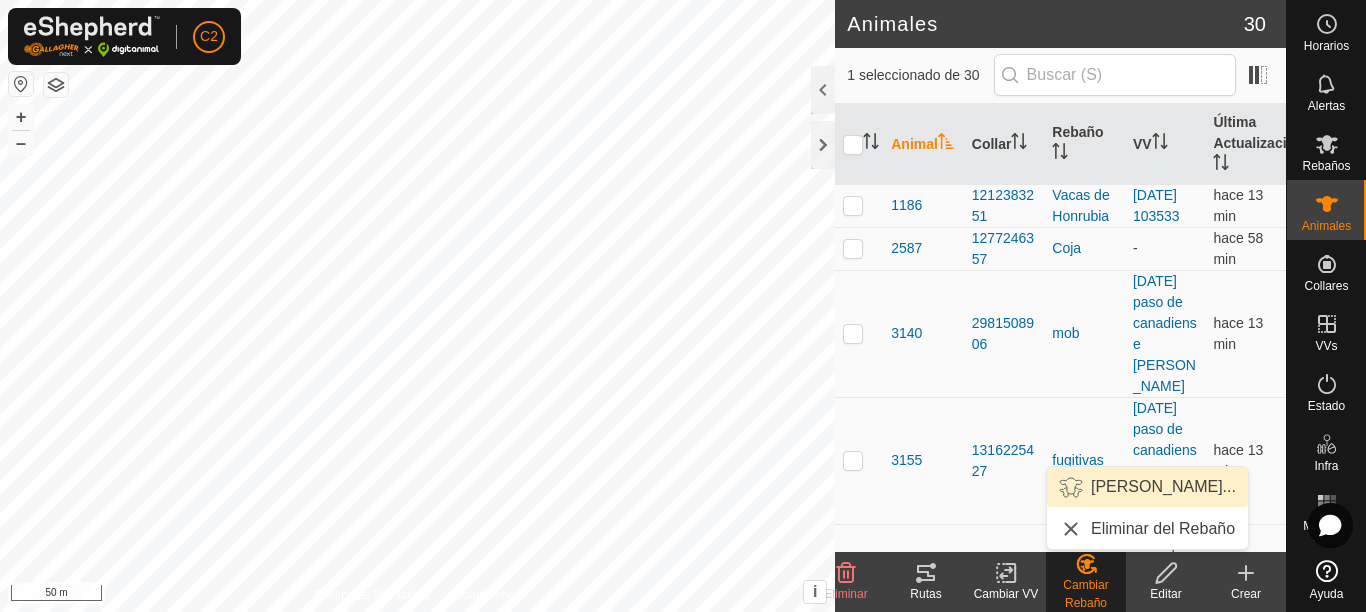 click on "Elegir Rebaño..." at bounding box center [1147, 487] 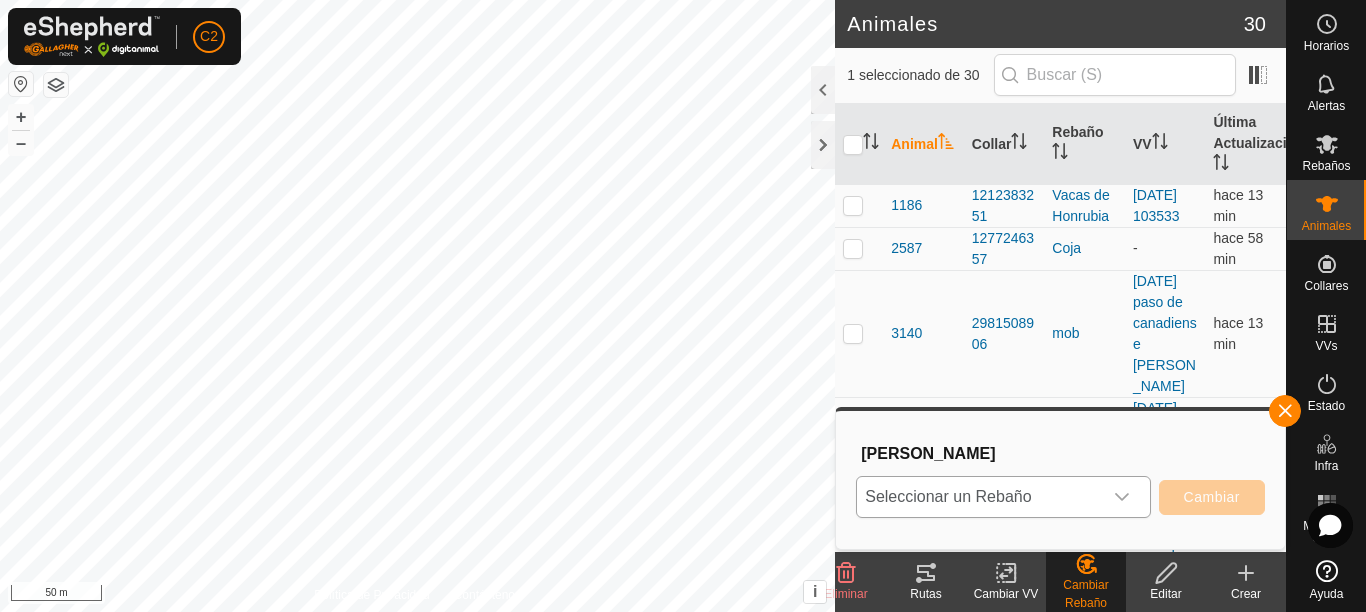 click 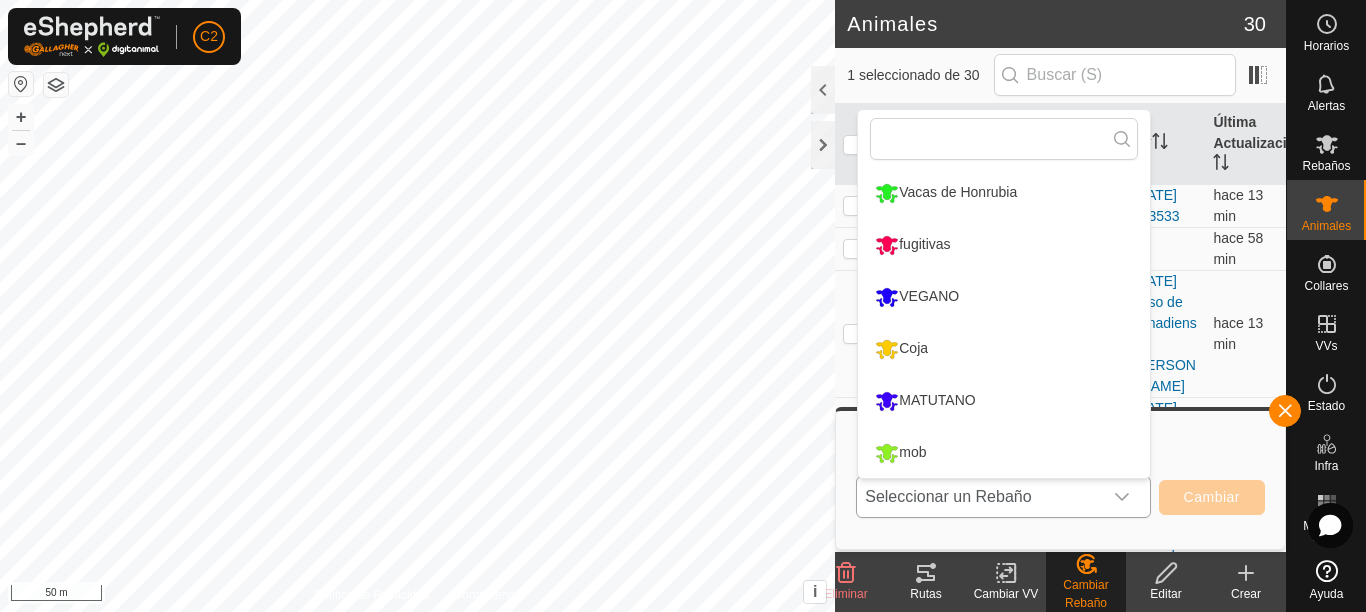click on "mob" at bounding box center [1004, 453] 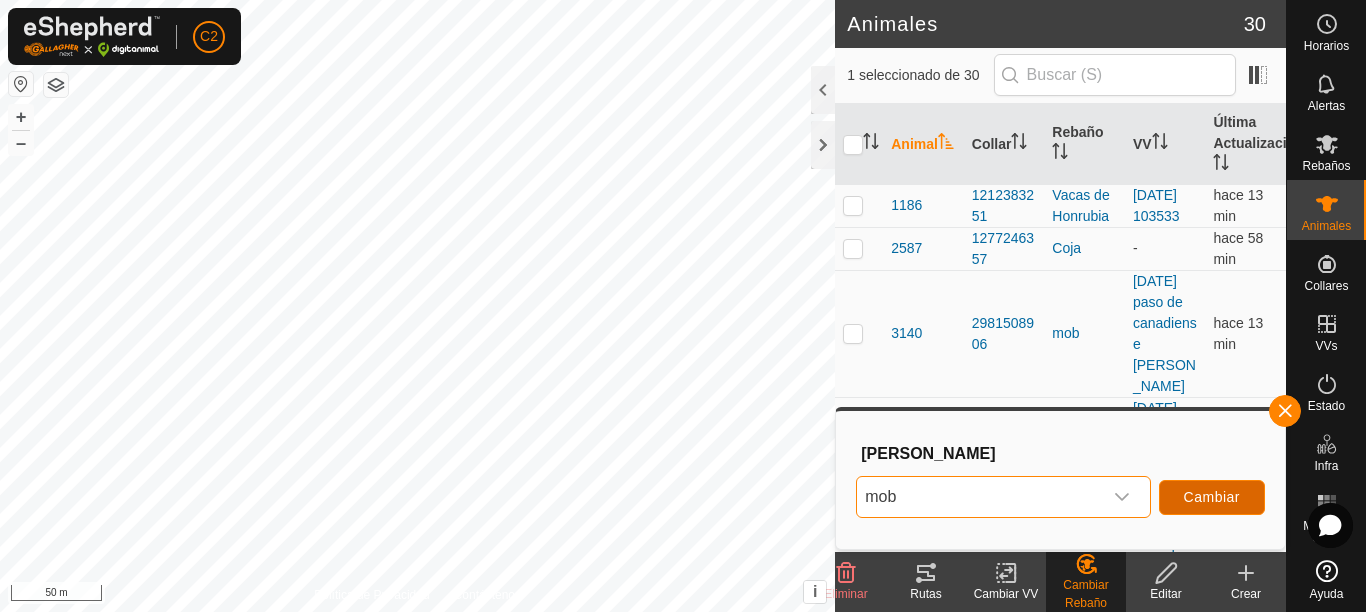 click on "Cambiar" at bounding box center [1212, 497] 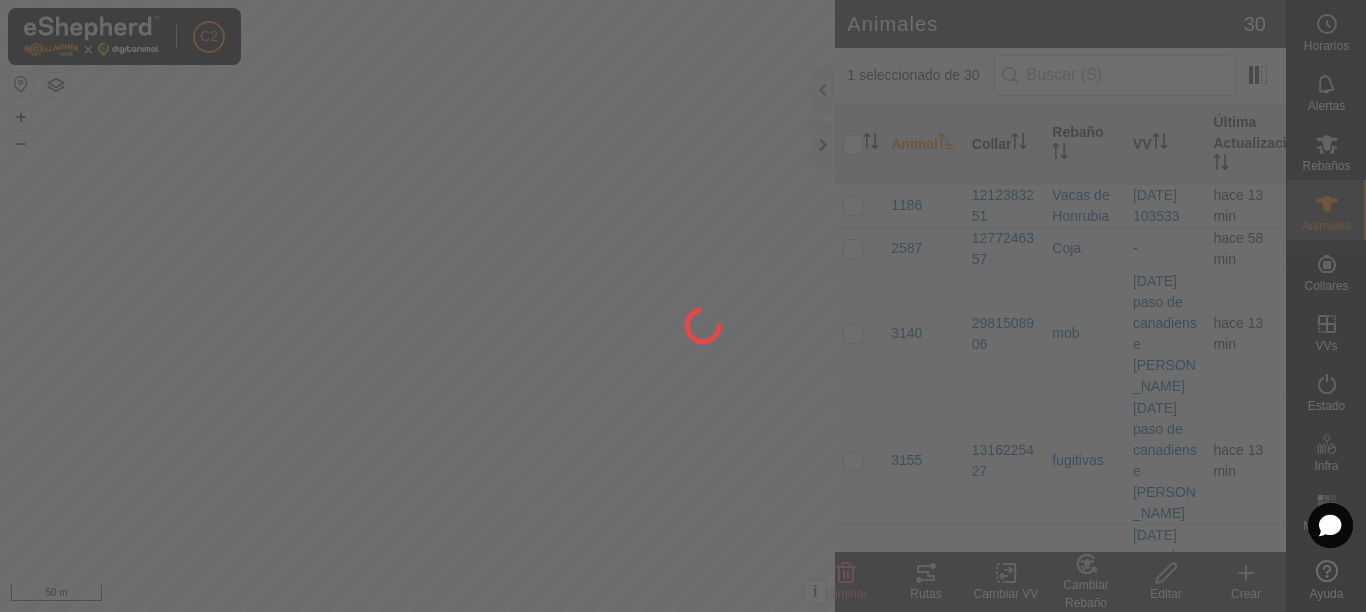 checkbox on "false" 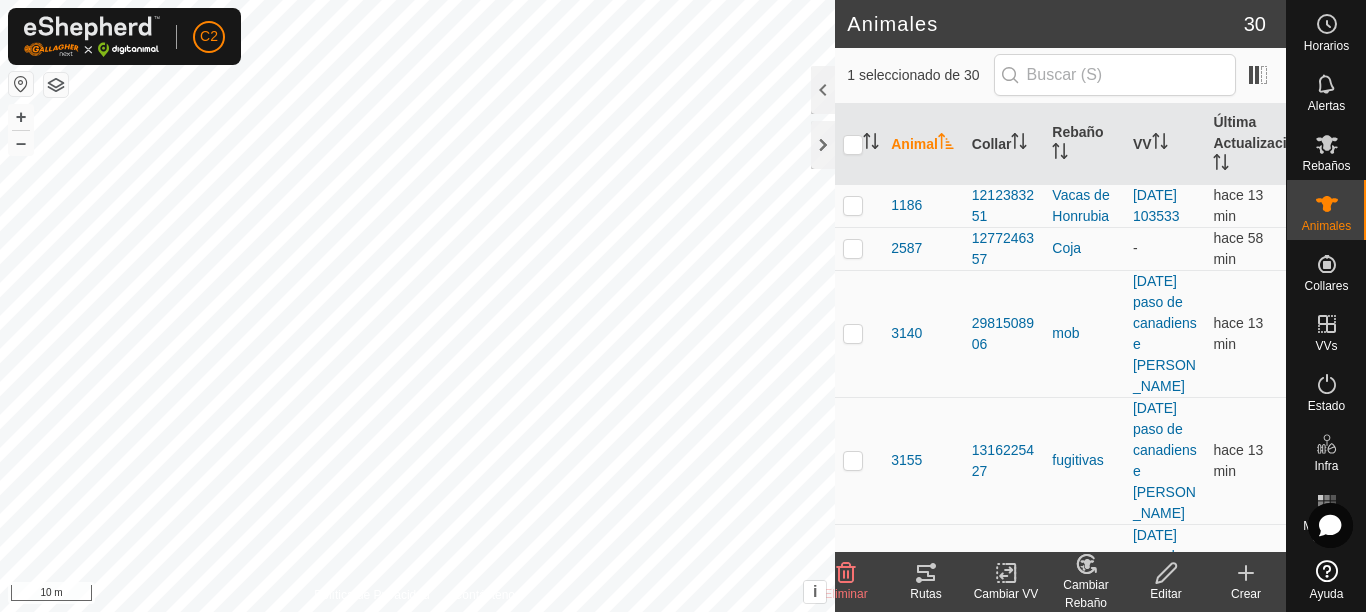 click 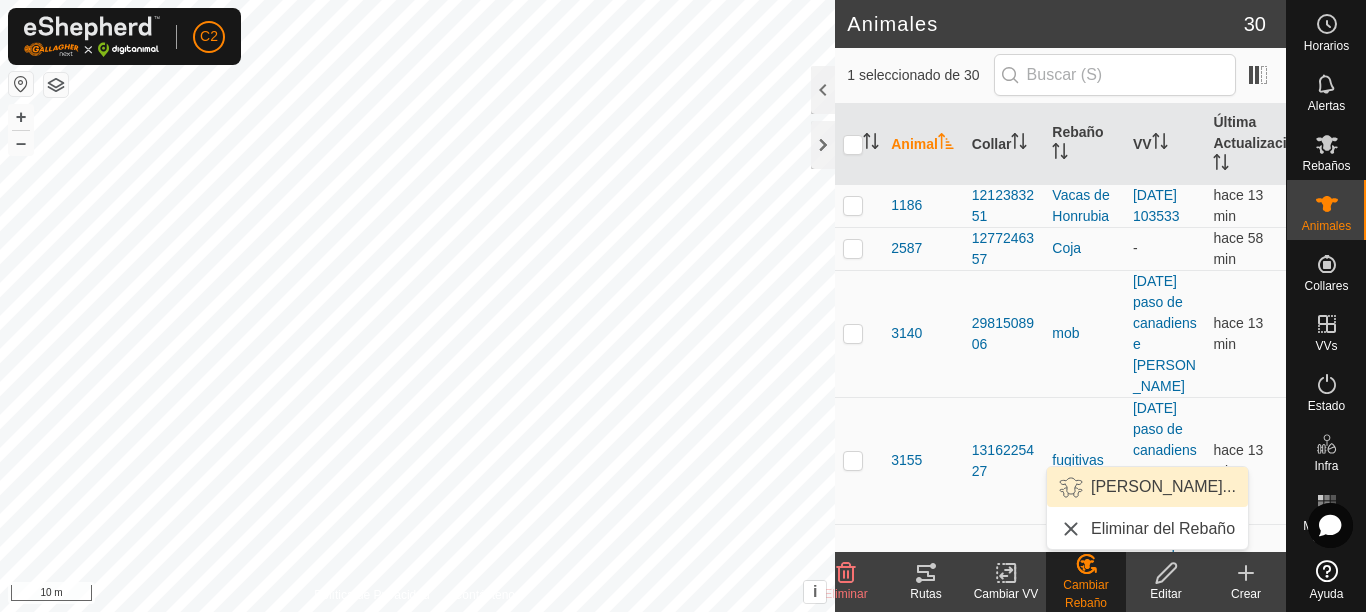 click on "Elegir Rebaño..." at bounding box center (1147, 487) 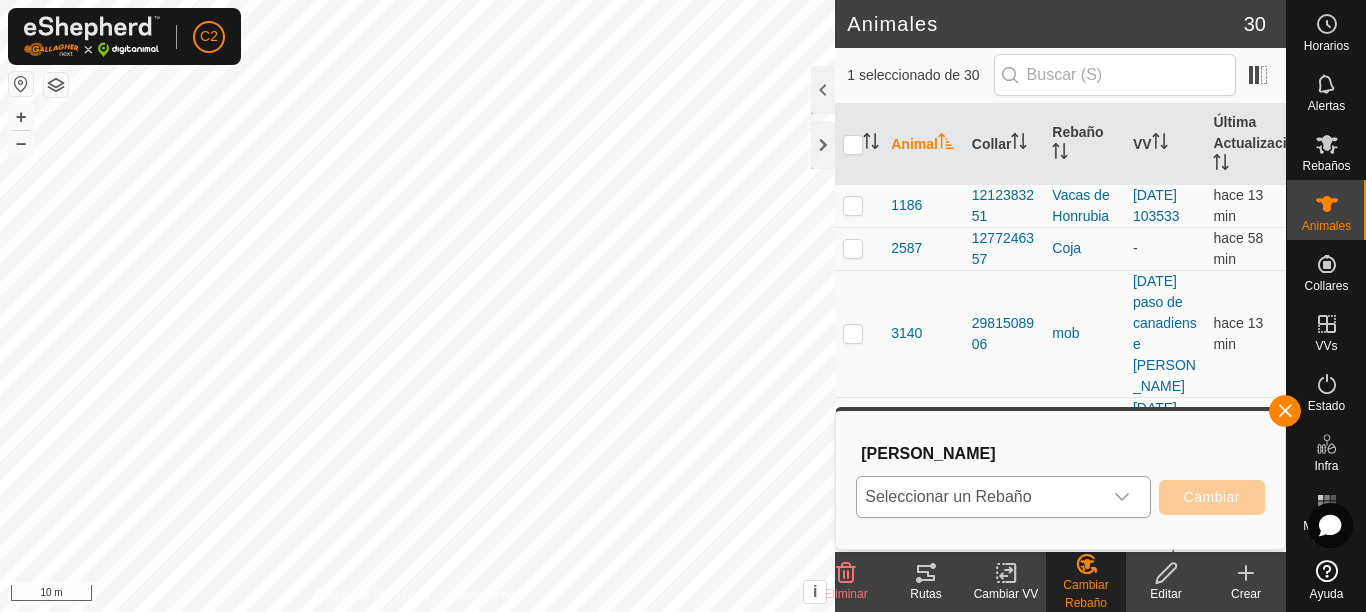 click 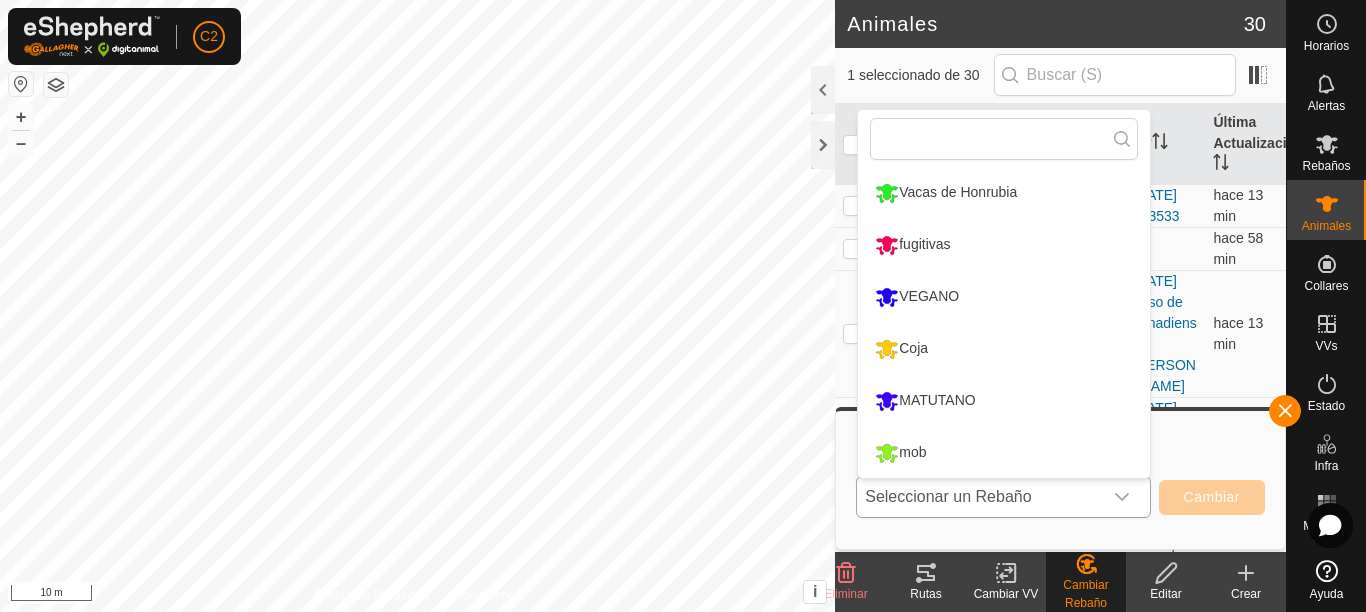 click on "mob" at bounding box center [1004, 453] 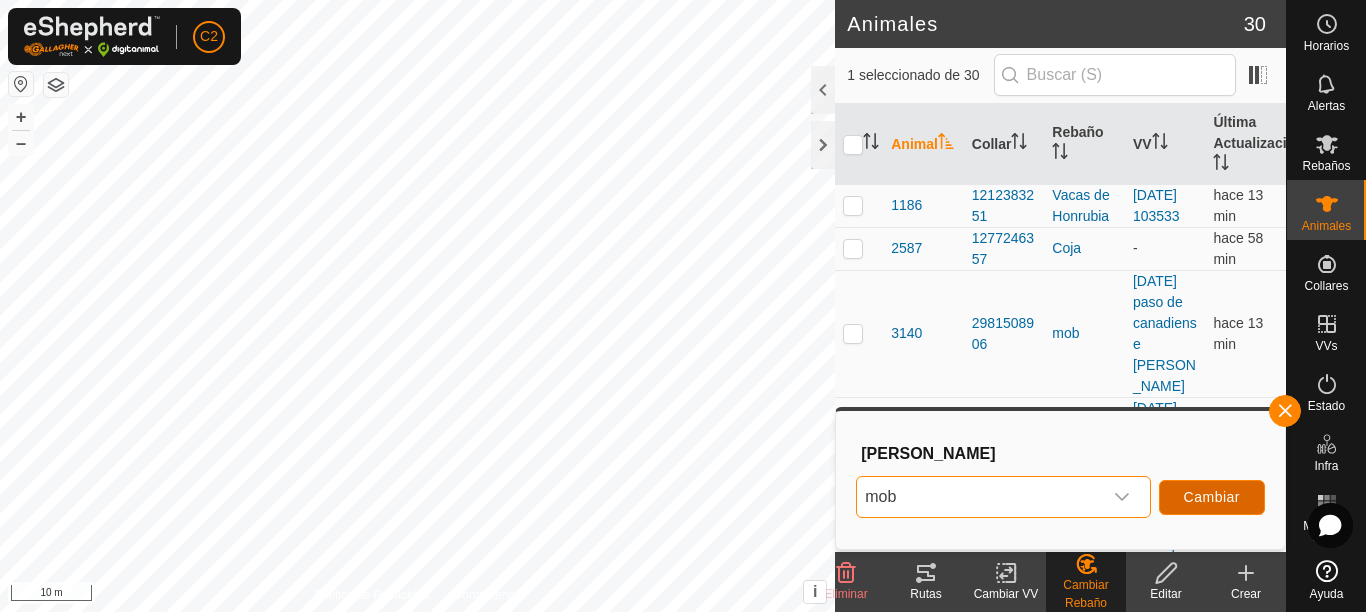 click on "Cambiar" at bounding box center (1212, 497) 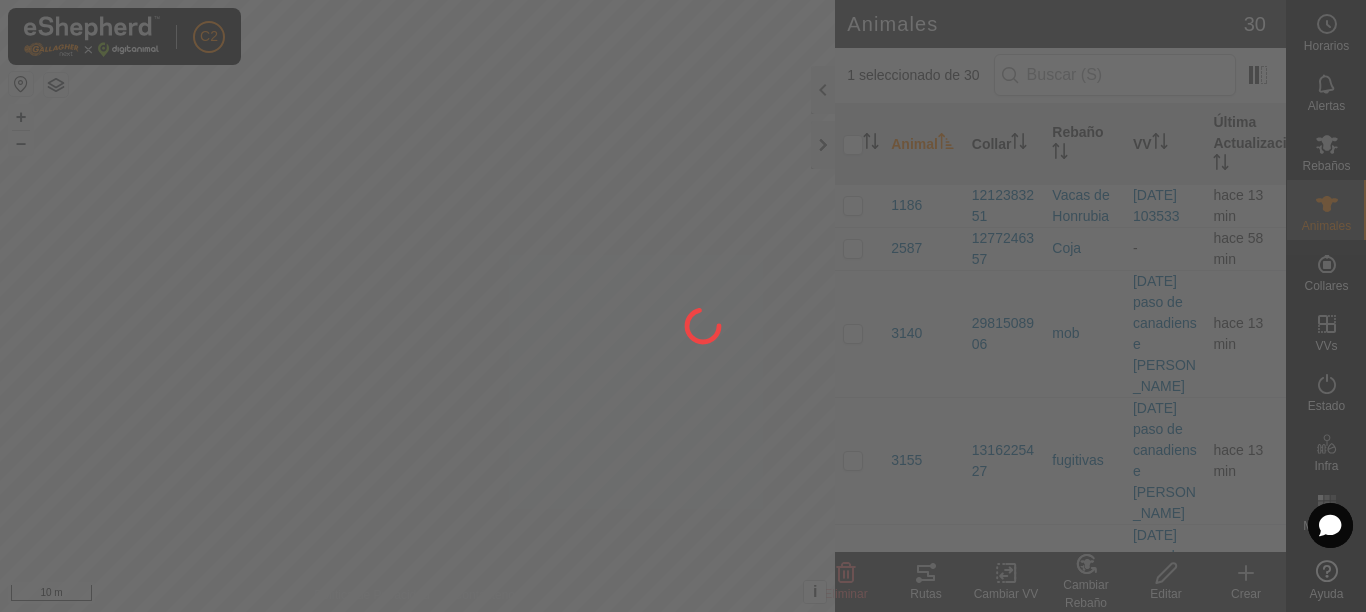 checkbox on "false" 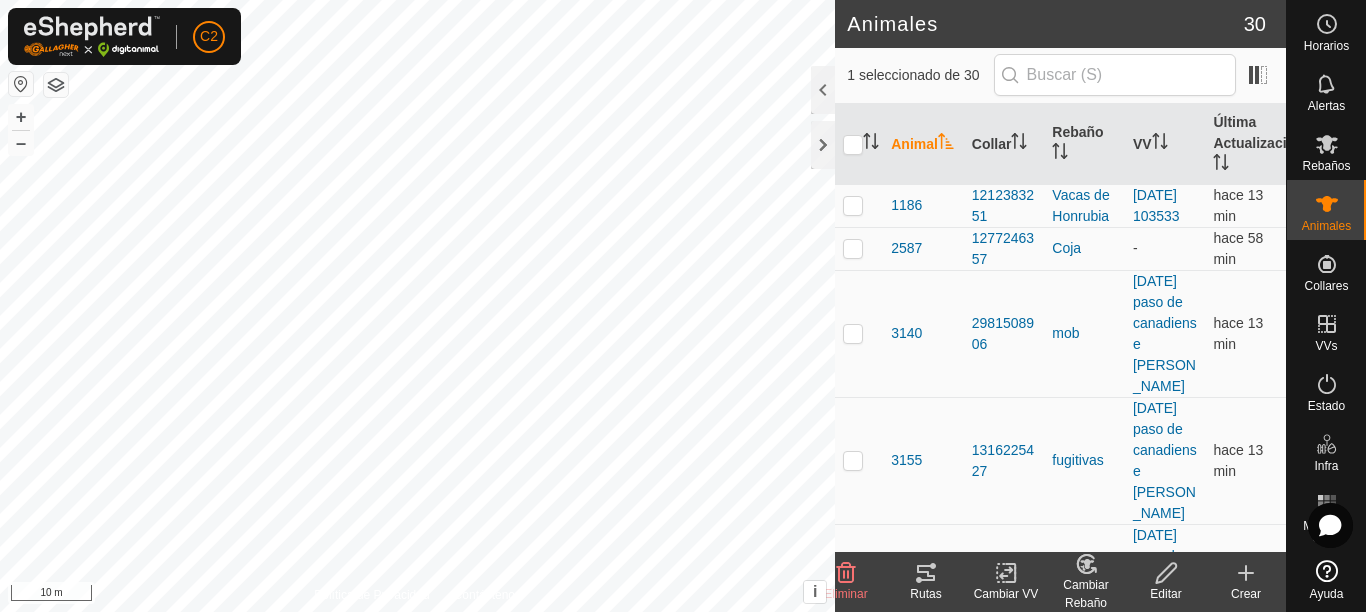 click 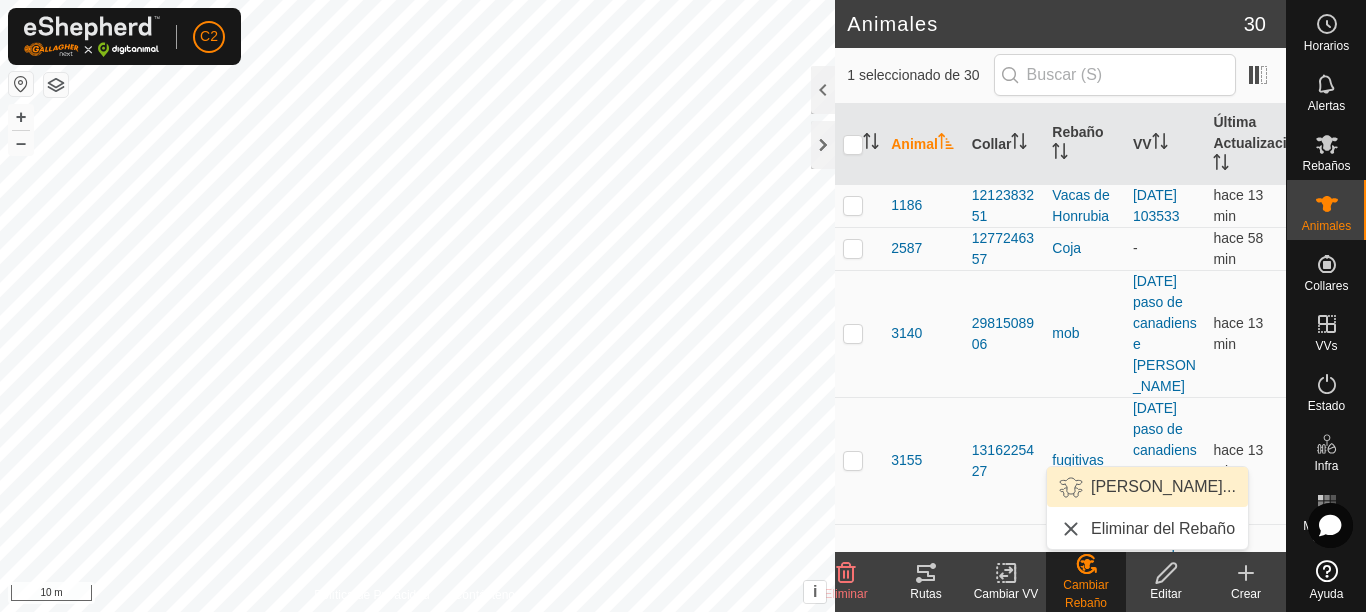 click on "Elegir Rebaño..." at bounding box center (1147, 487) 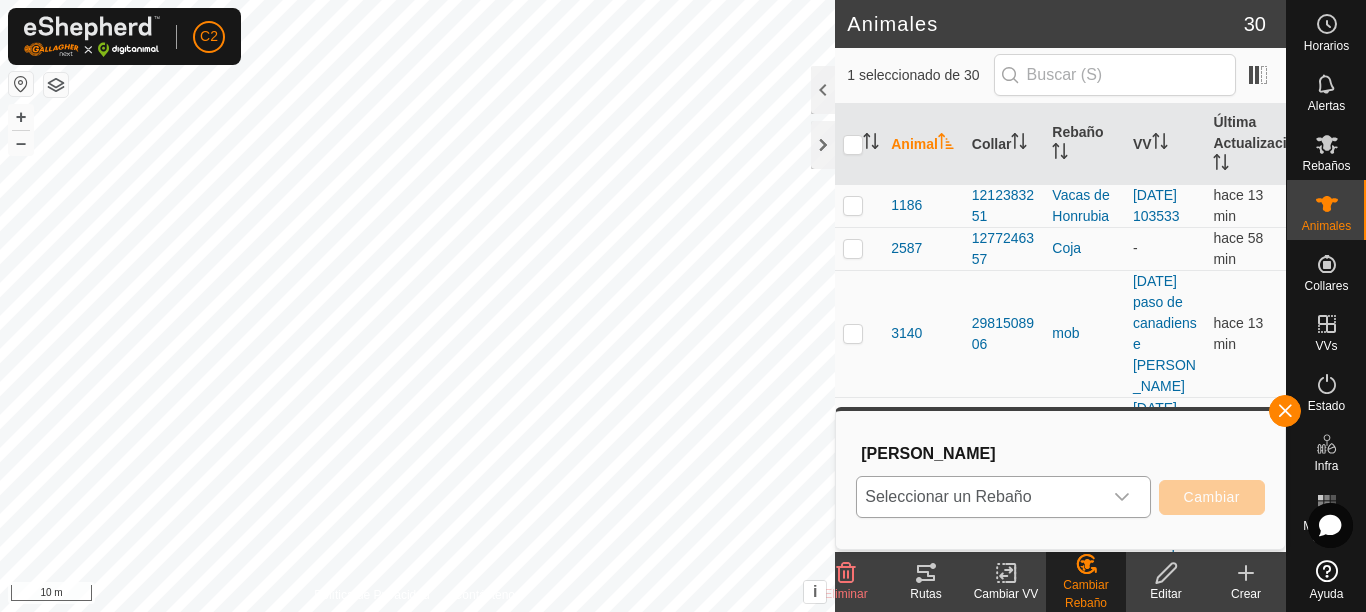 click at bounding box center [1122, 497] 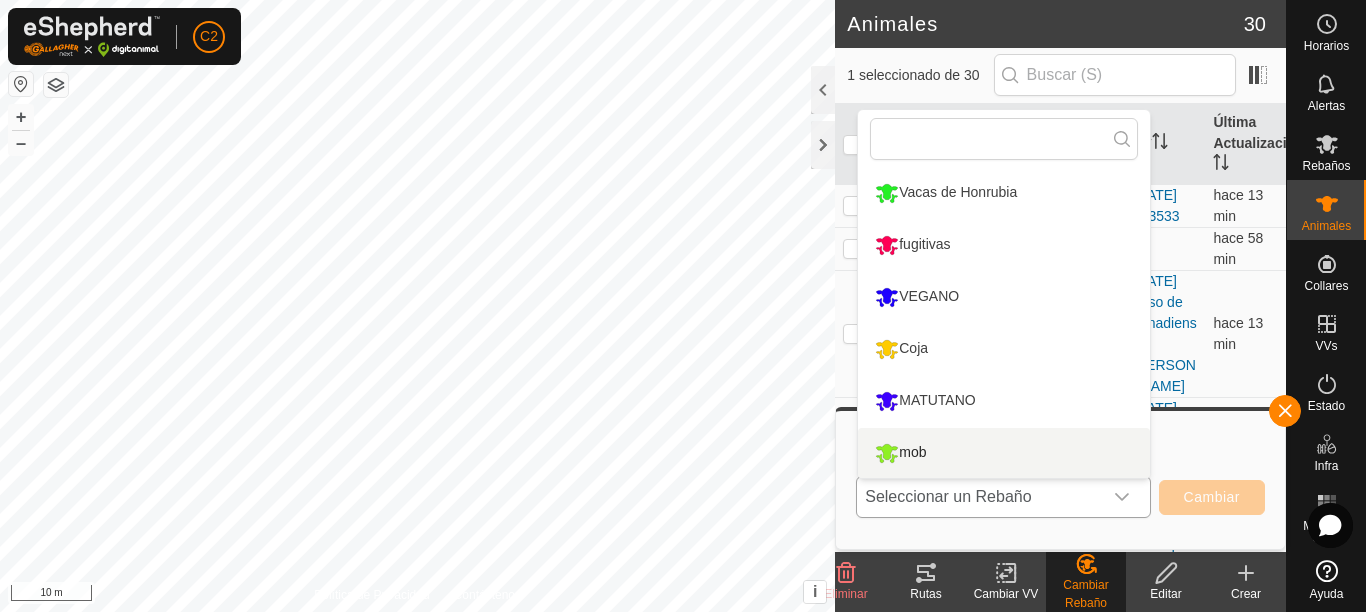 click on "mob" at bounding box center [1004, 453] 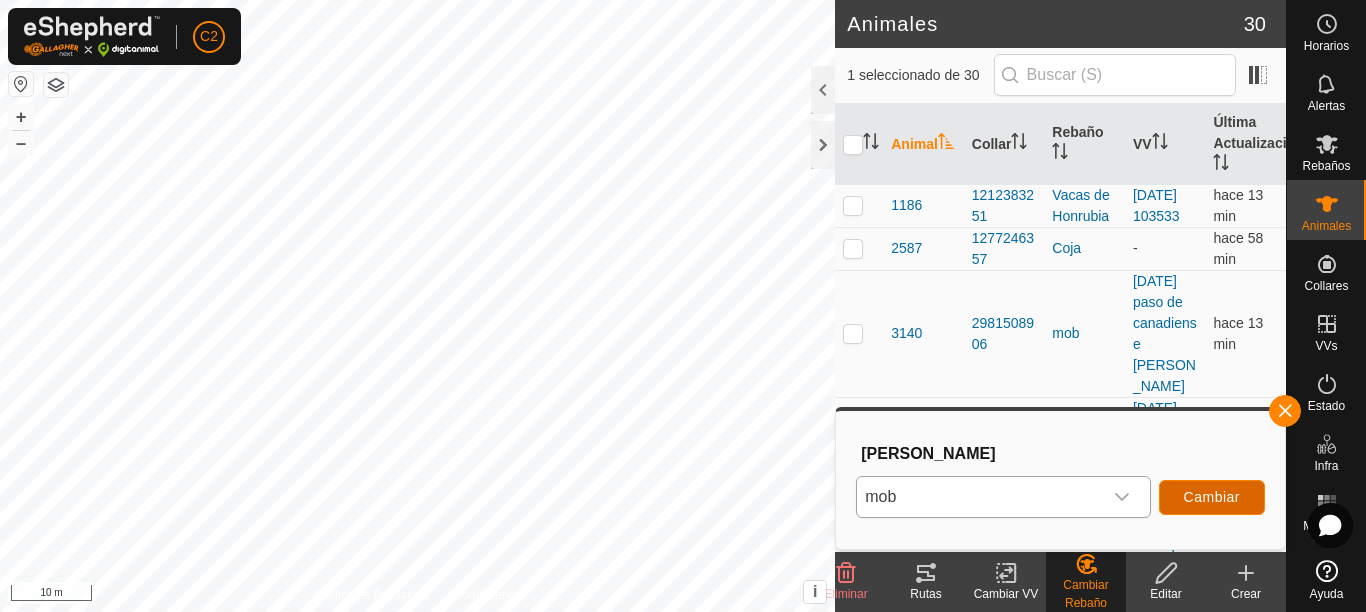 click on "Cambiar" at bounding box center (1212, 497) 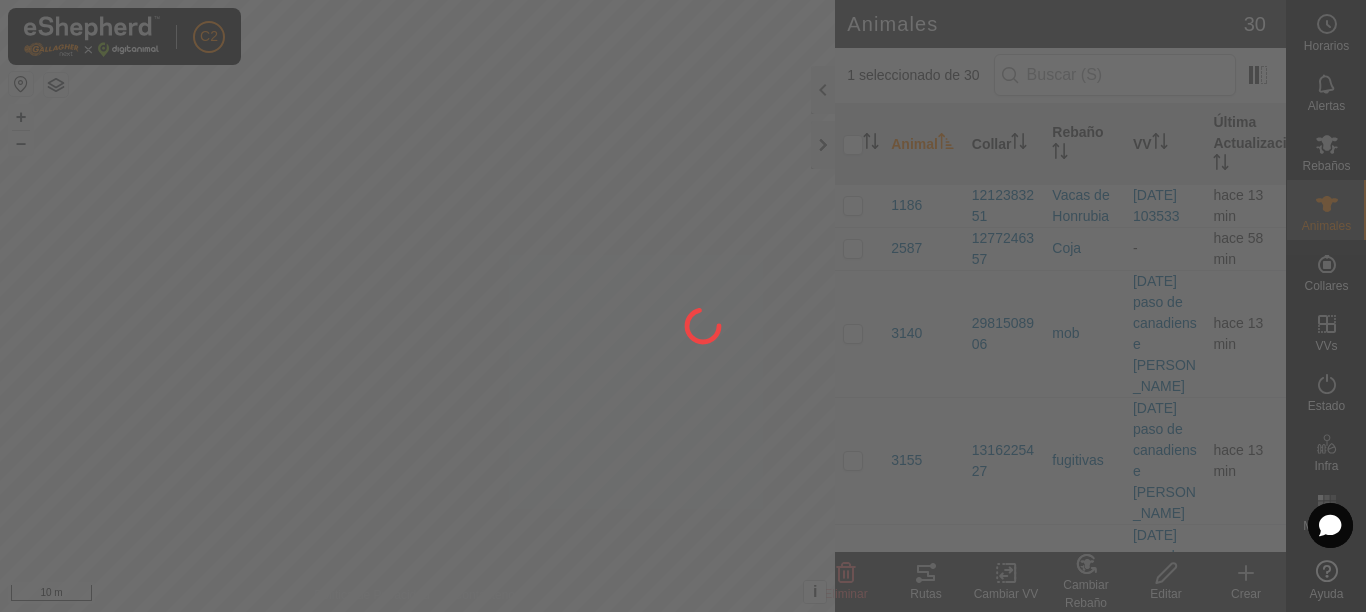 checkbox on "false" 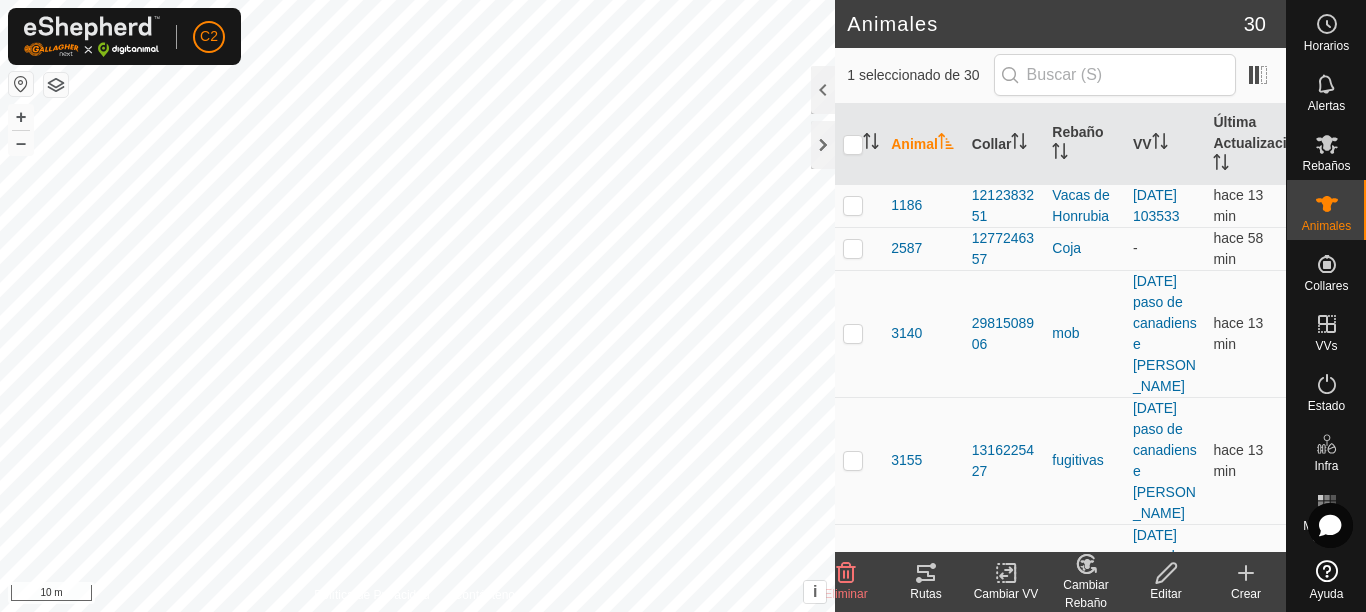 click on "Cambiar Rebaño" 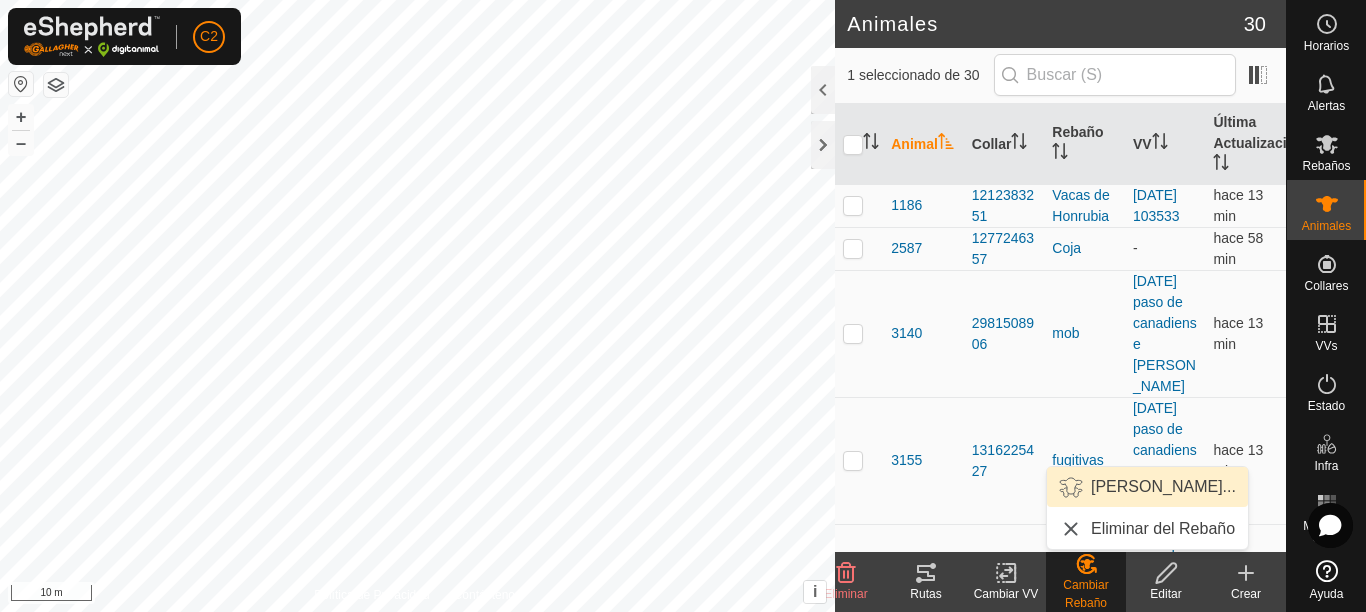 click on "Elegir Rebaño..." at bounding box center [1147, 487] 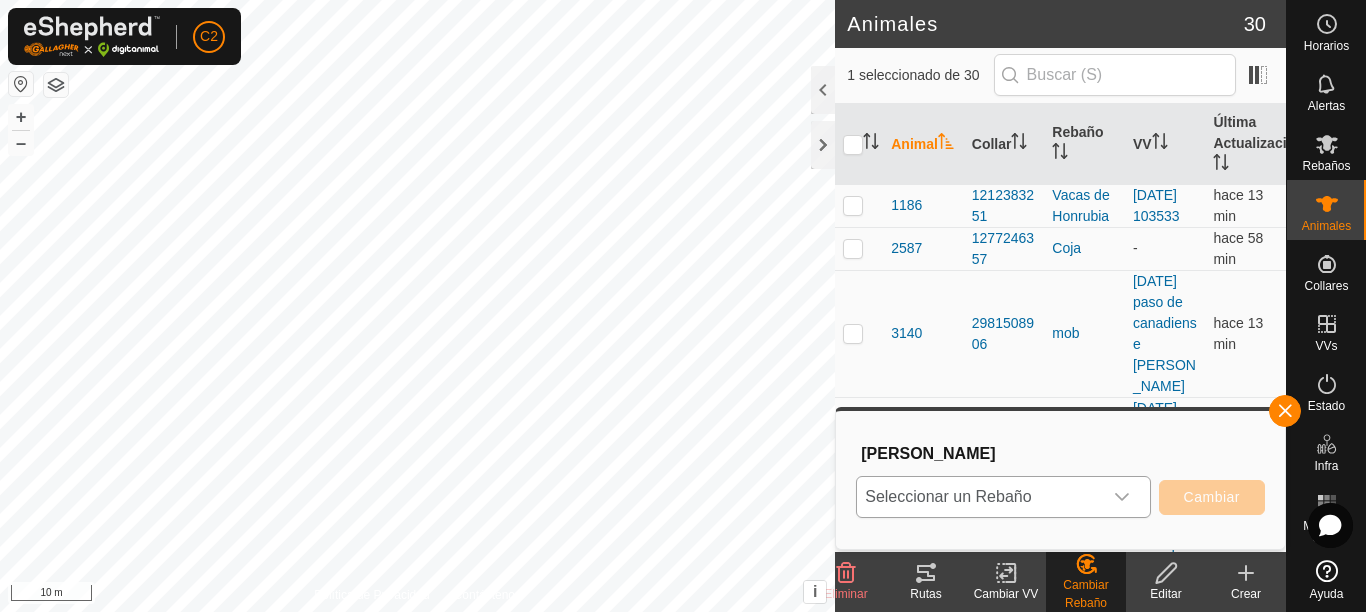 click 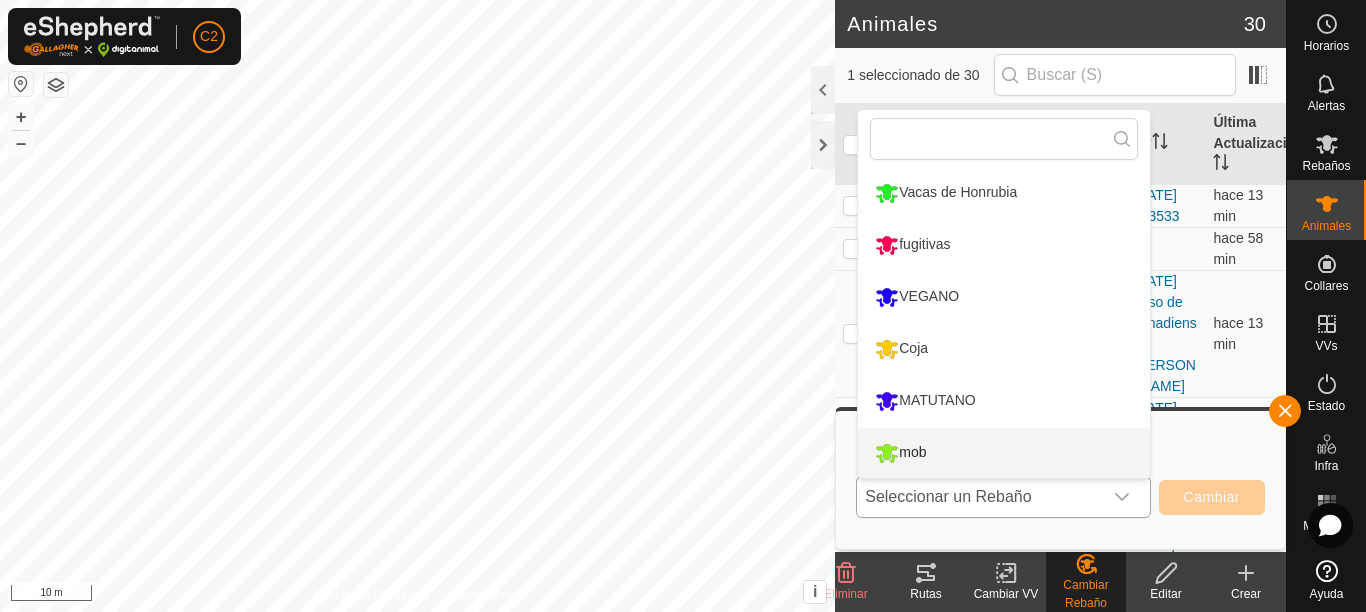 click on "mob" at bounding box center [1004, 453] 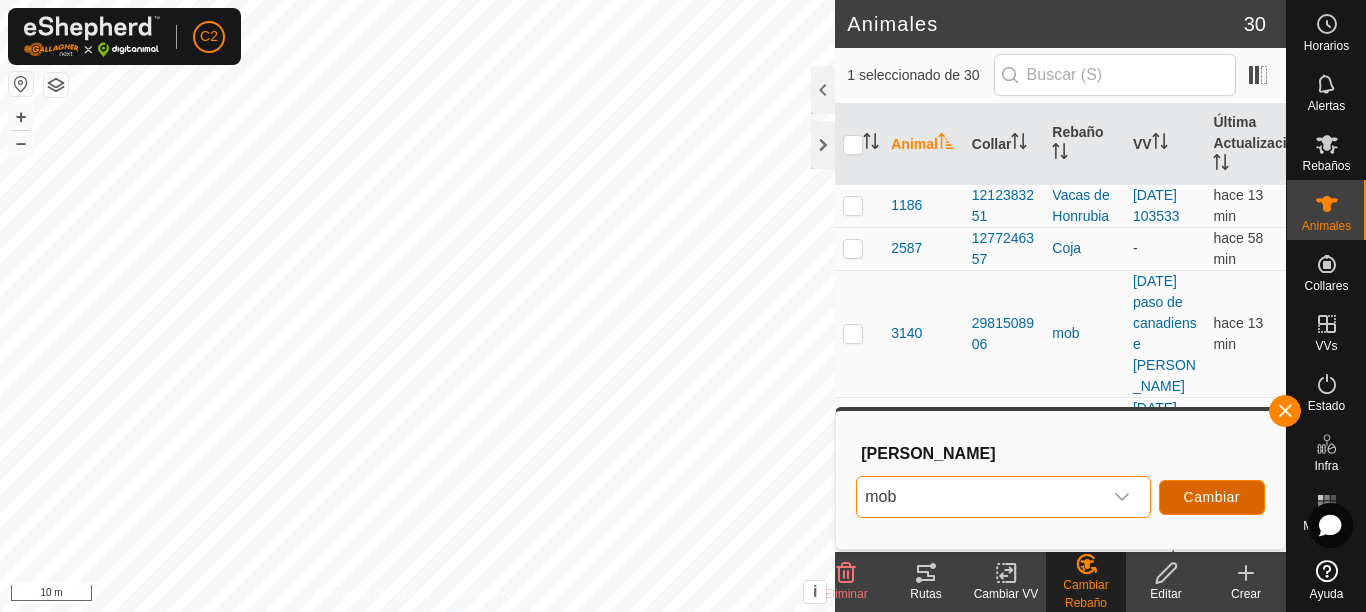 click on "Cambiar" at bounding box center (1212, 497) 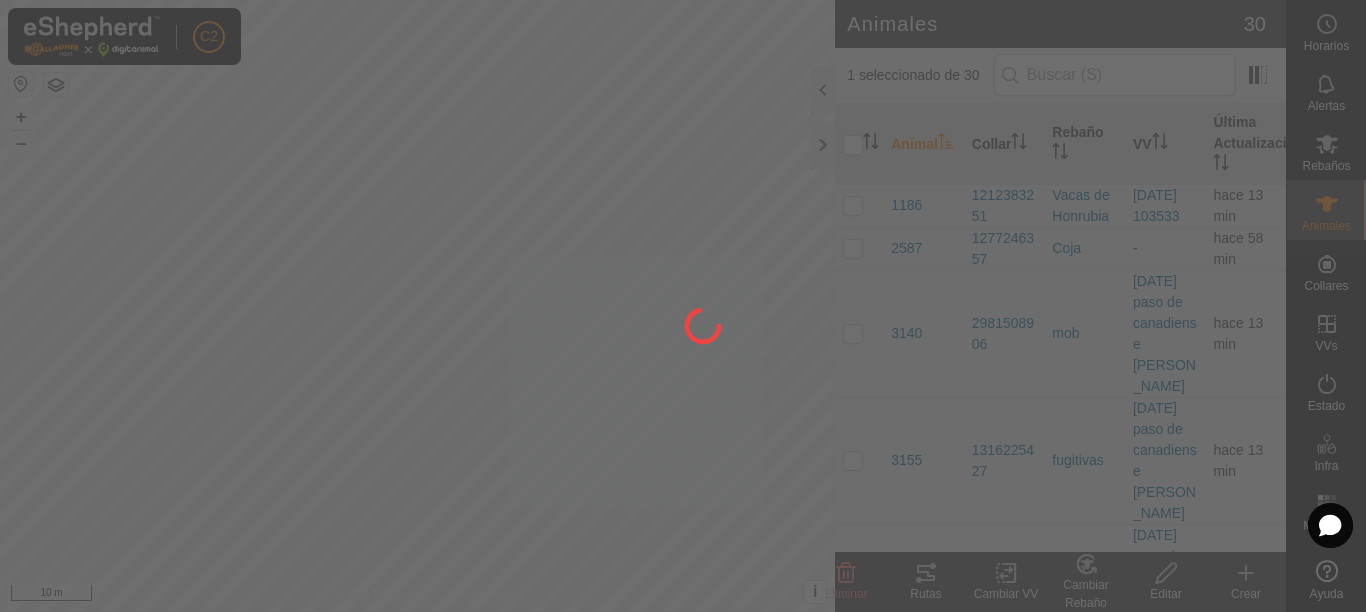 checkbox on "false" 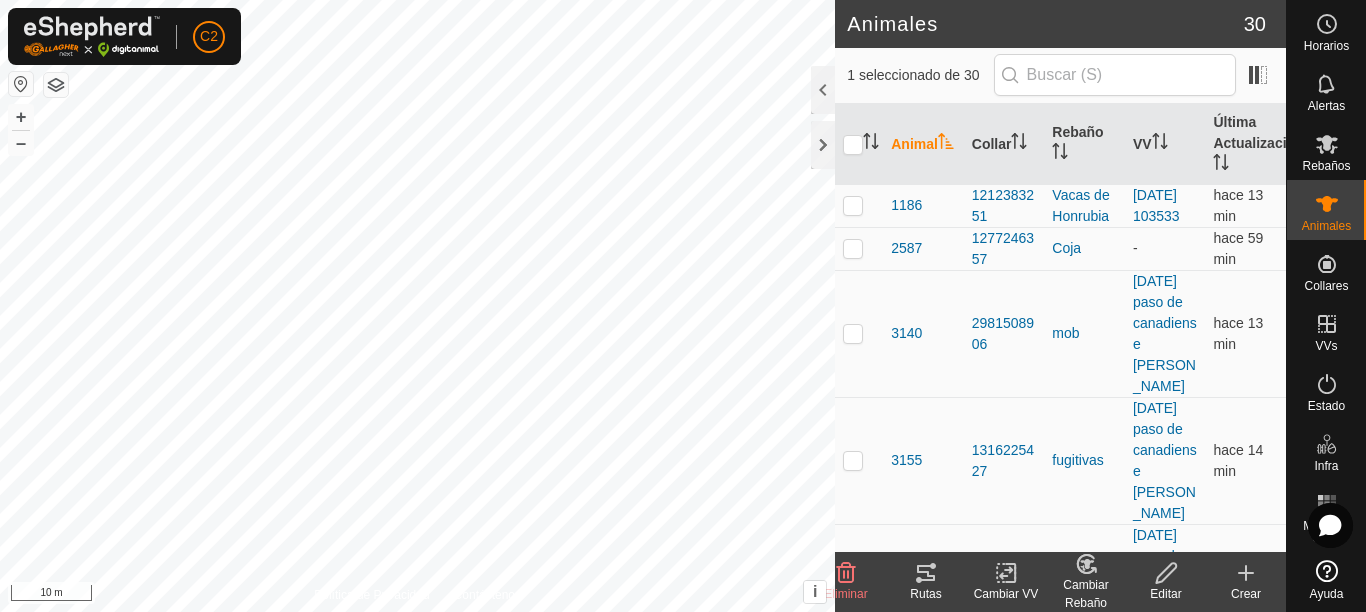 click 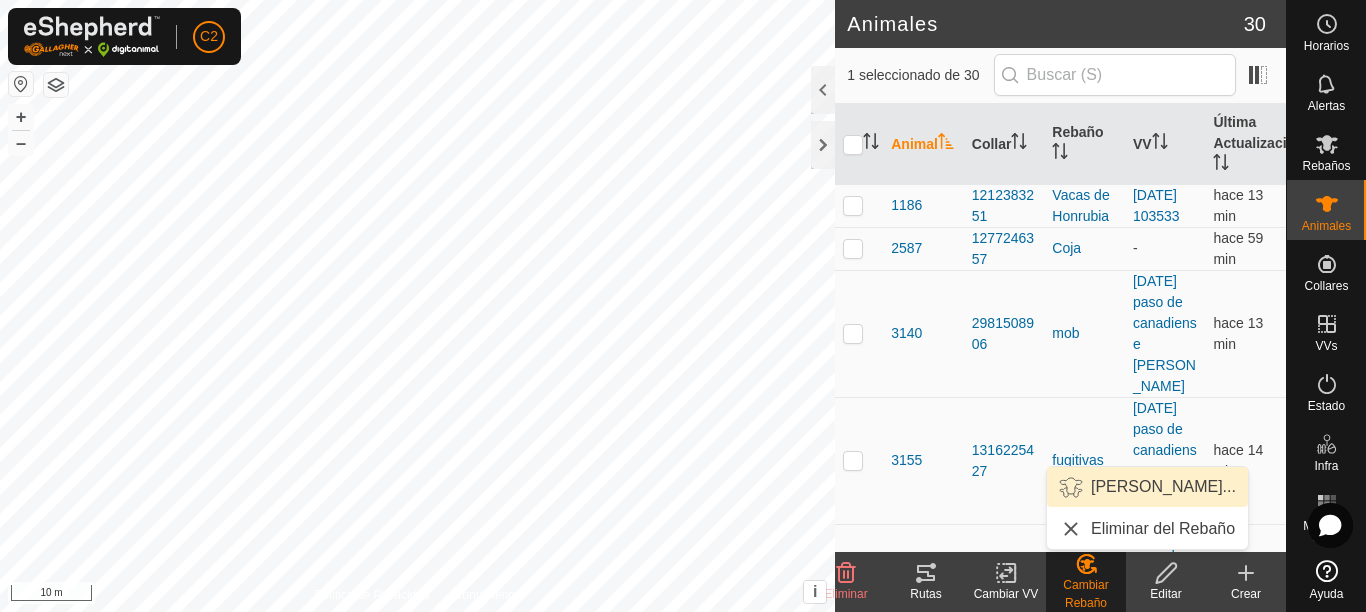 click on "Elegir Rebaño..." at bounding box center [1147, 487] 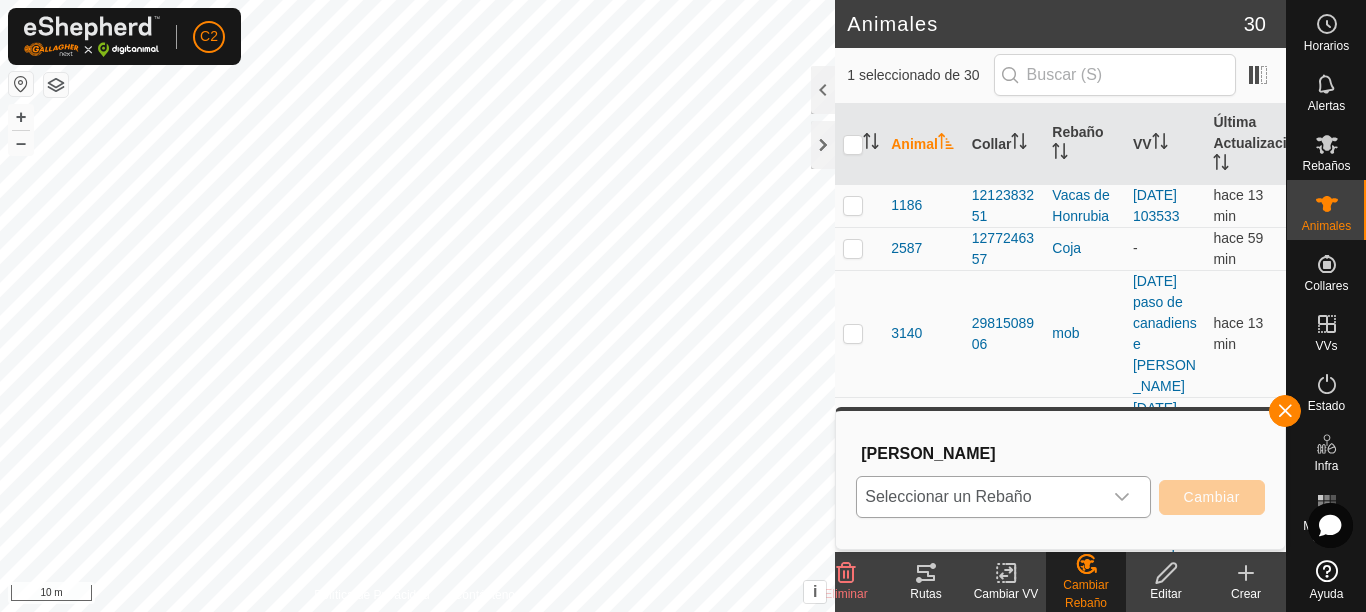 click at bounding box center [1122, 497] 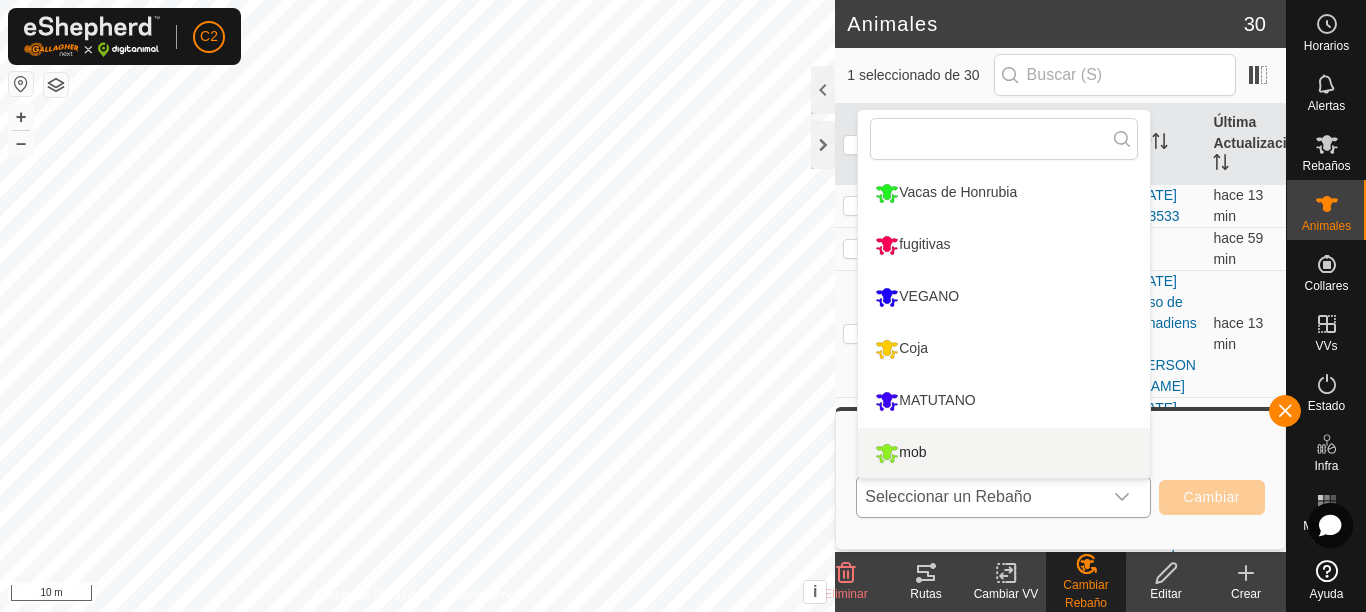 click on "mob" at bounding box center (1004, 453) 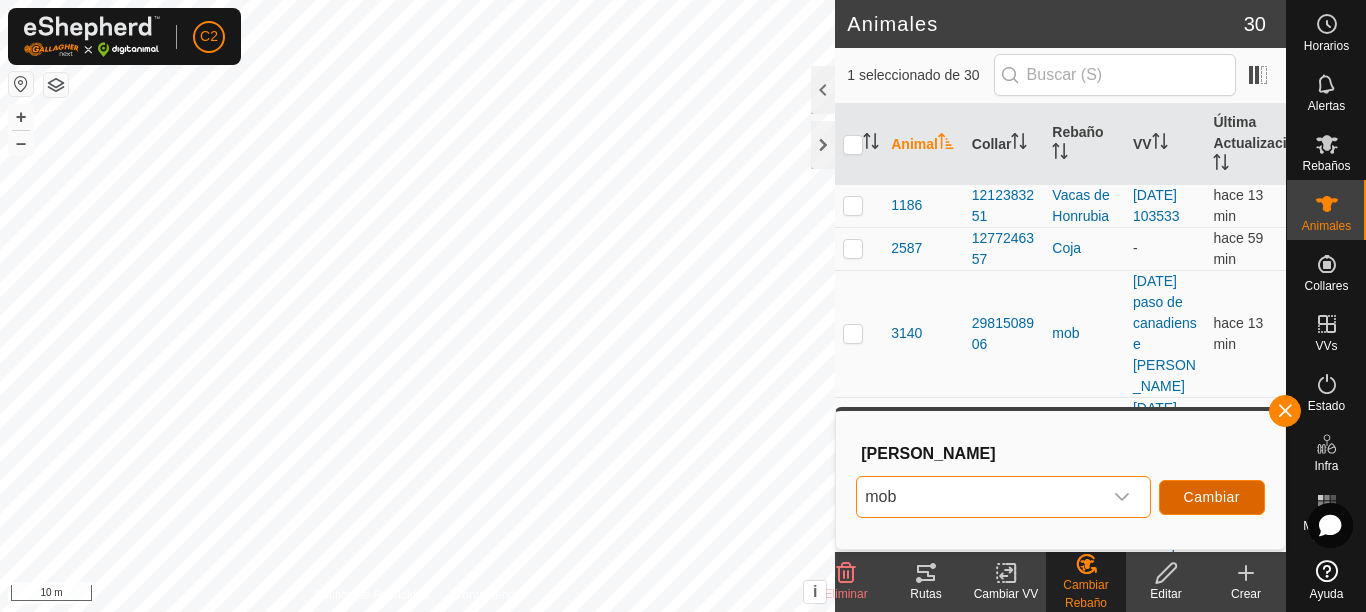 click on "Cambiar" at bounding box center [1212, 497] 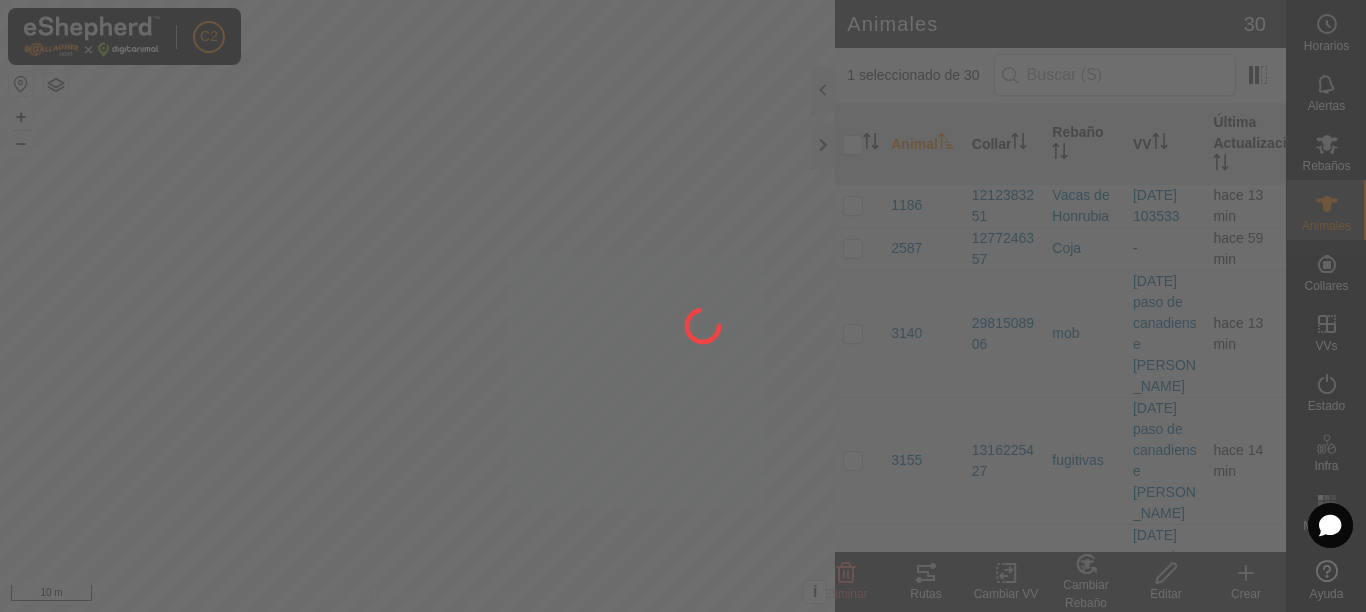 checkbox on "false" 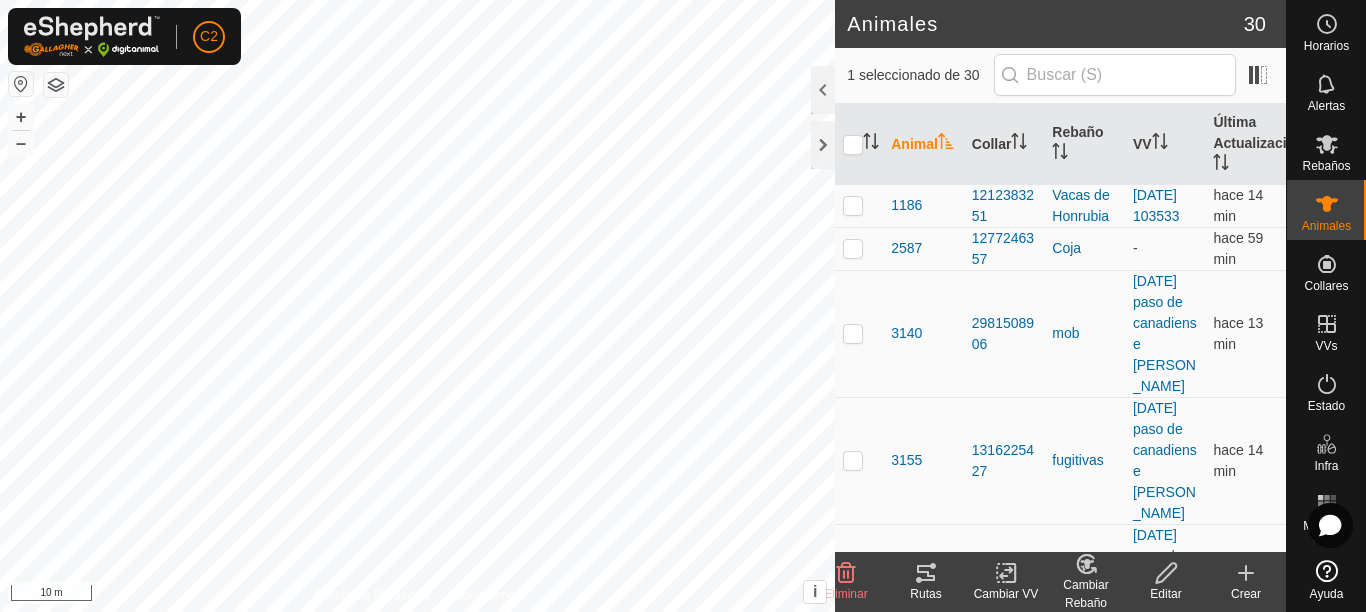 click on "Cambiar Rebaño" 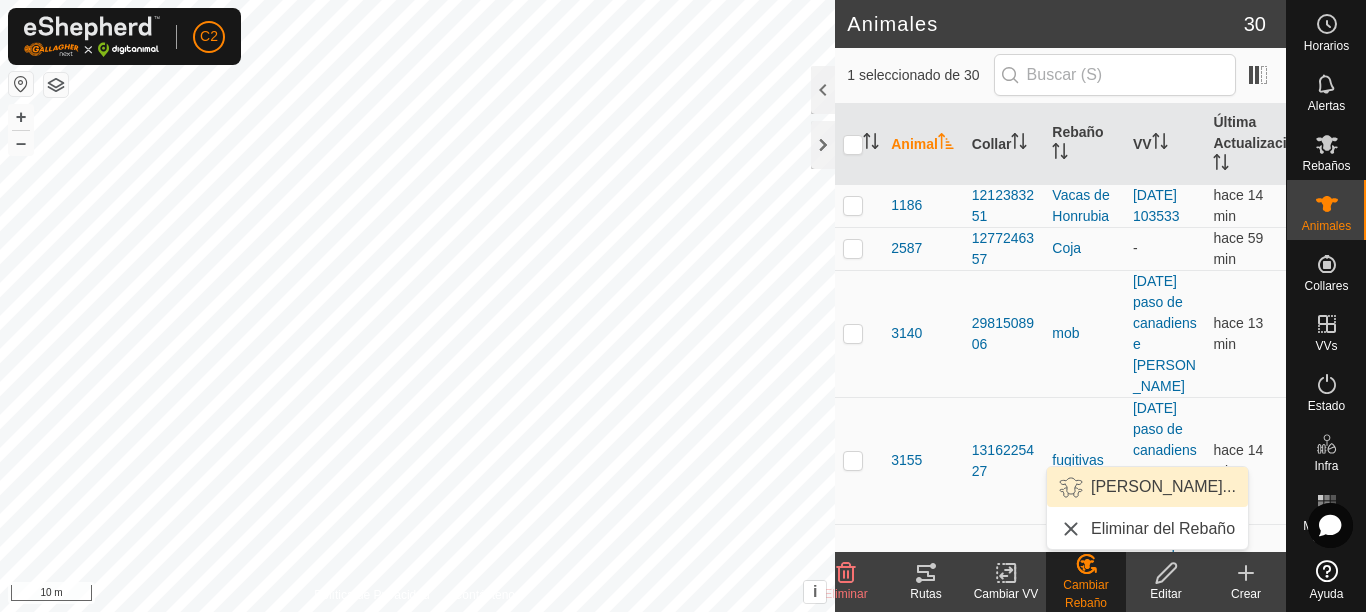 click on "Elegir Rebaño..." at bounding box center (1147, 487) 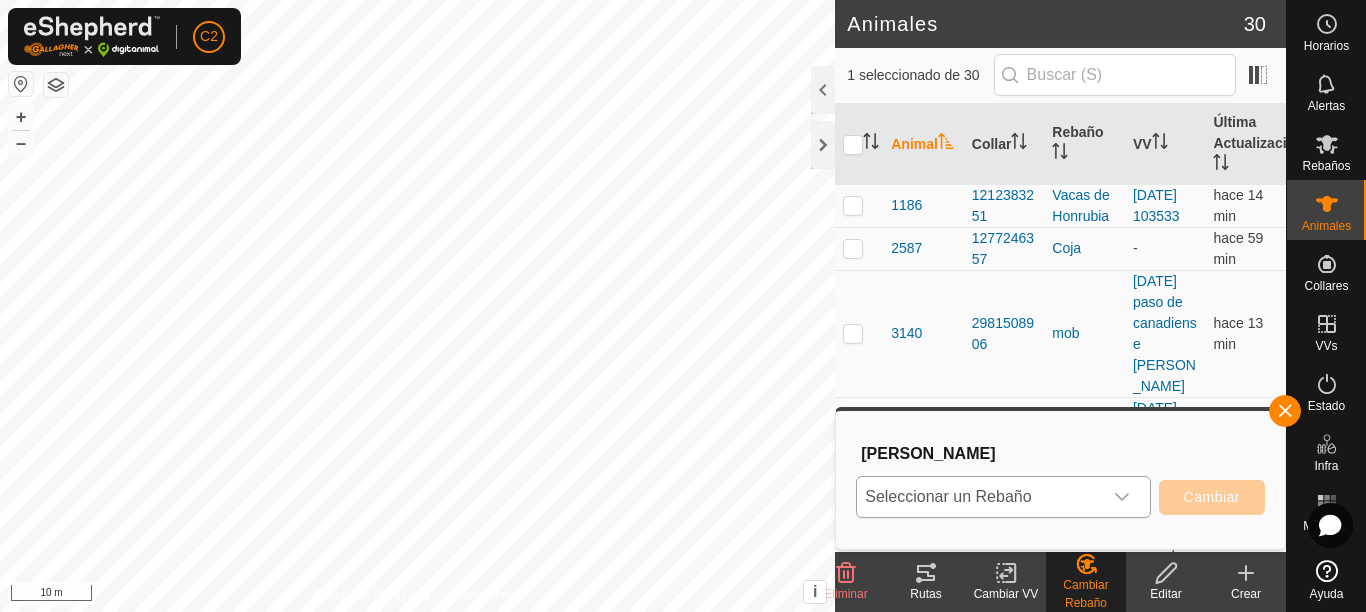click 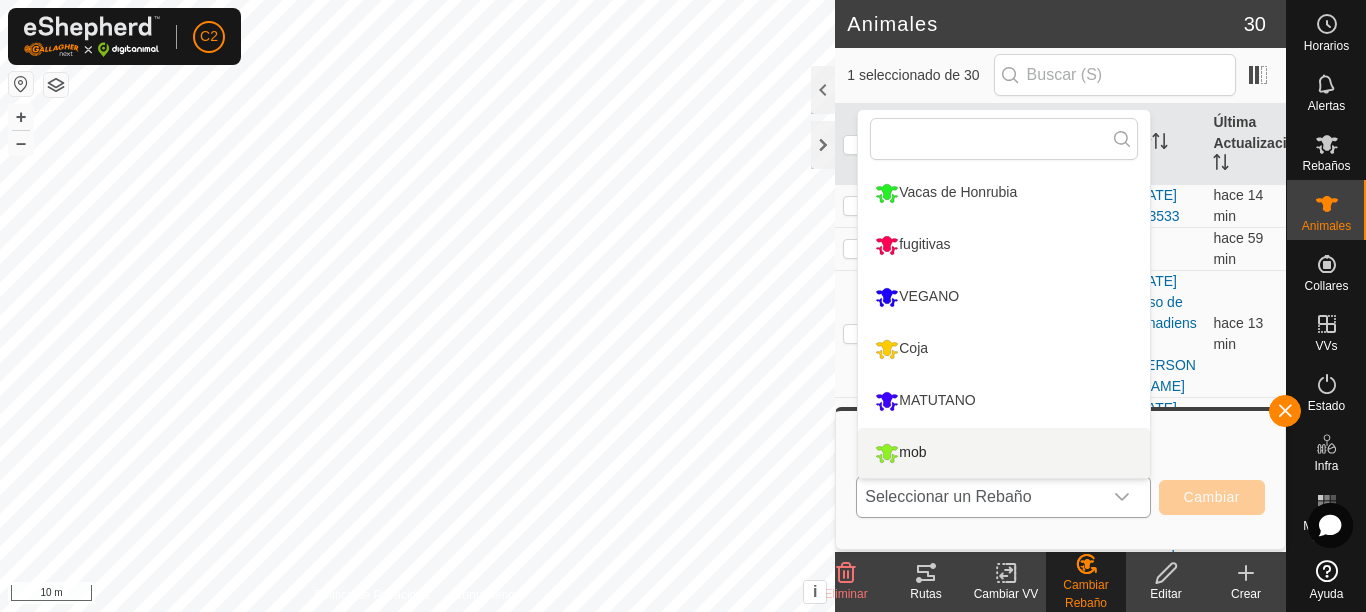 click on "mob" at bounding box center (1004, 453) 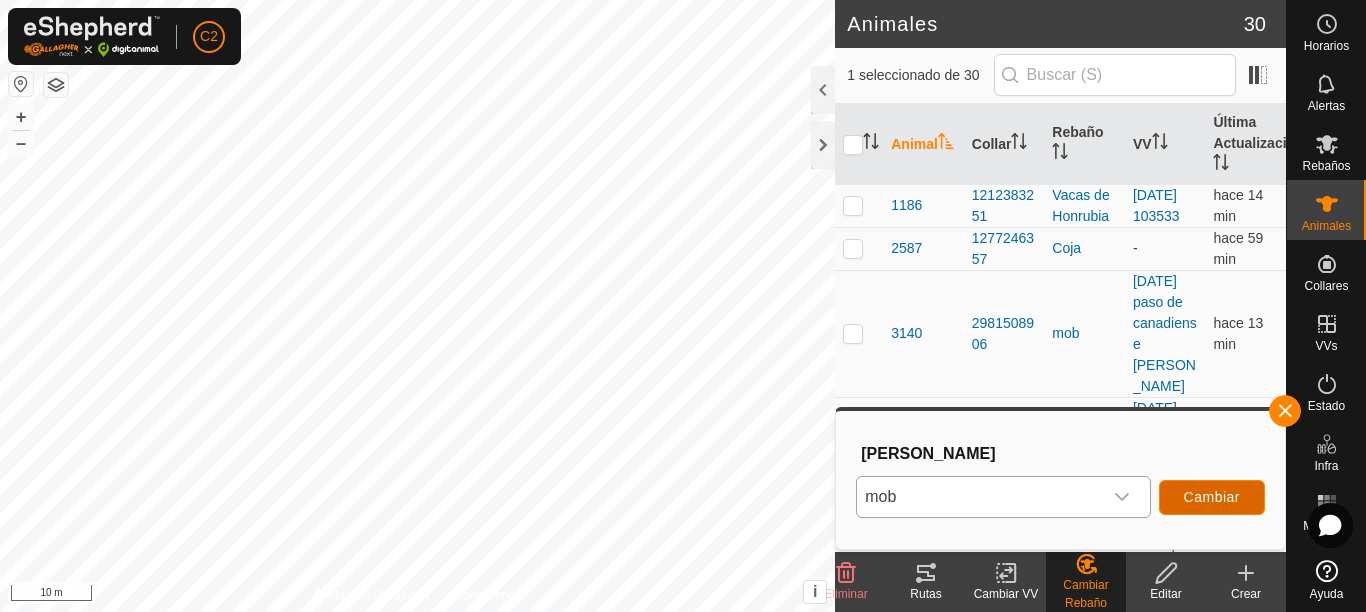 click on "Cambiar" at bounding box center (1212, 497) 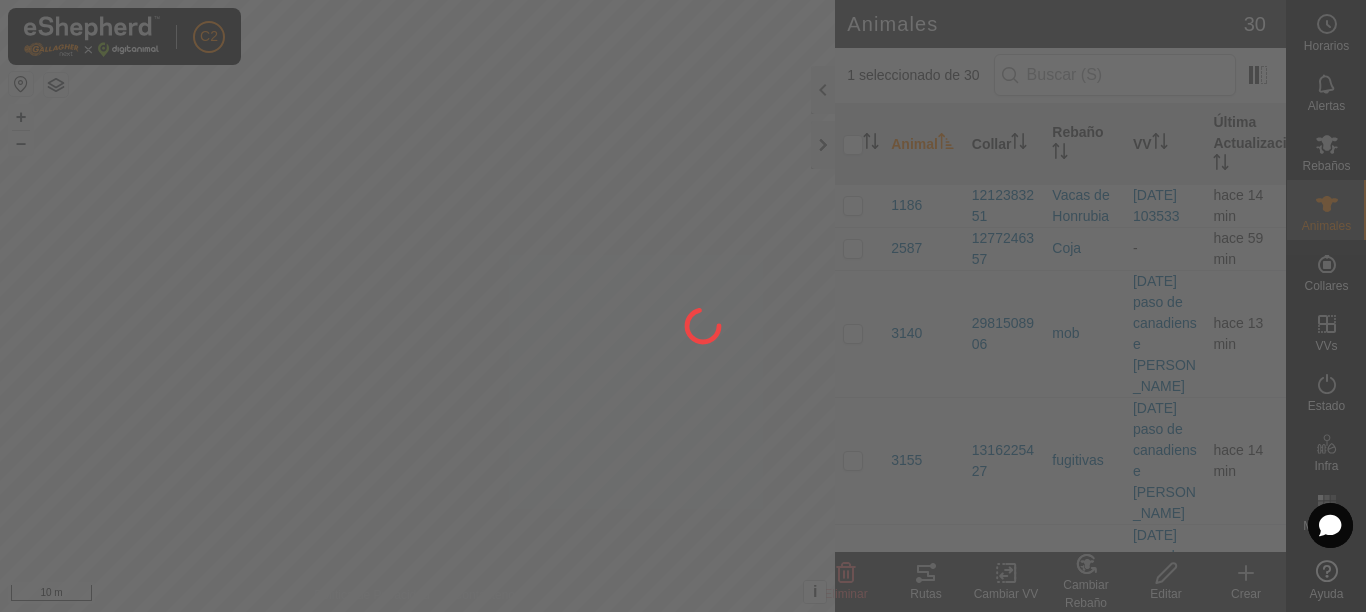 checkbox on "false" 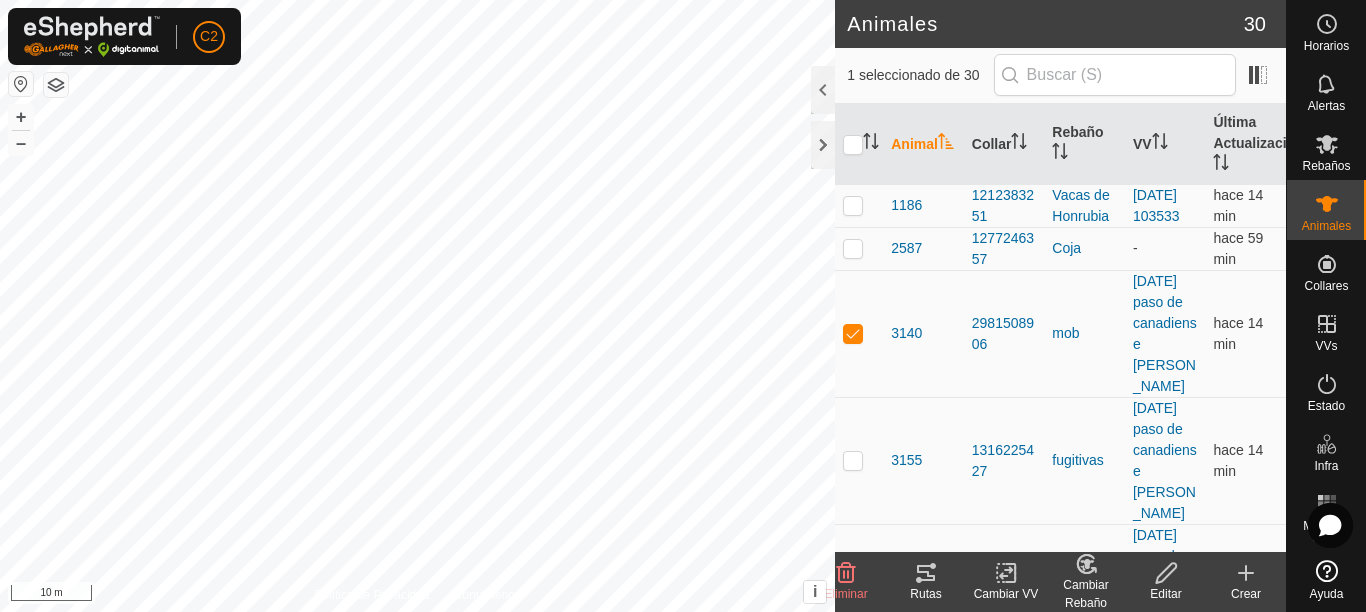 click on "Cambiar Rebaño" 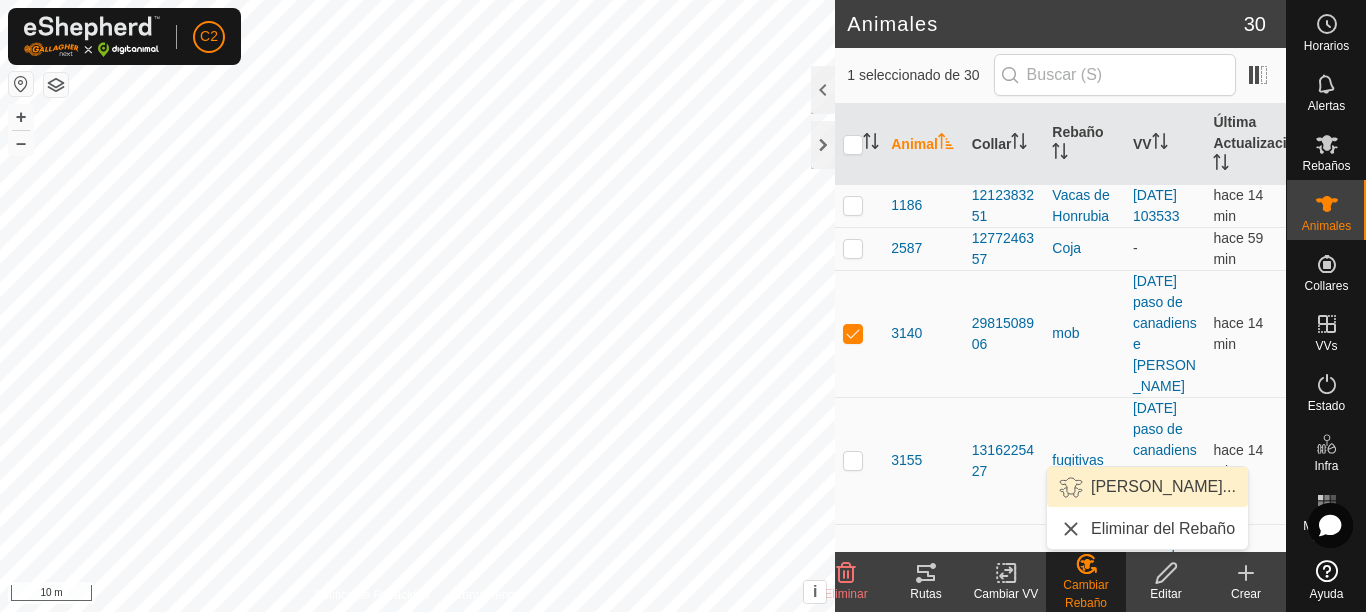 click on "Elegir Rebaño..." at bounding box center (1147, 487) 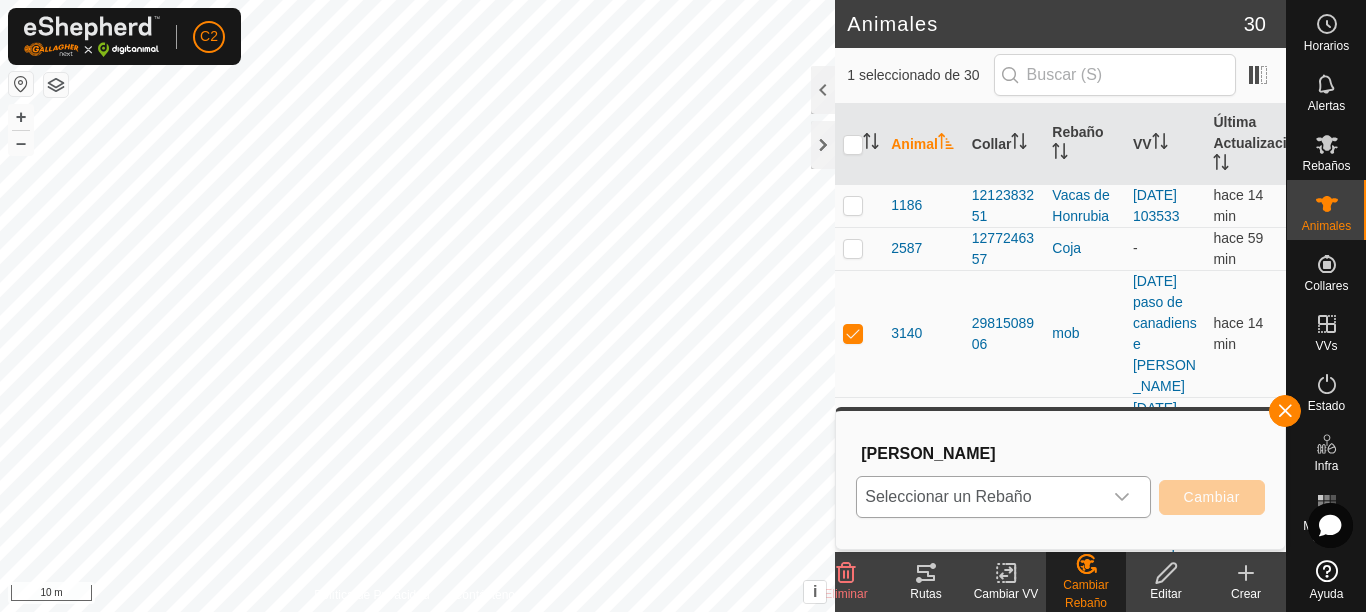click 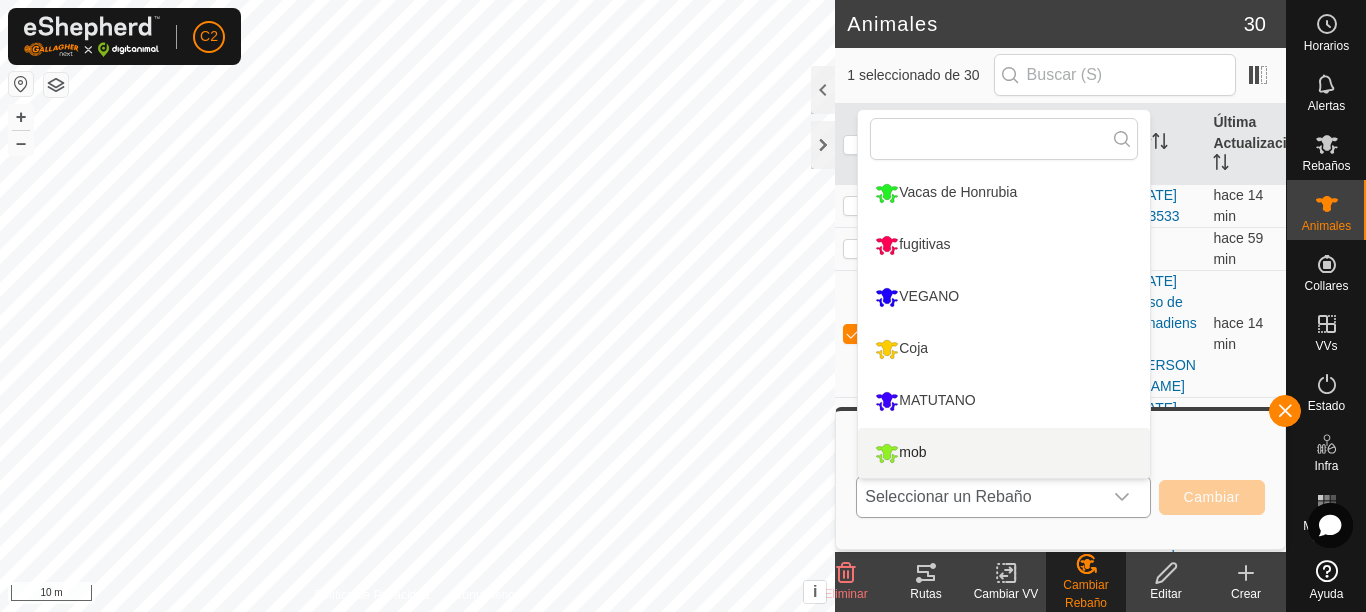 click on "mob" at bounding box center [1004, 453] 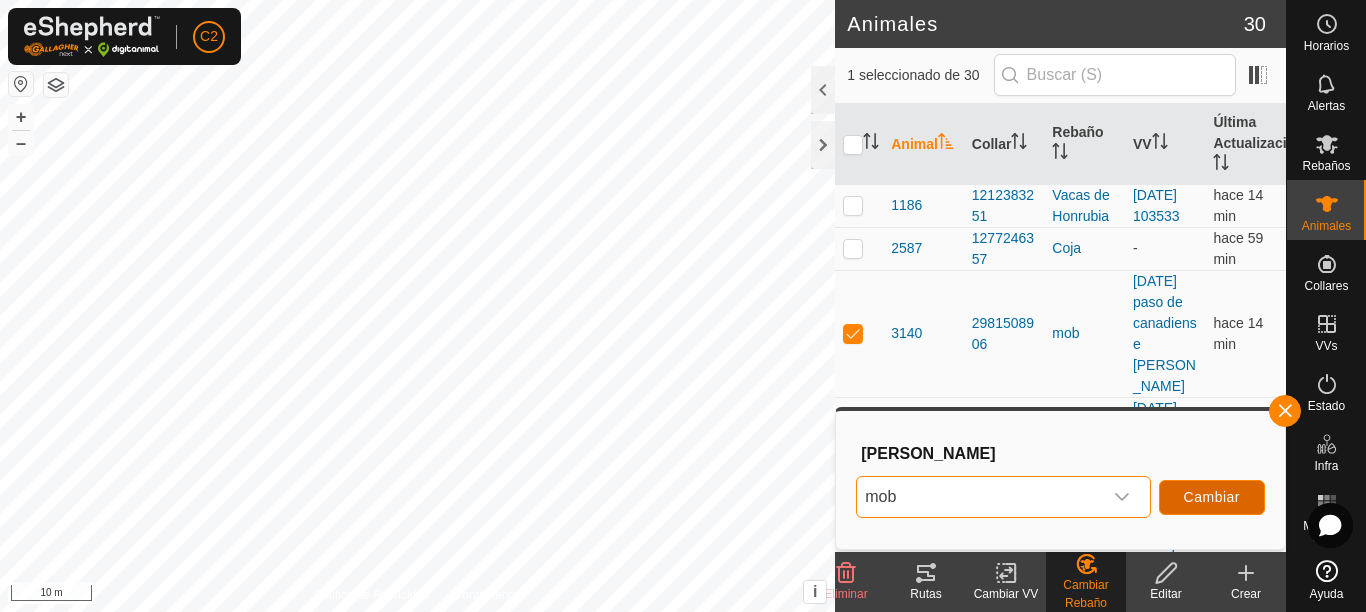 click on "Cambiar" at bounding box center (1212, 497) 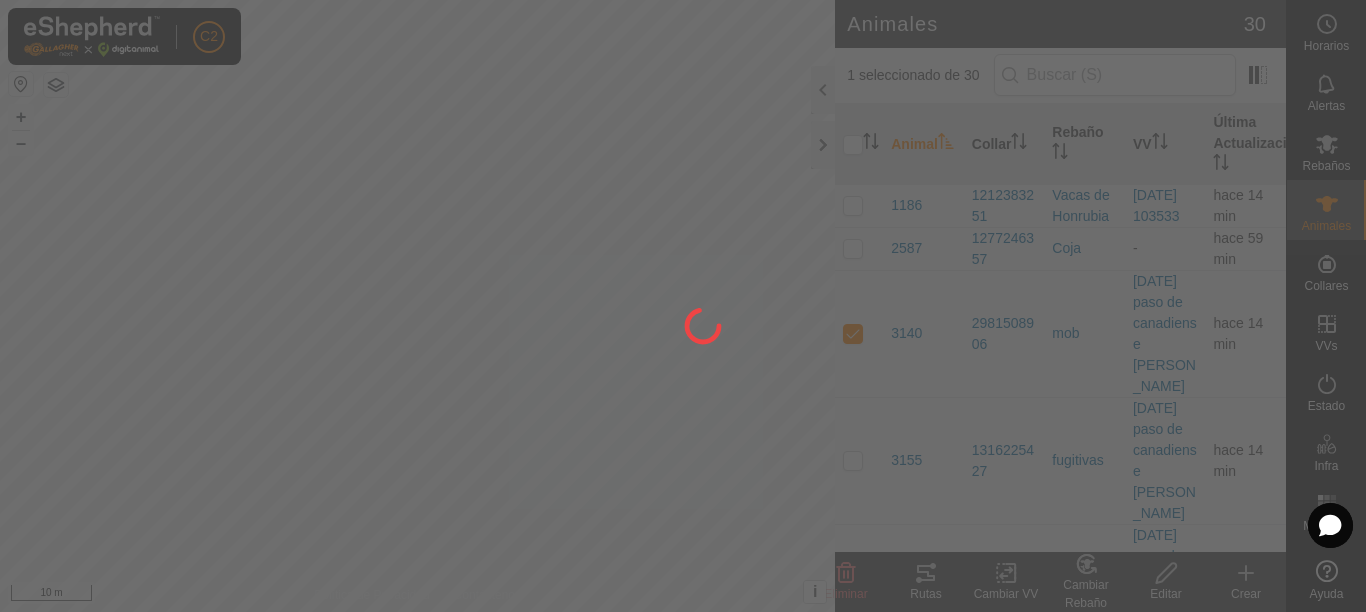 checkbox on "false" 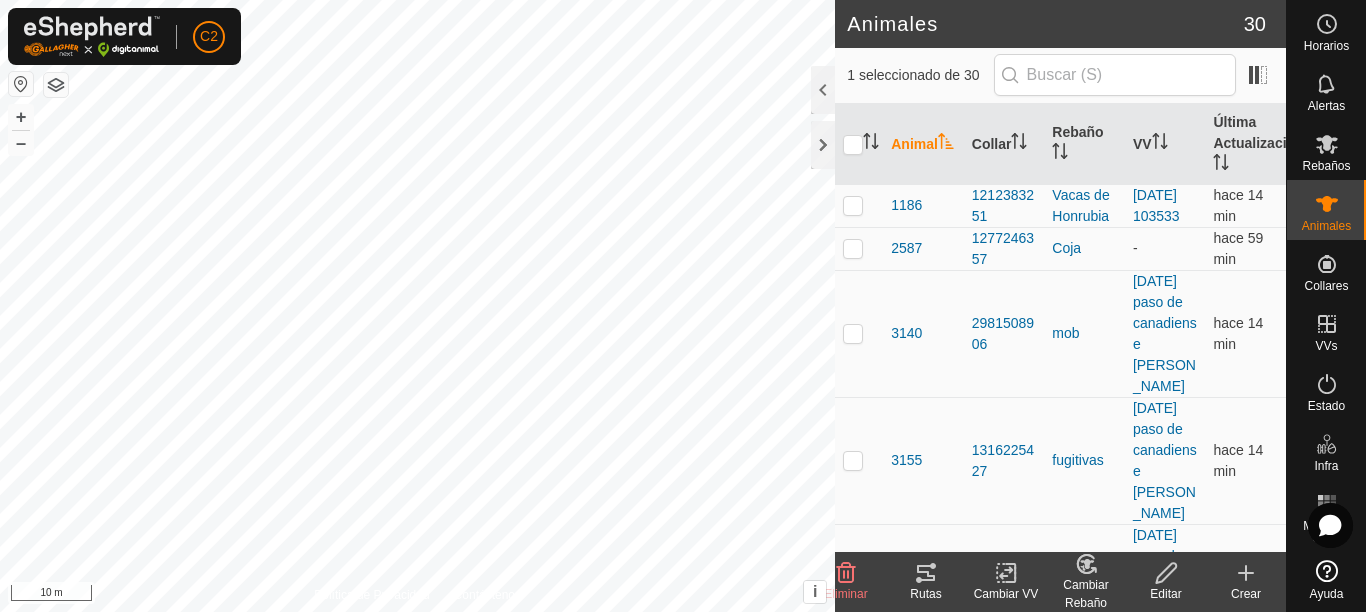 click 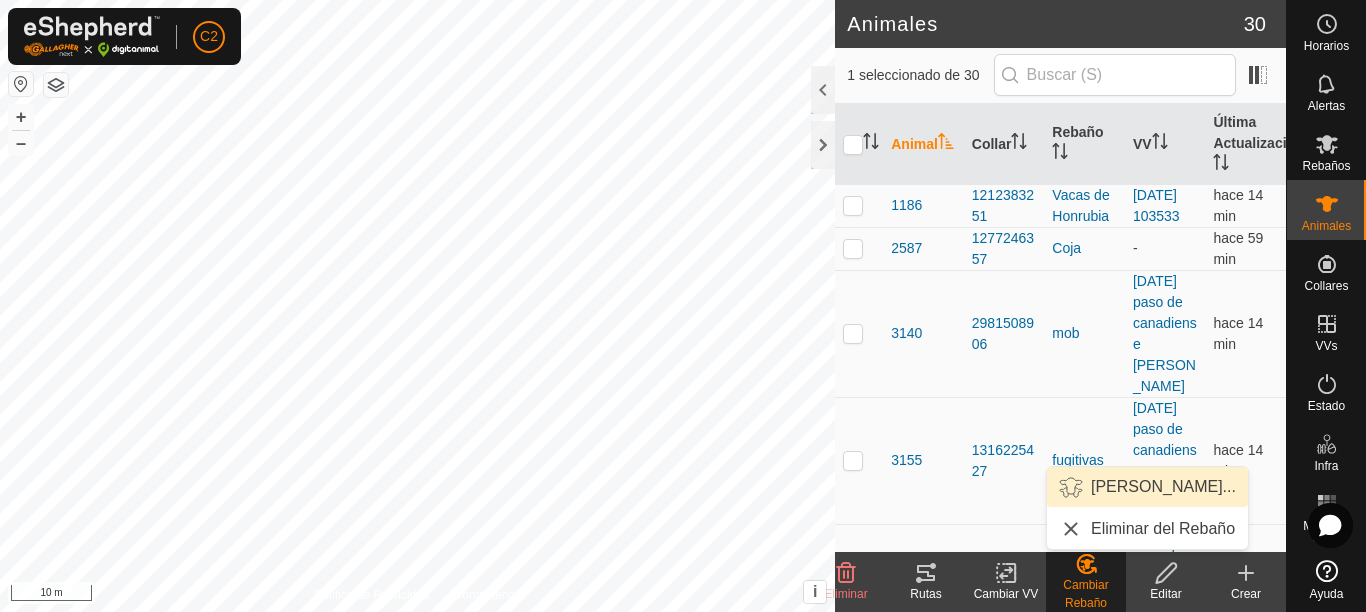 click on "Elegir Rebaño..." at bounding box center (1147, 487) 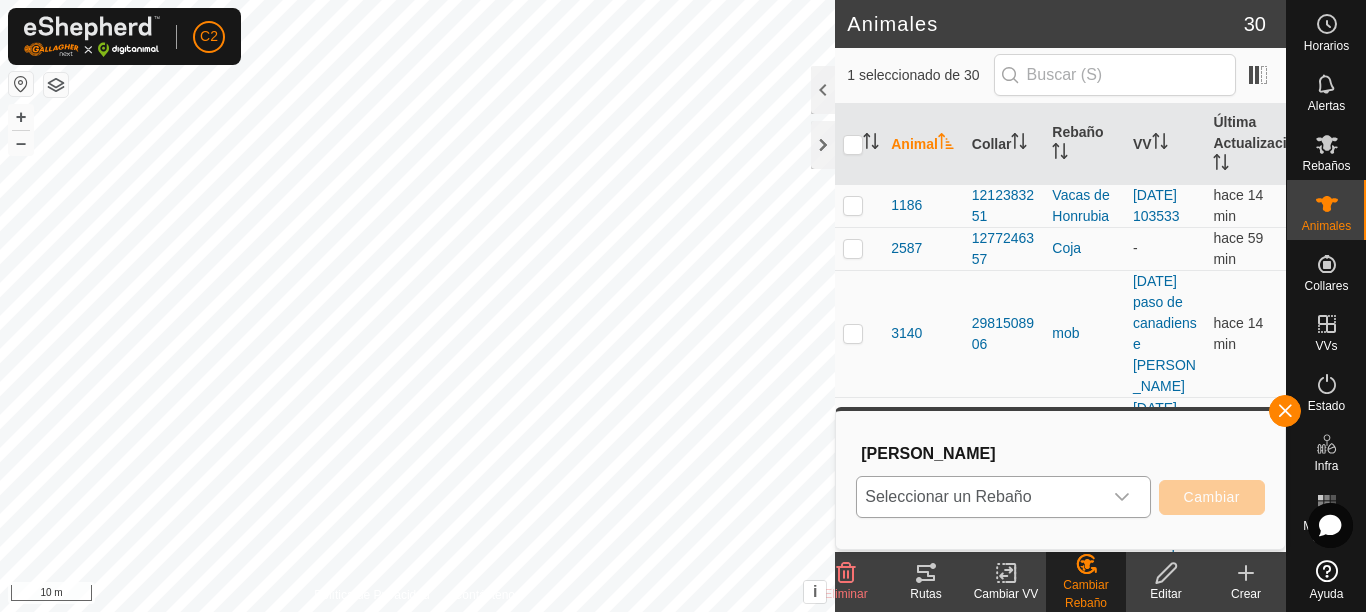 click 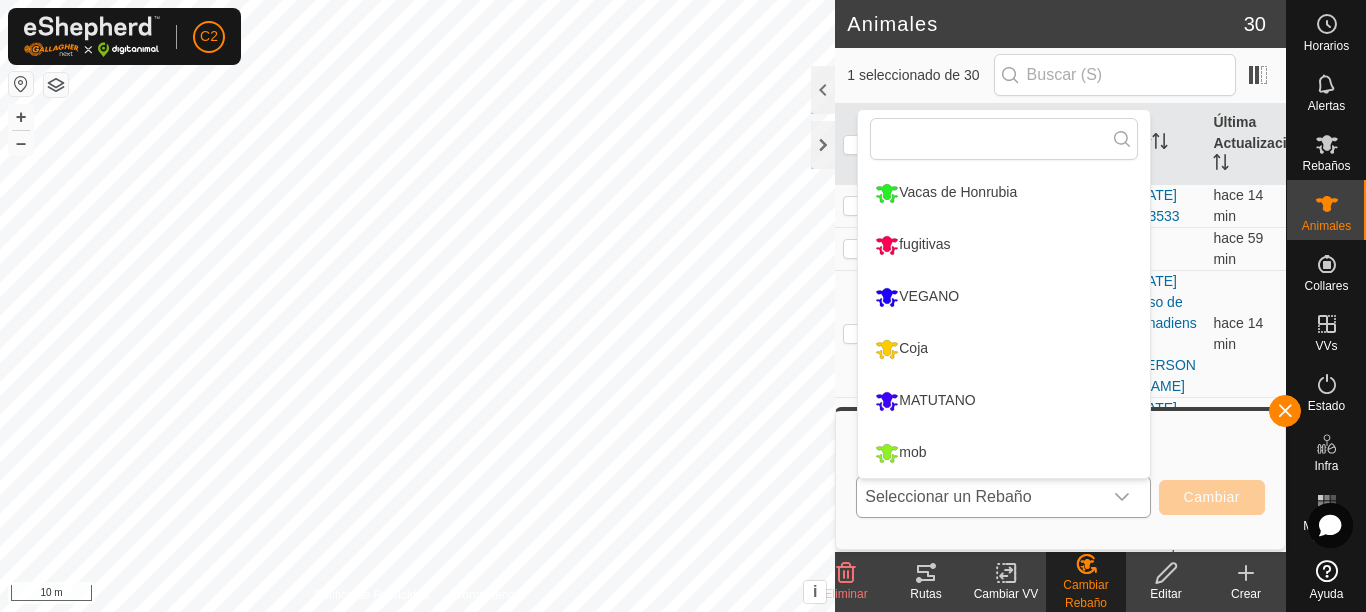 click on "mob" at bounding box center [1004, 453] 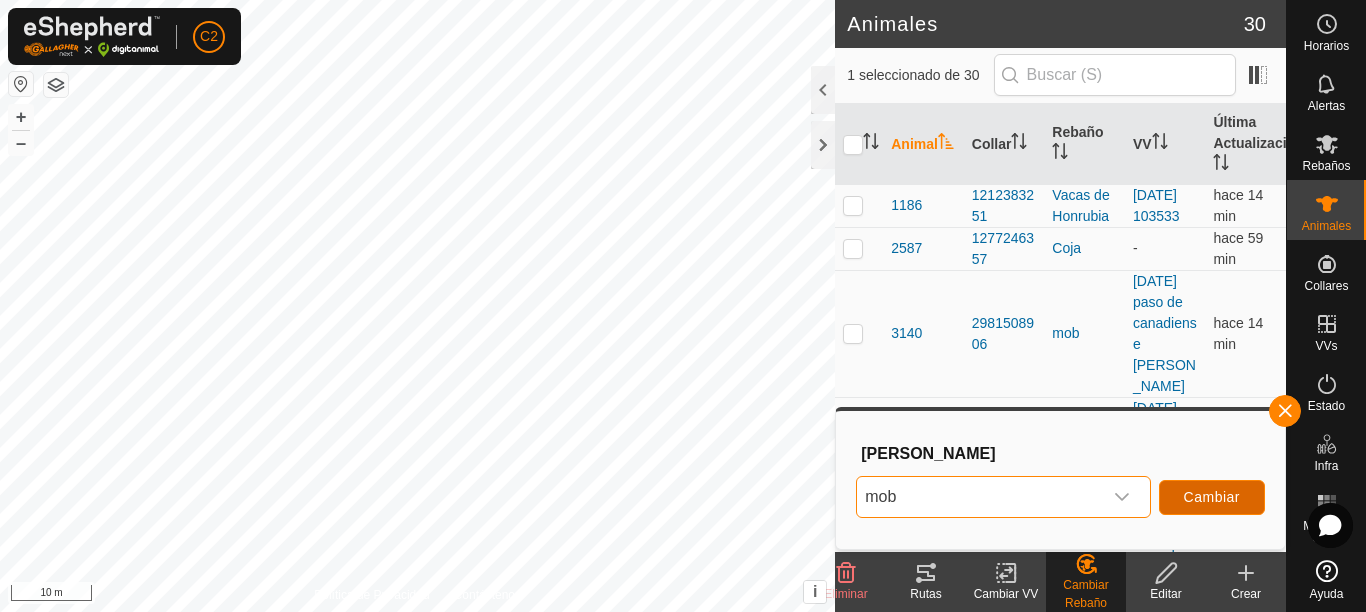 click on "Cambiar" at bounding box center (1212, 497) 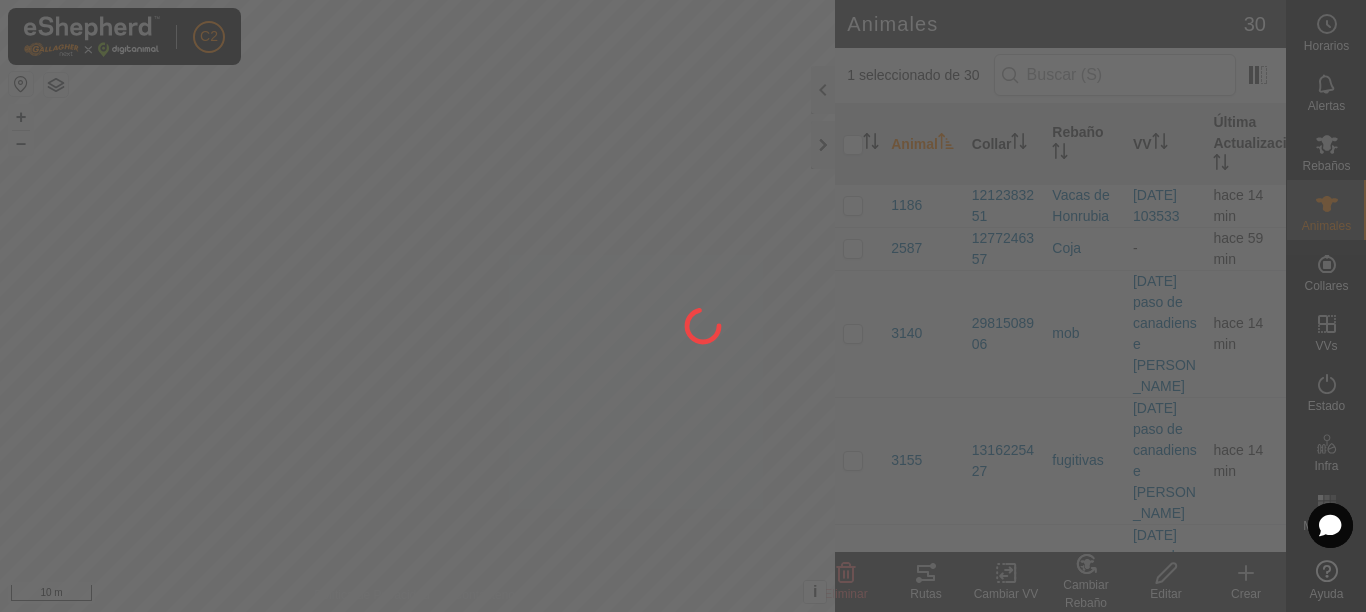 checkbox on "false" 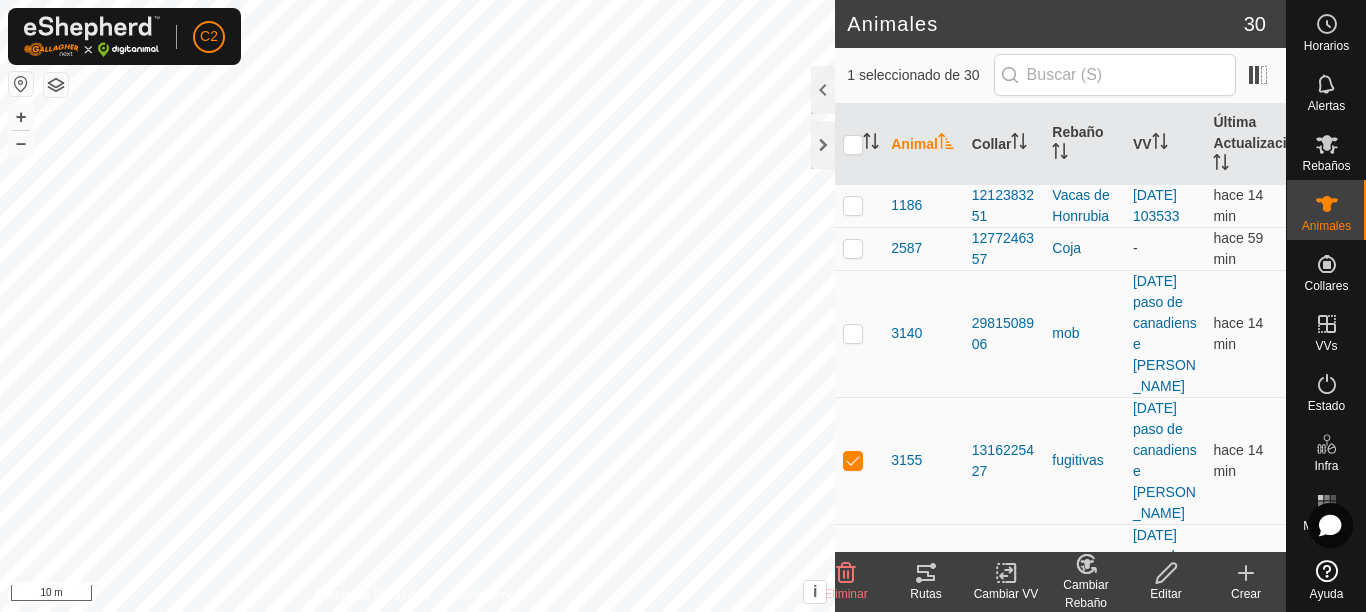 click 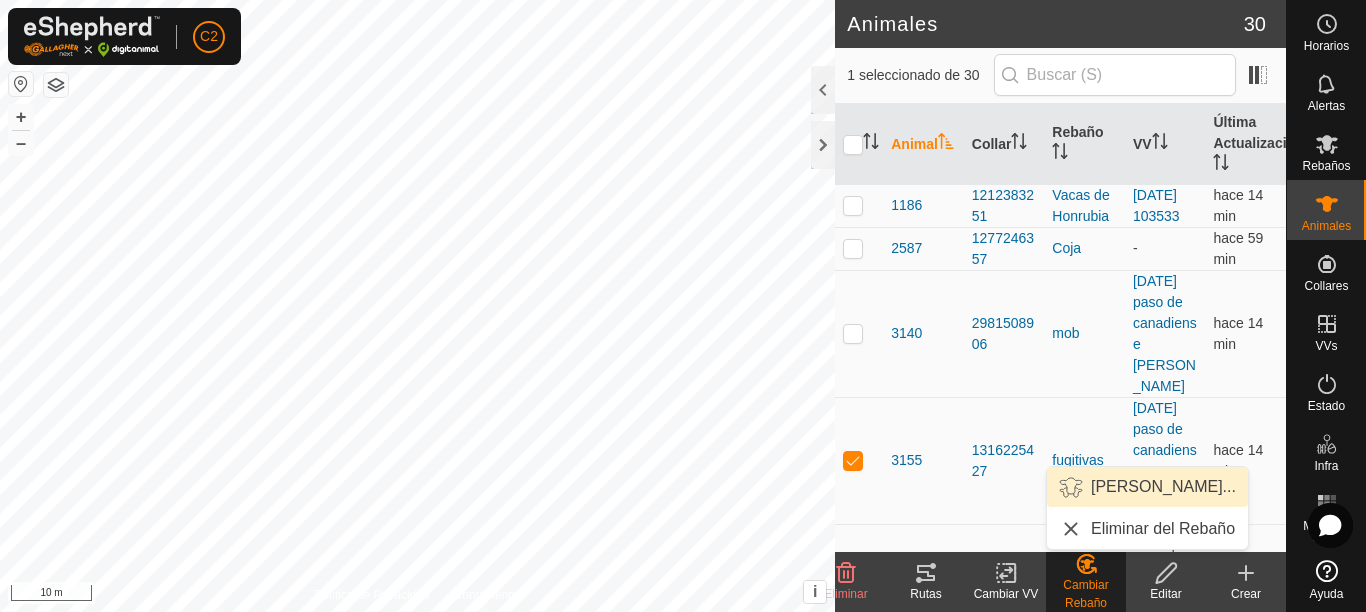 click on "Elegir Rebaño..." at bounding box center [1147, 487] 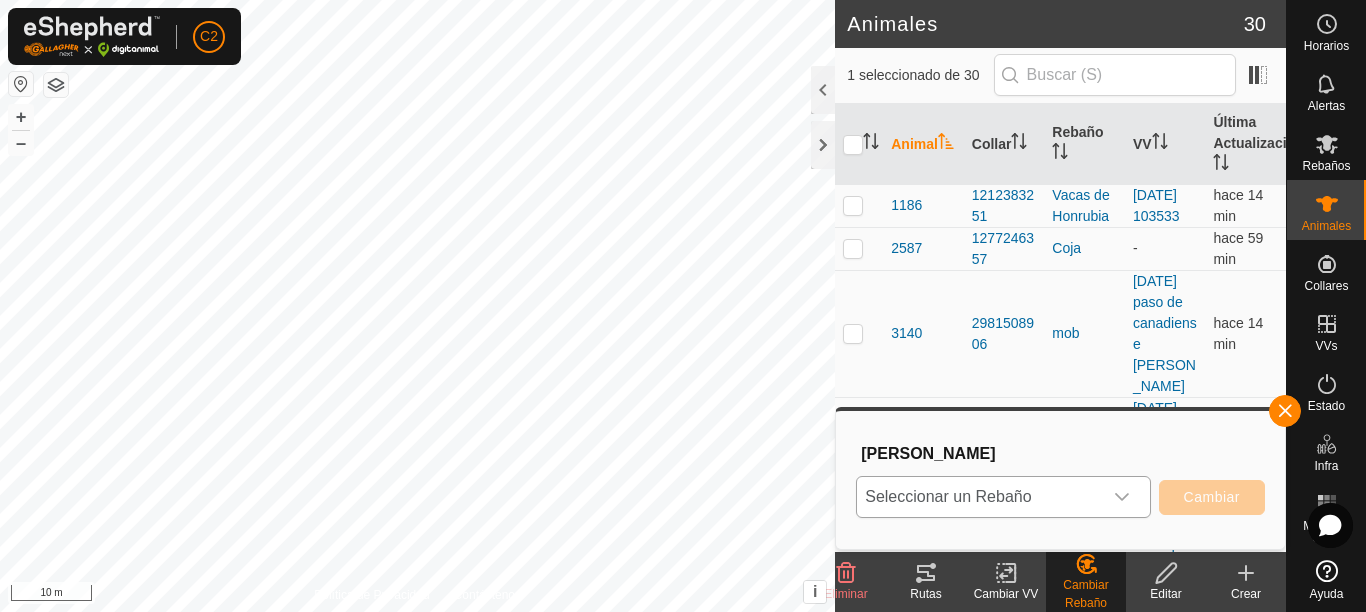 click 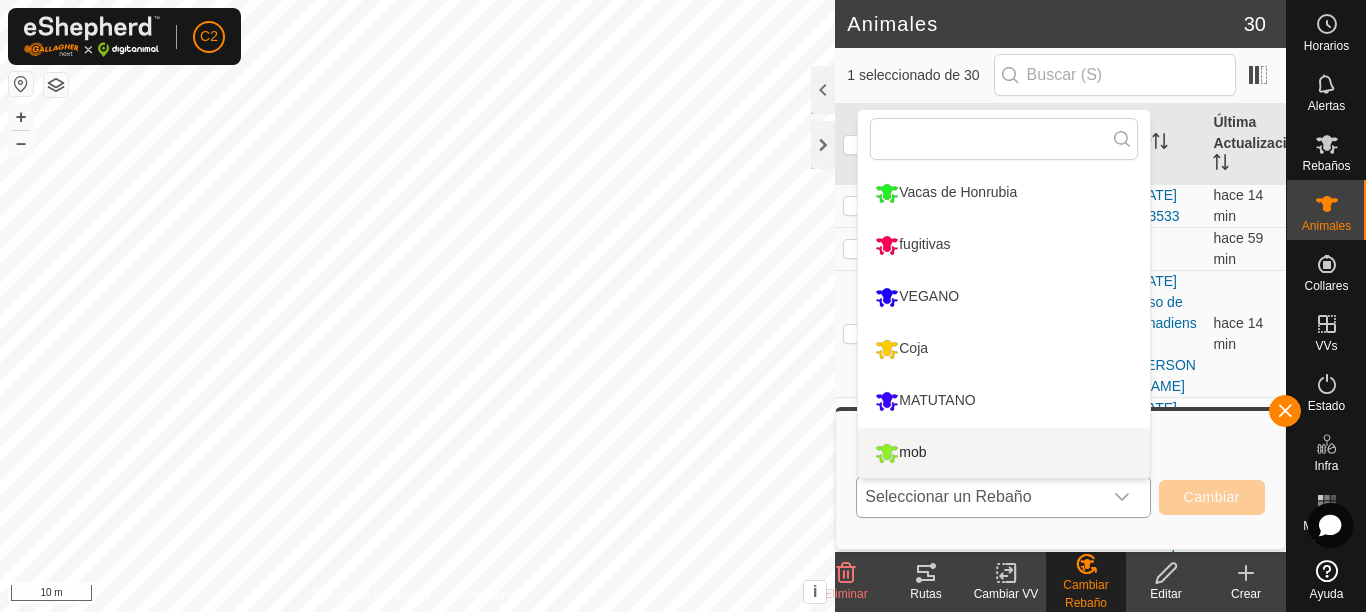 click on "mob" at bounding box center [1004, 453] 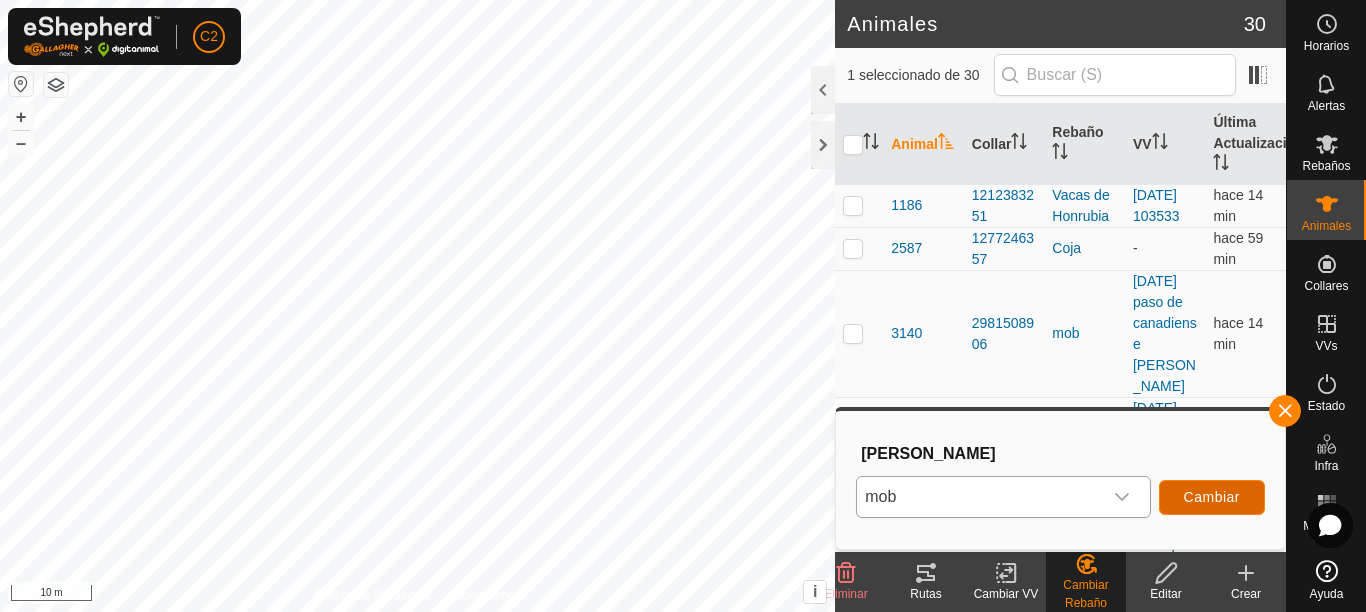 click on "Cambiar" at bounding box center (1212, 497) 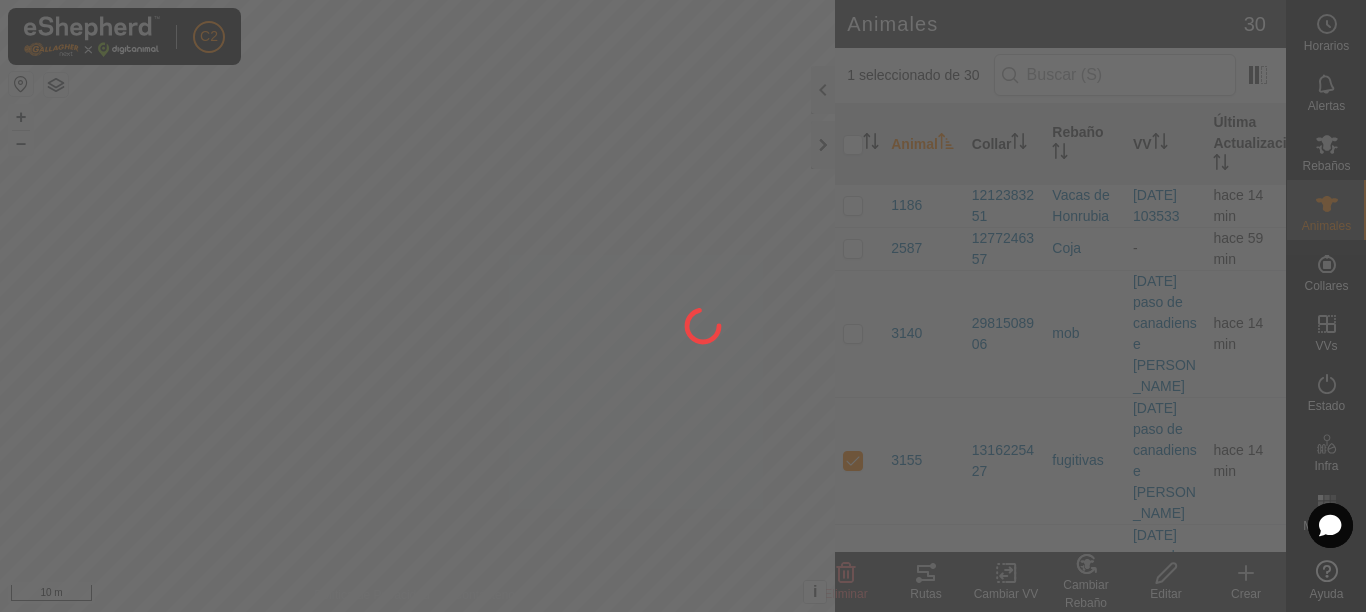 checkbox on "false" 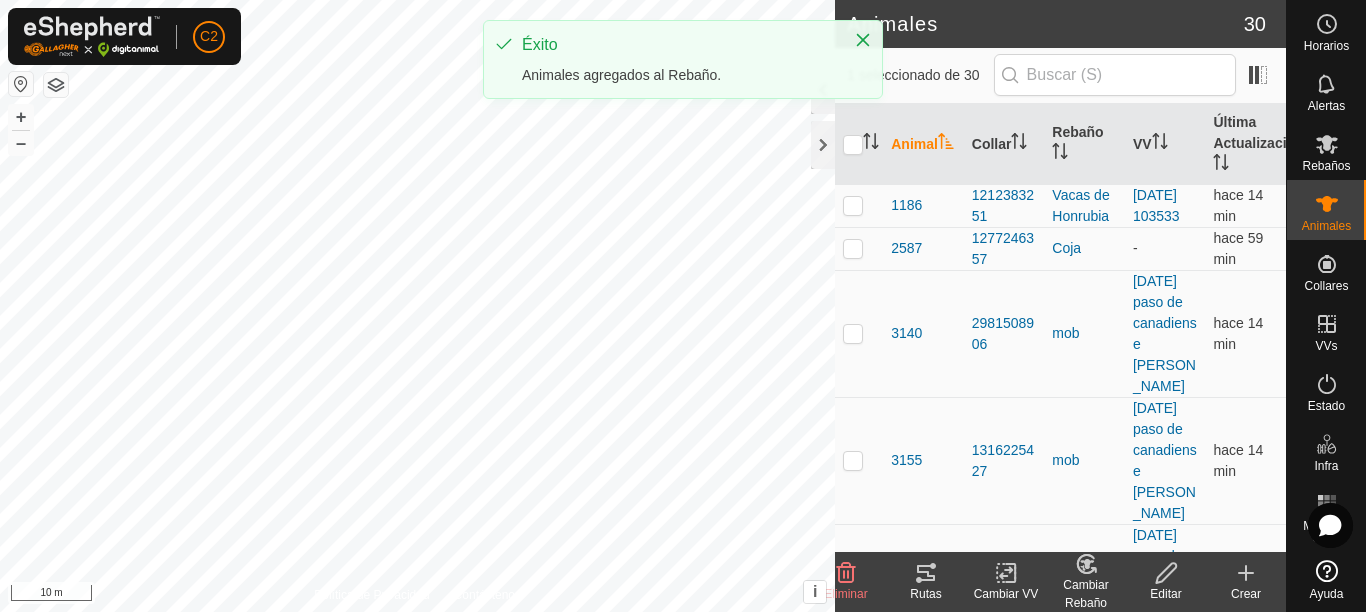 click 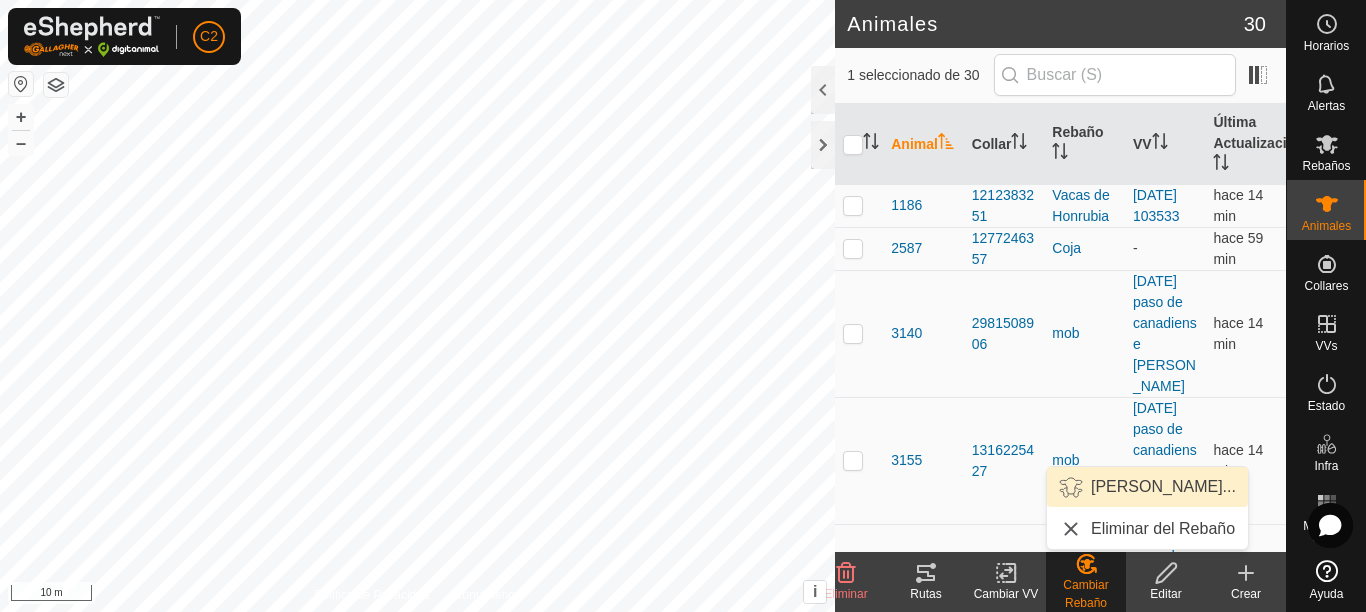 click on "Elegir Rebaño..." at bounding box center (1147, 487) 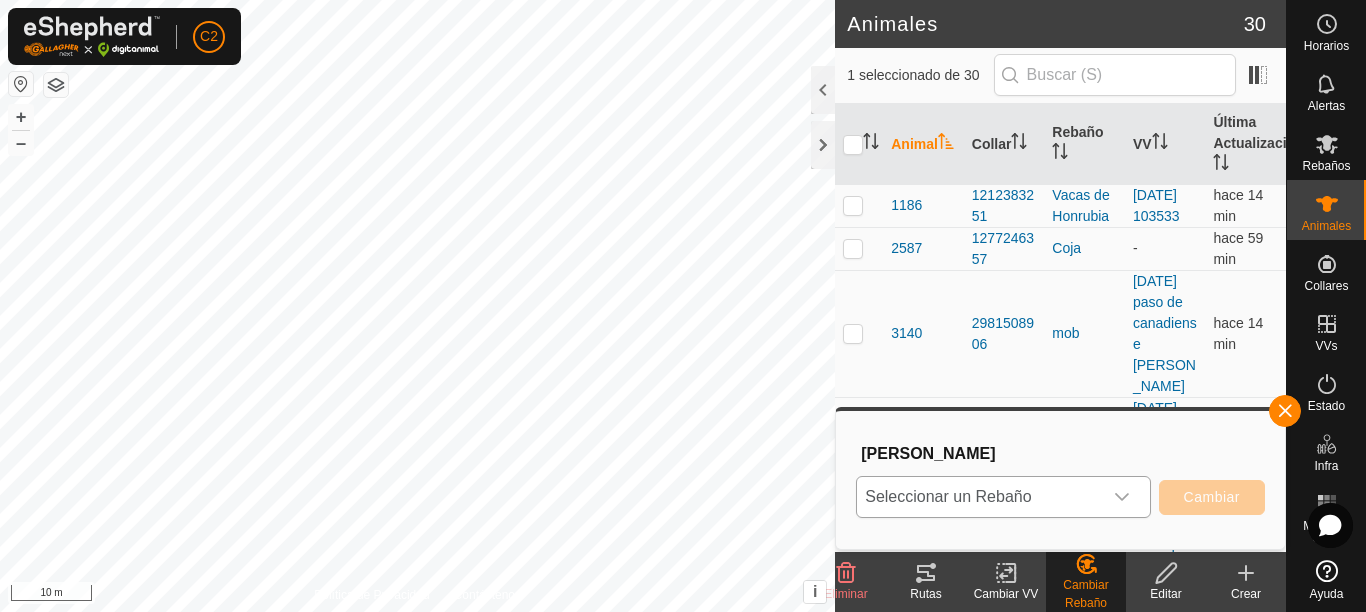 click 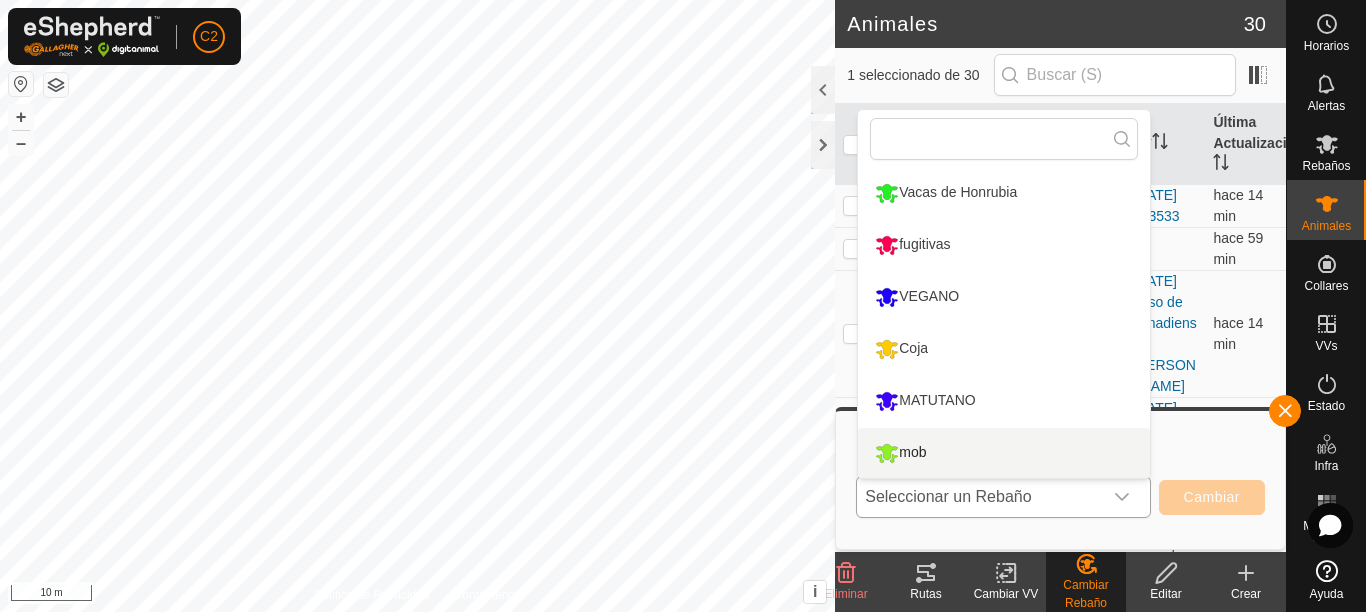 click on "mob" at bounding box center [1004, 453] 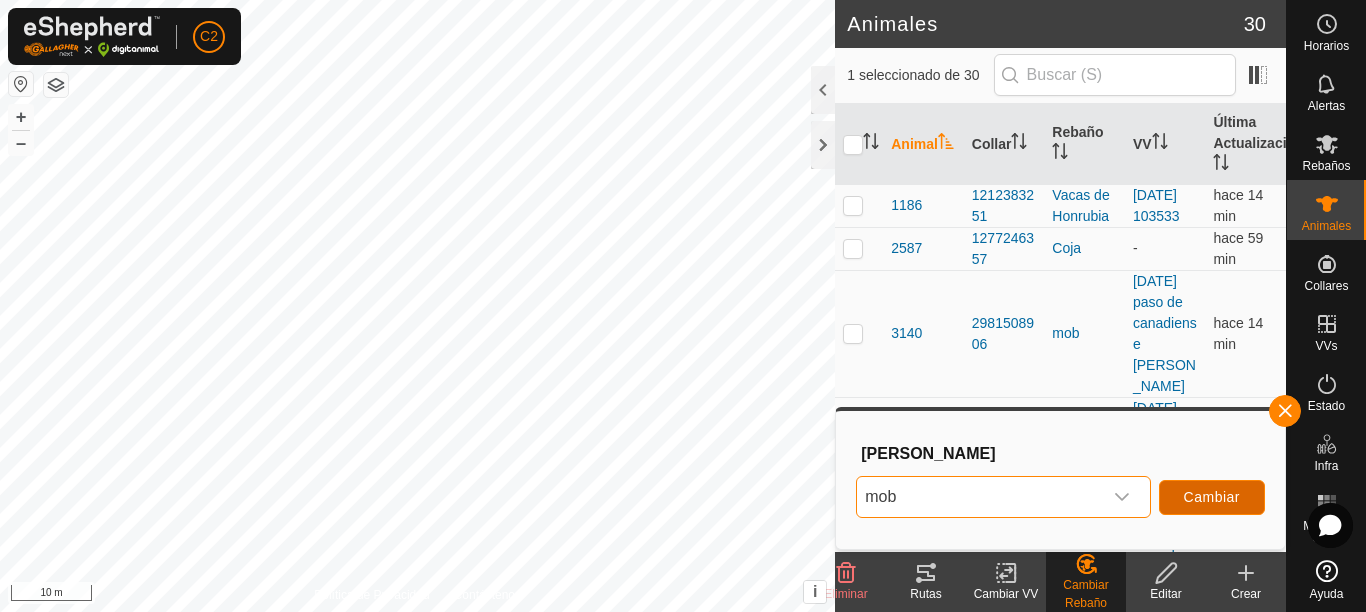 click on "Cambiar" at bounding box center (1212, 497) 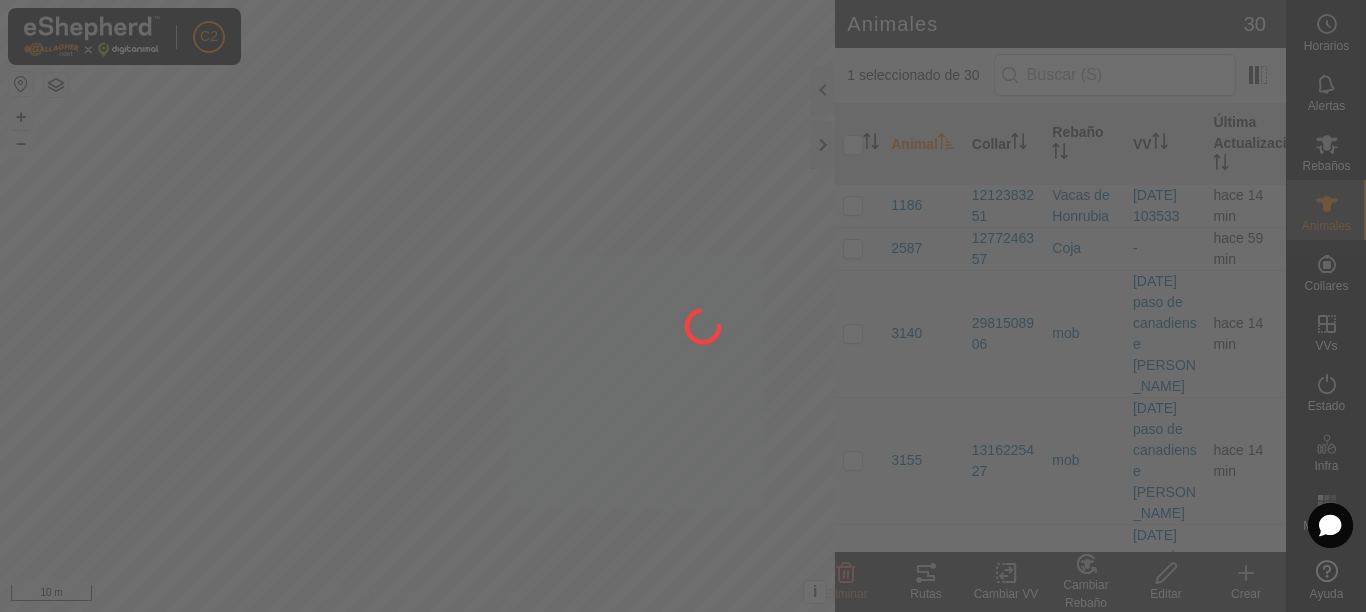 checkbox on "false" 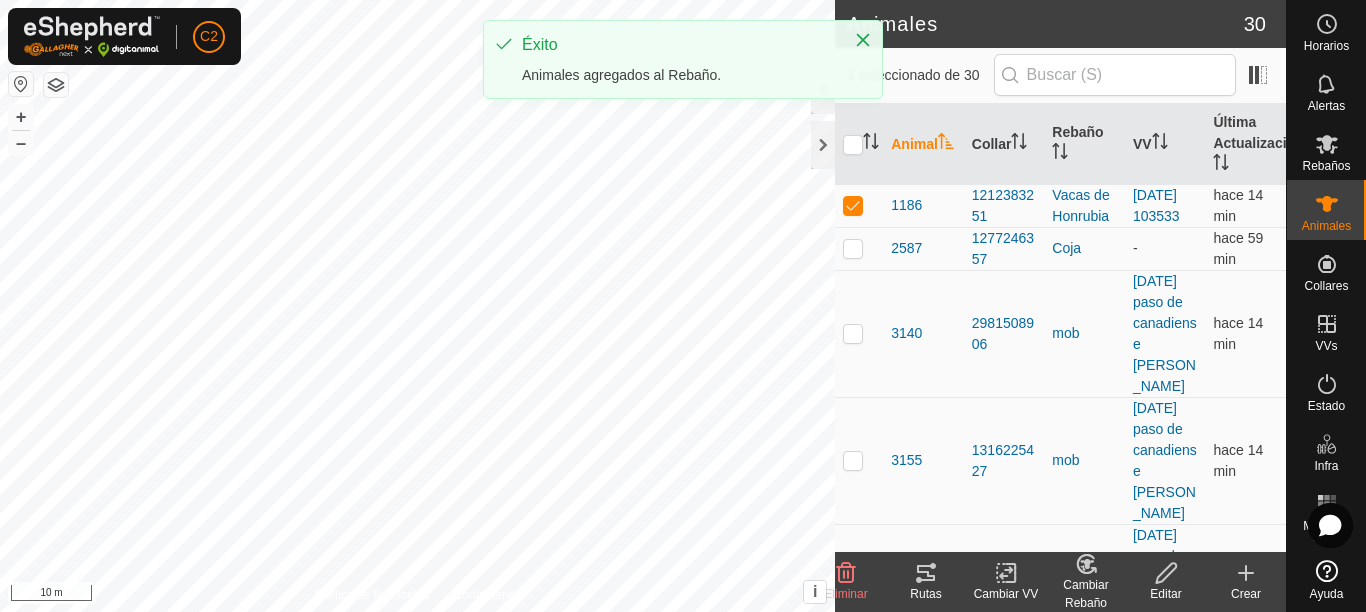 click 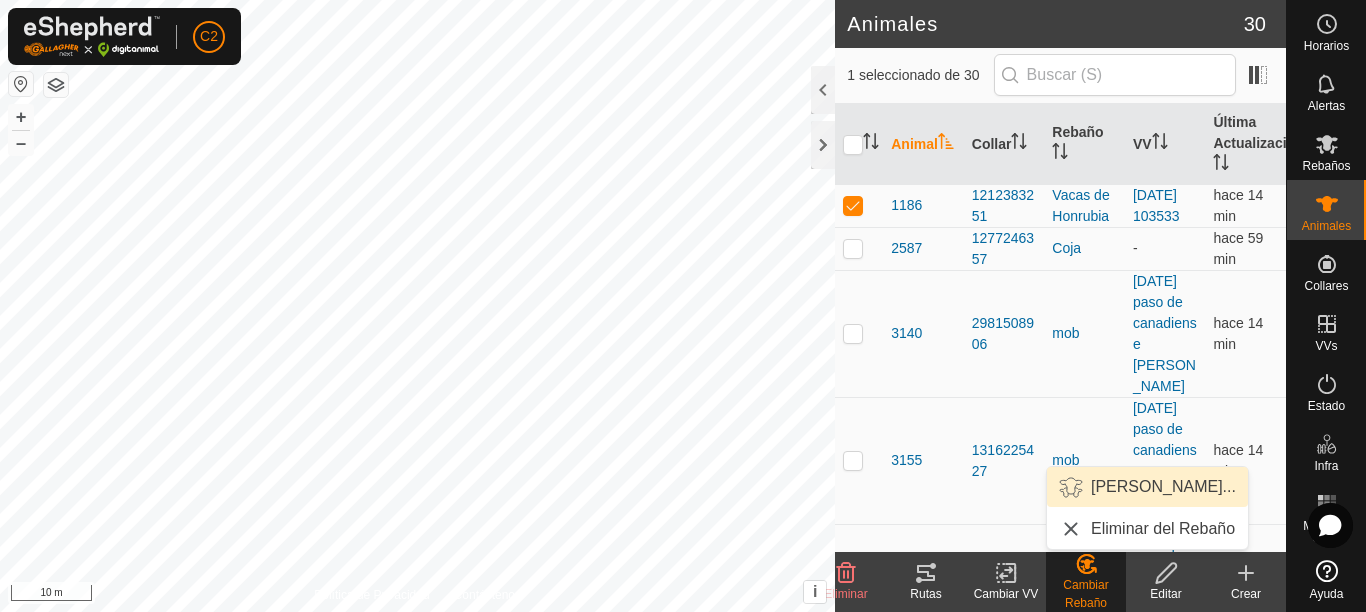 click on "Elegir Rebaño..." at bounding box center (1147, 487) 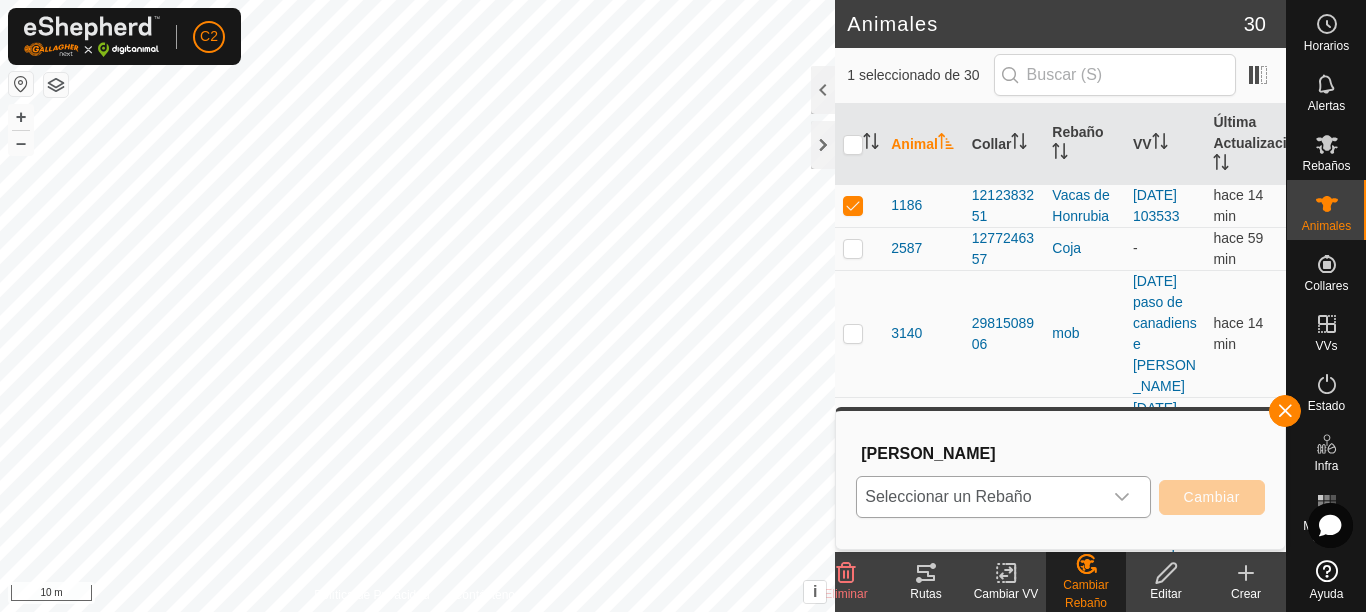 click 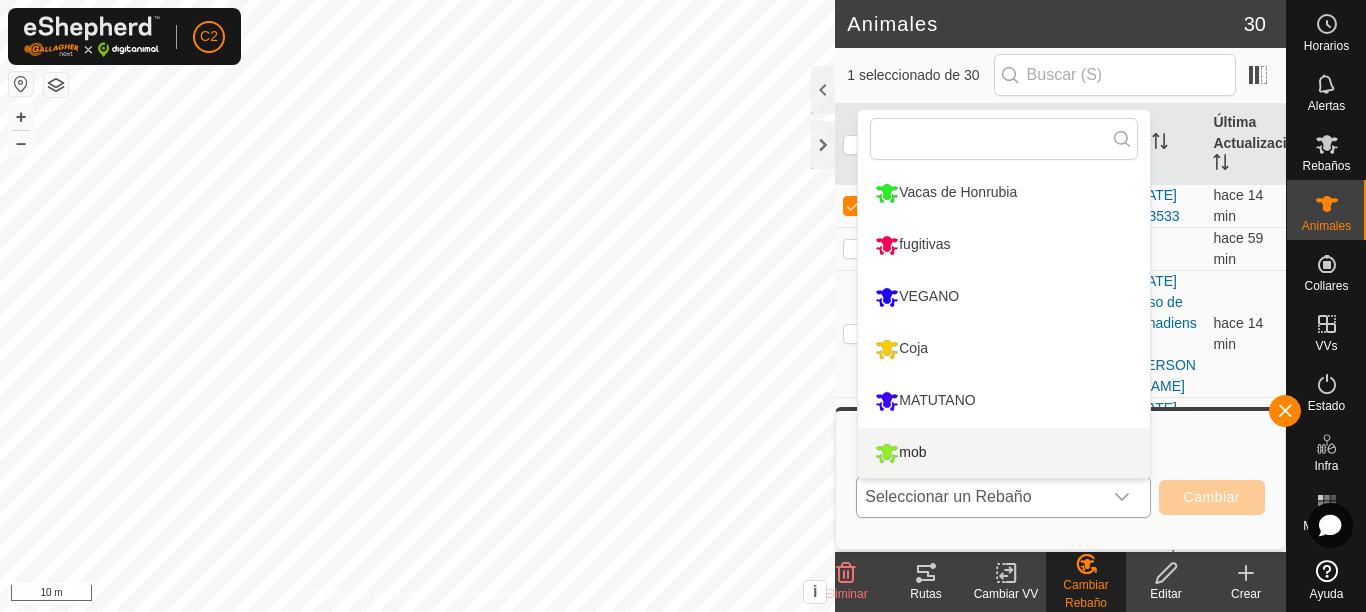 click on "mob" at bounding box center (1004, 453) 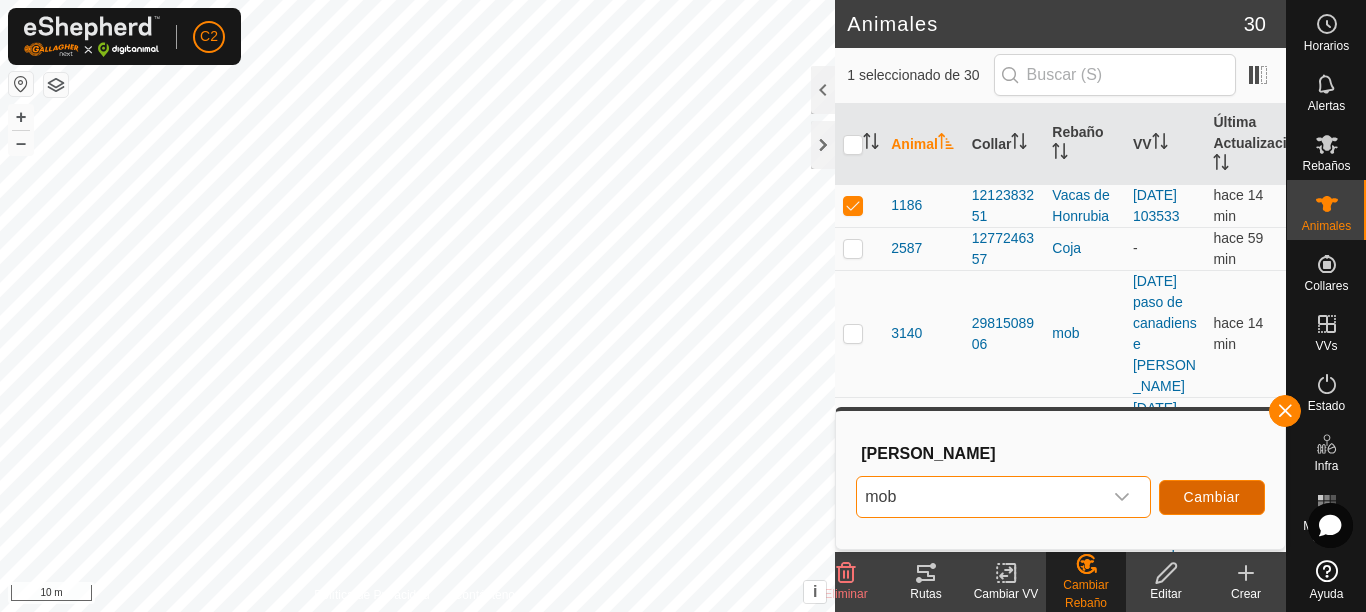 click on "Cambiar" at bounding box center (1212, 497) 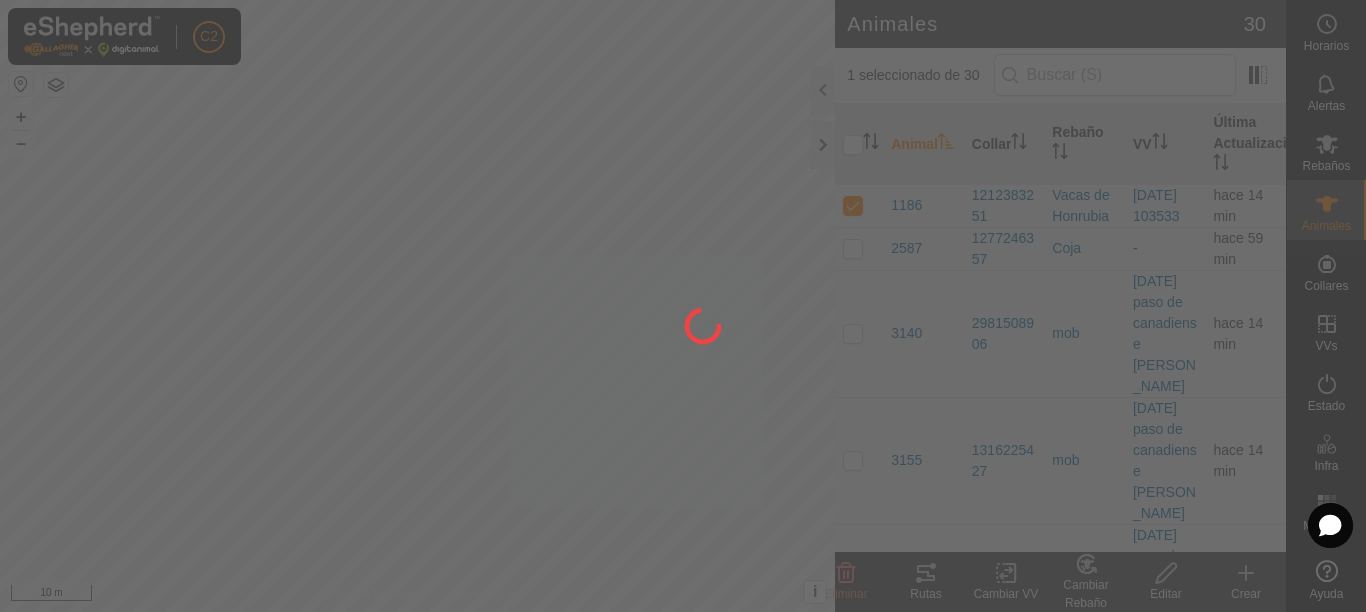checkbox on "false" 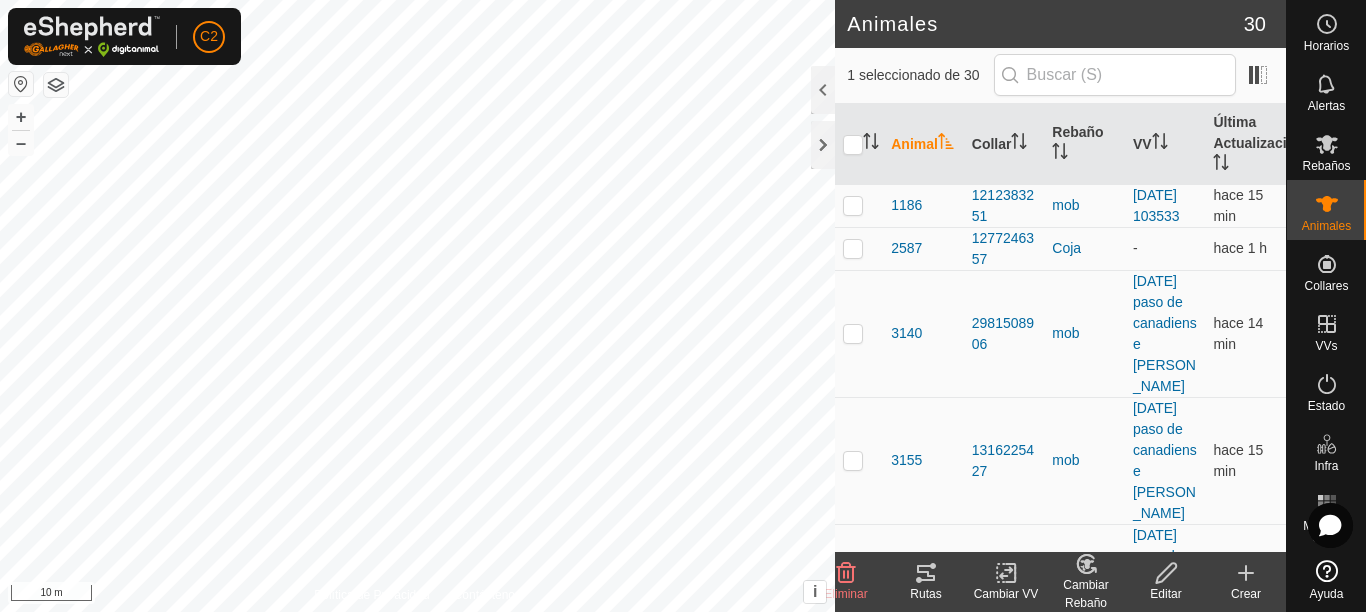 click 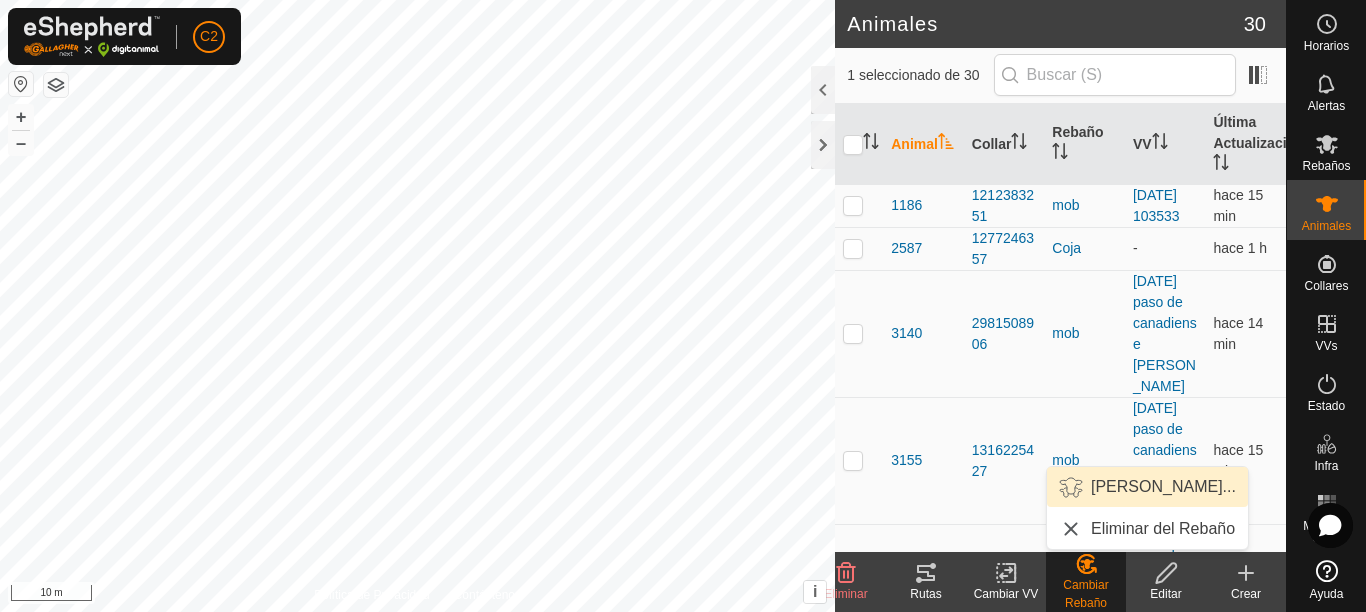 click on "Elegir Rebaño..." at bounding box center [1147, 487] 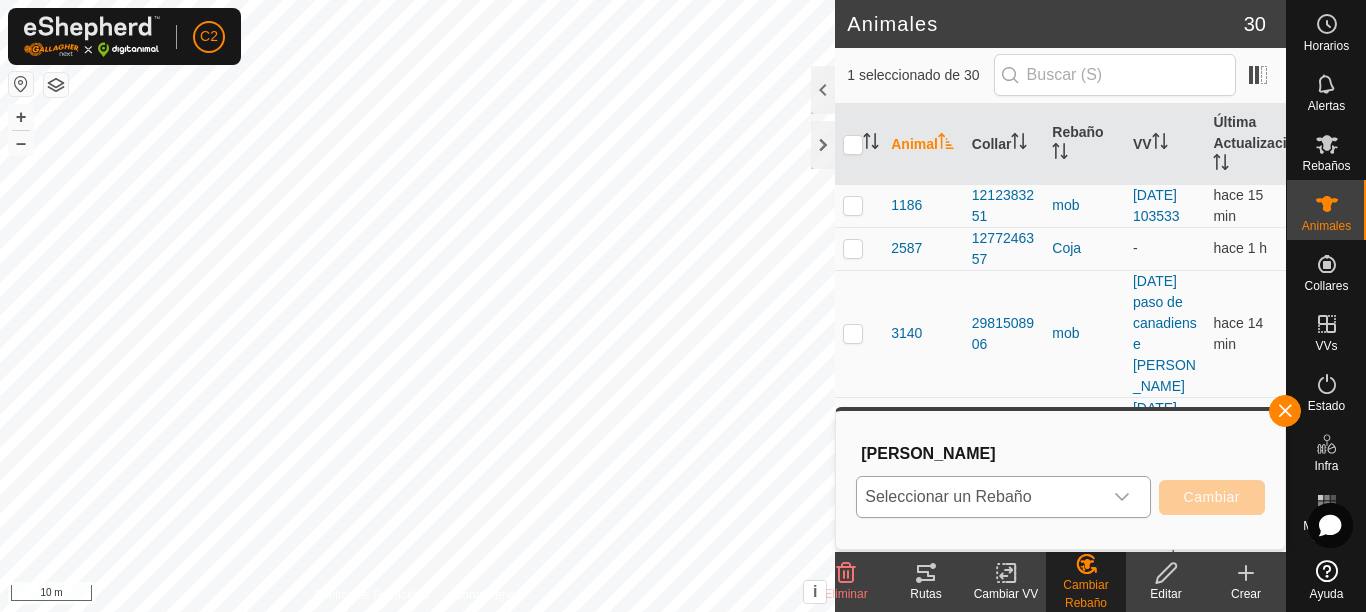 click 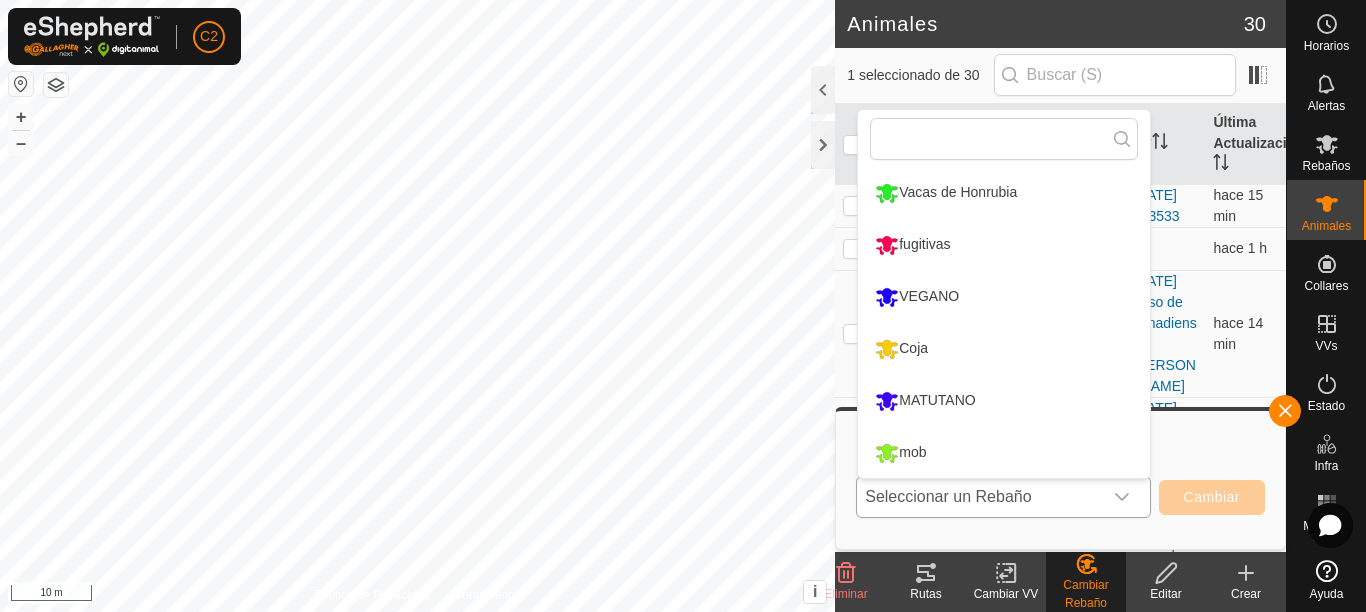 click on "mob" at bounding box center (1004, 453) 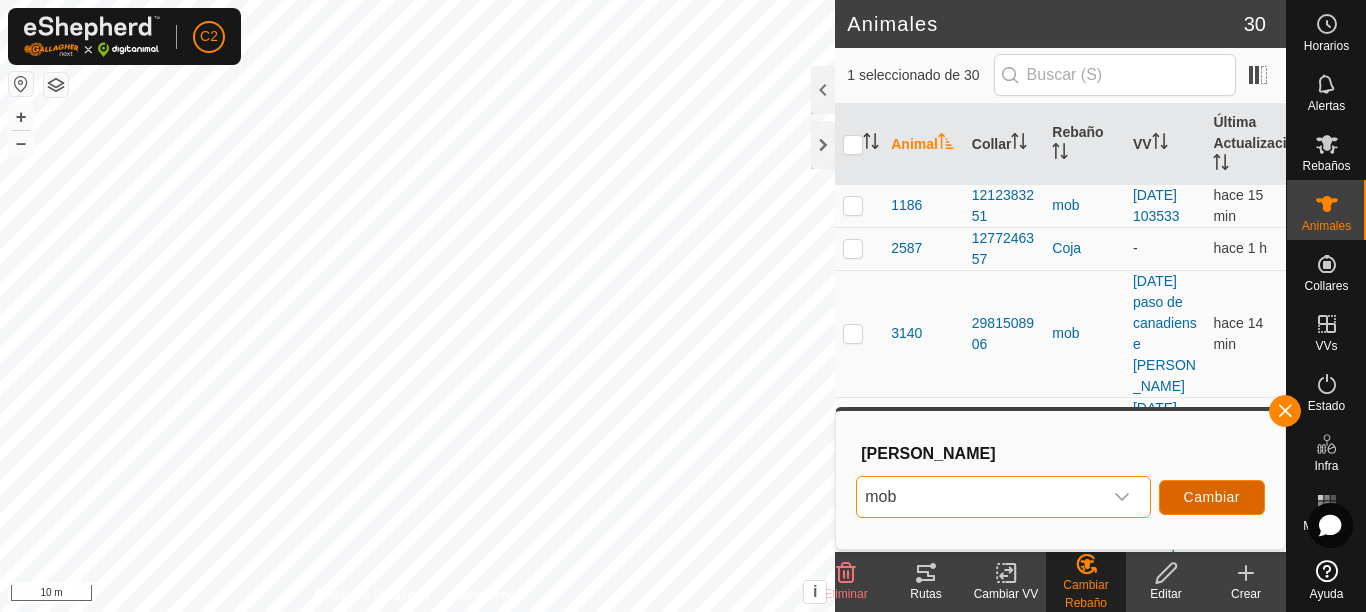 click on "Cambiar" at bounding box center [1212, 497] 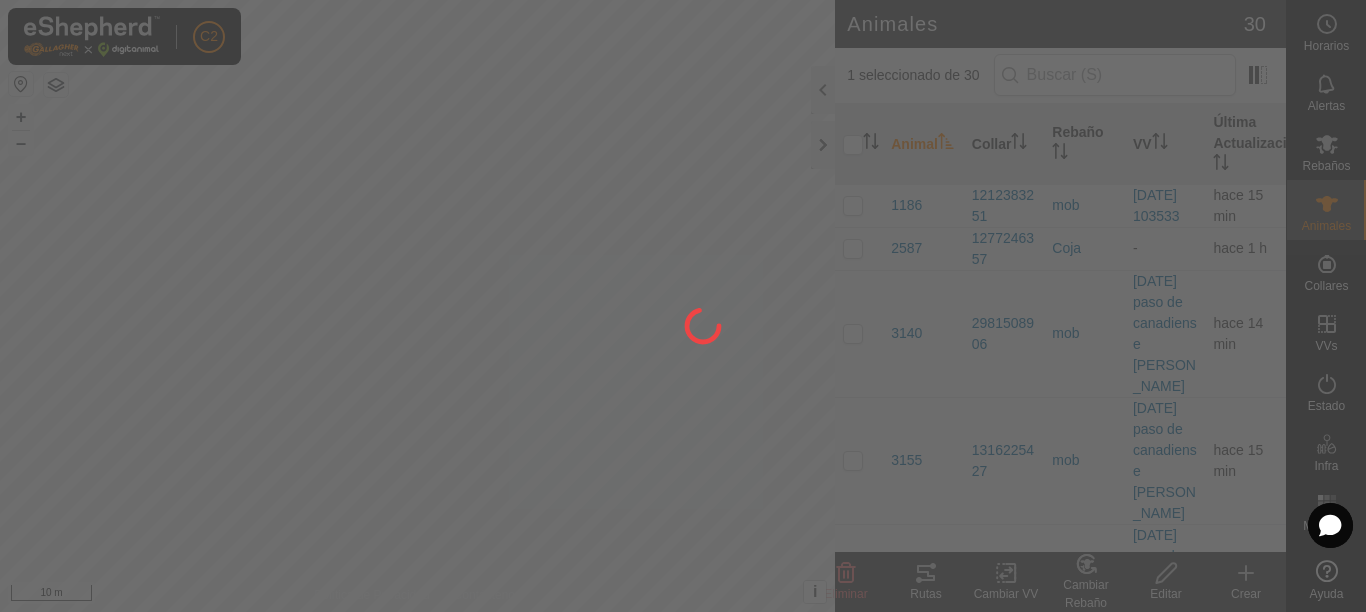 checkbox on "false" 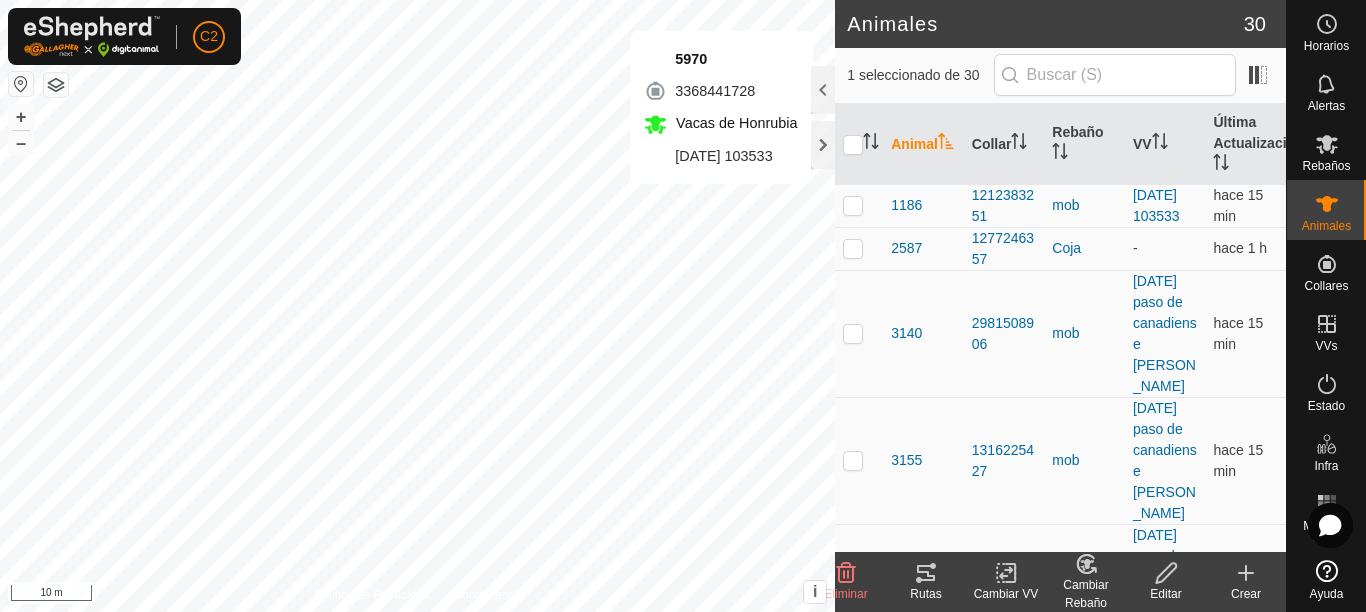 click 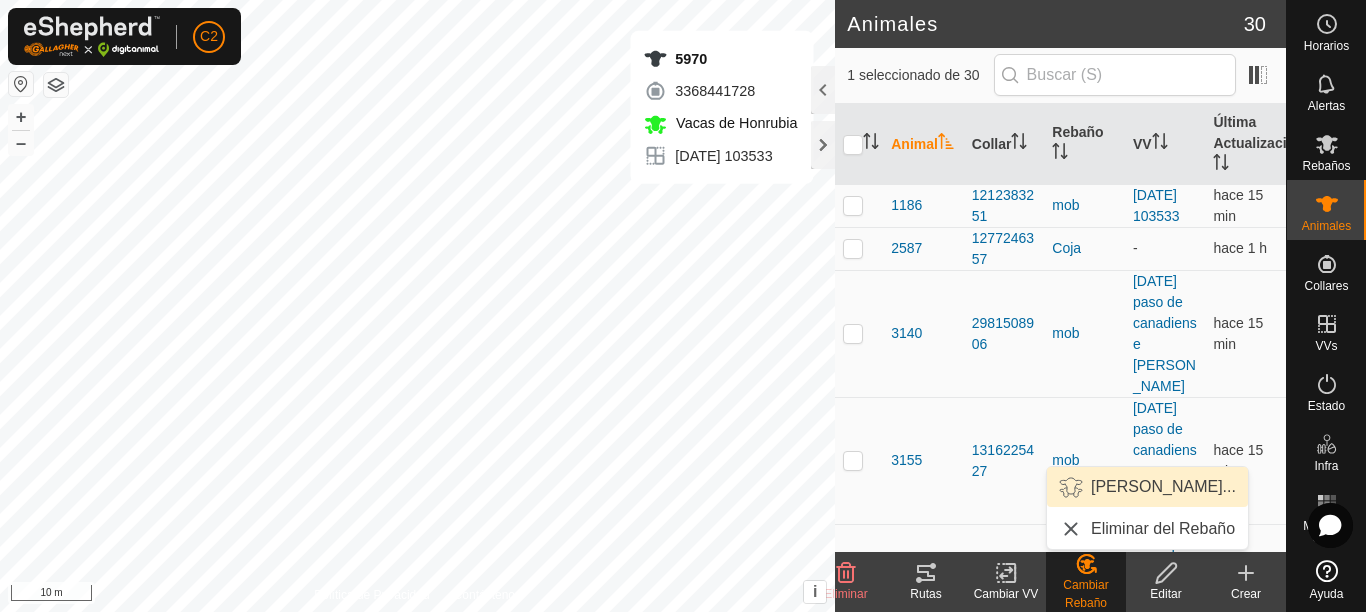 click on "Elegir Rebaño..." at bounding box center (1147, 487) 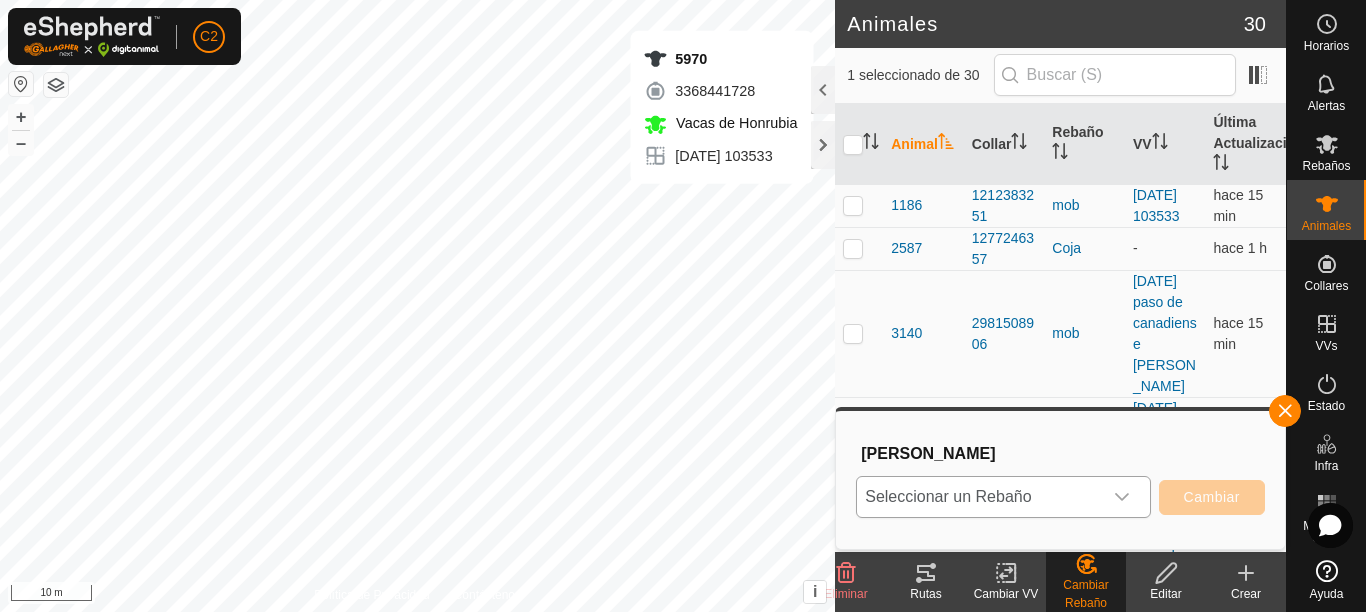 click 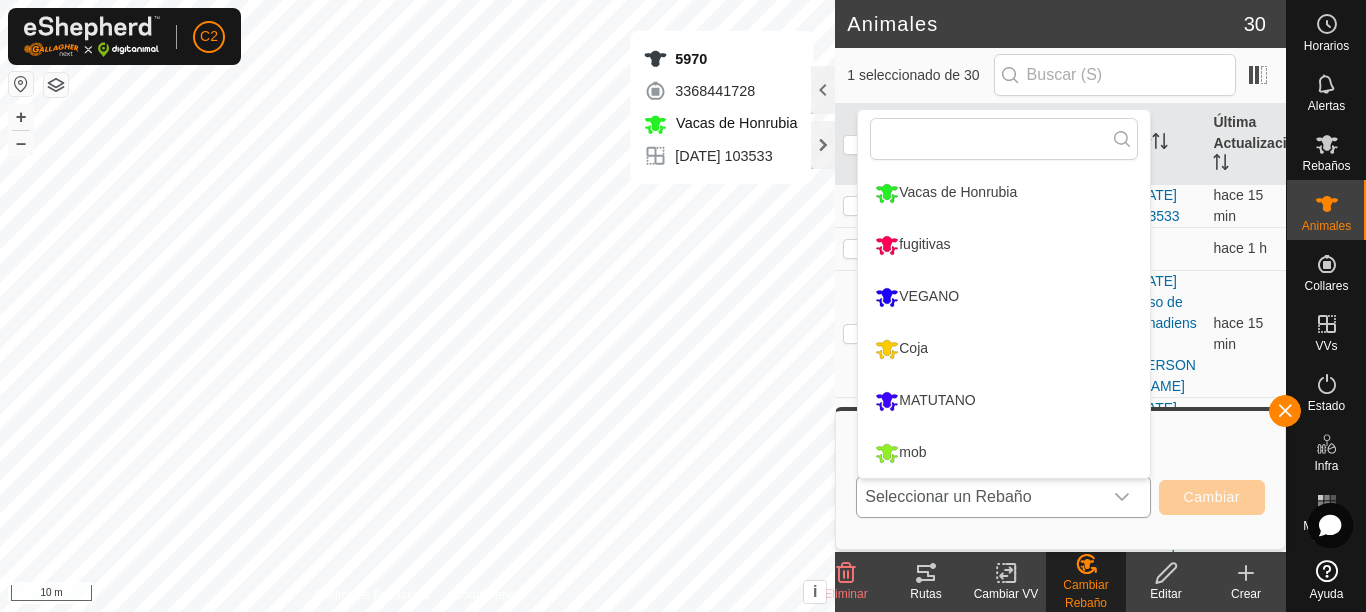 click on "mob" at bounding box center (1004, 453) 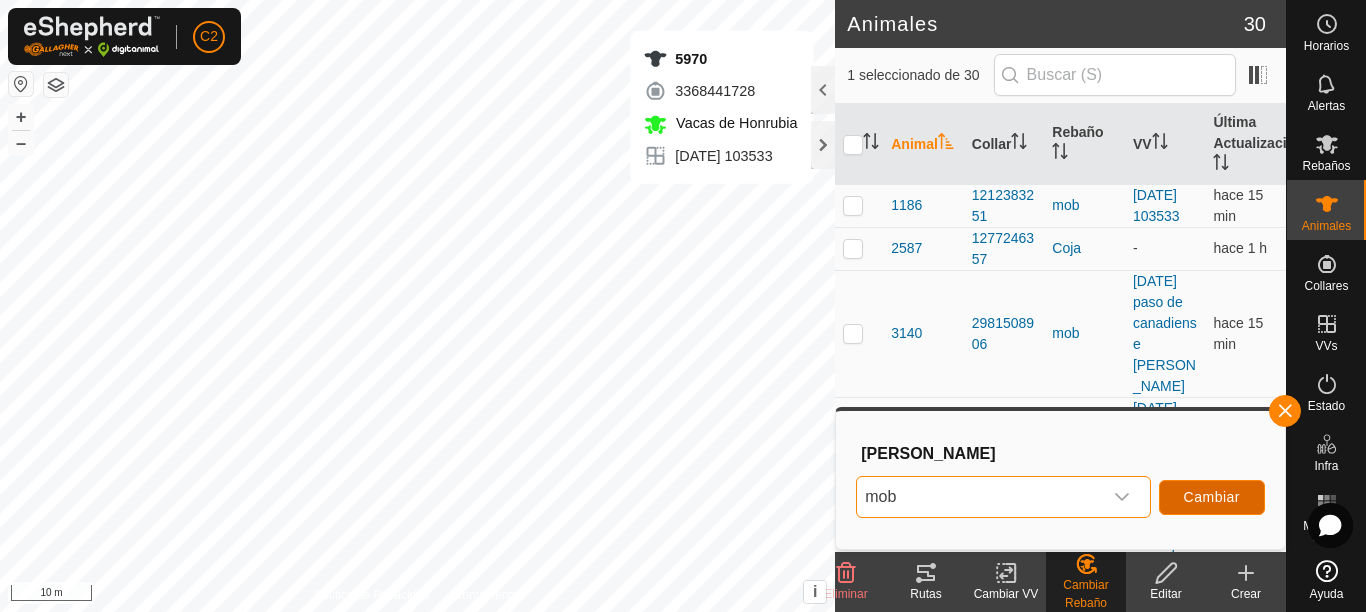 click on "Cambiar" at bounding box center [1212, 497] 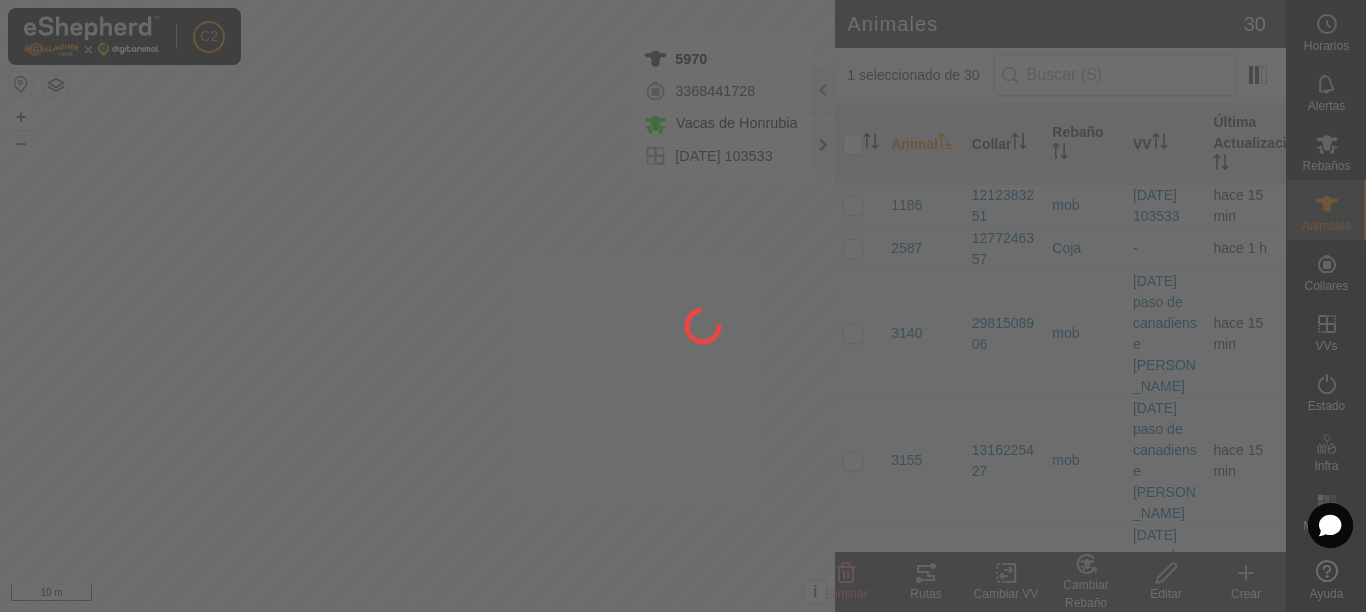 checkbox on "false" 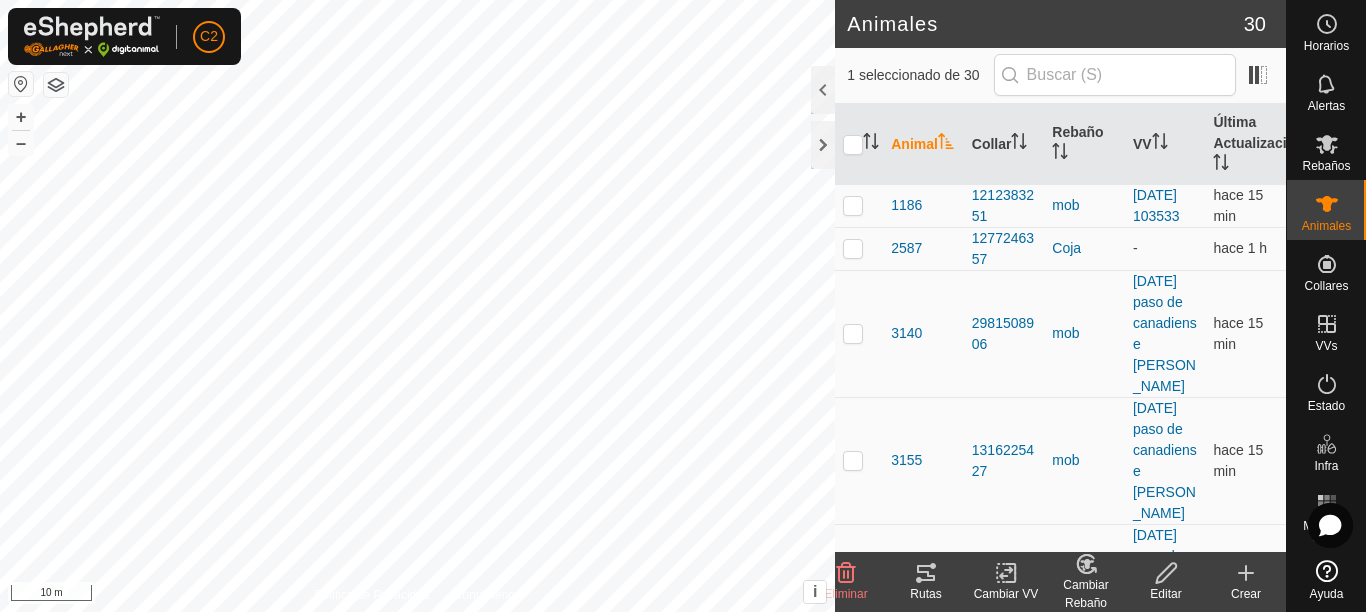 click 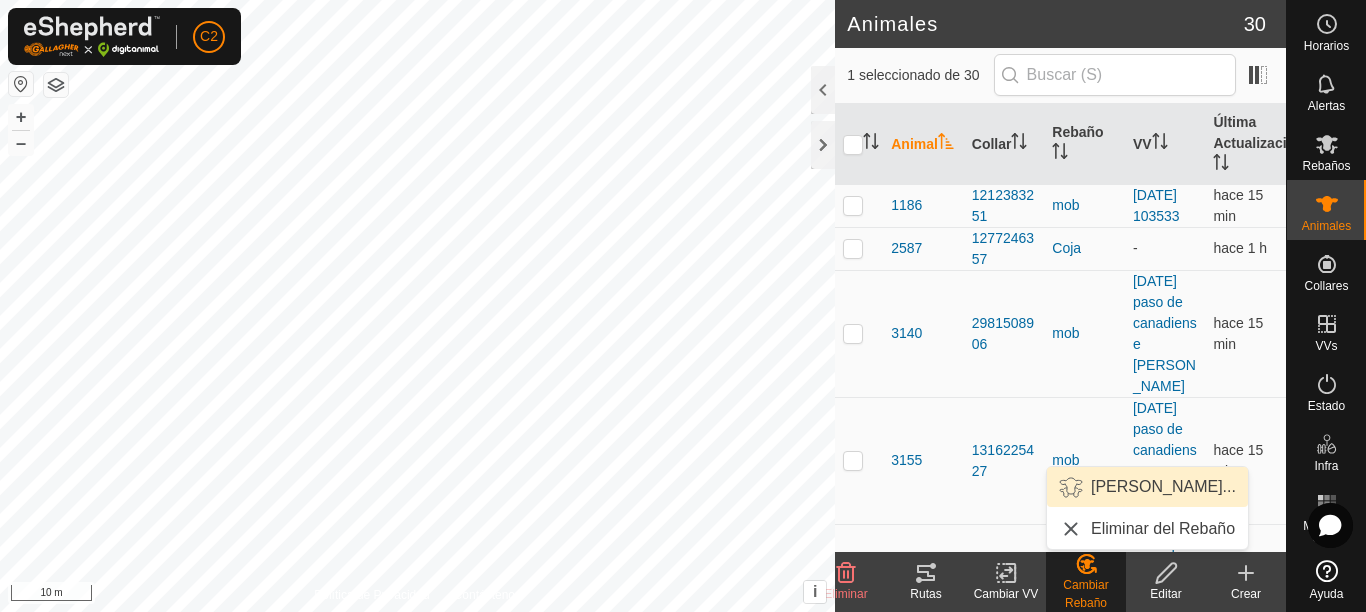 click on "Elegir Rebaño..." at bounding box center (1147, 487) 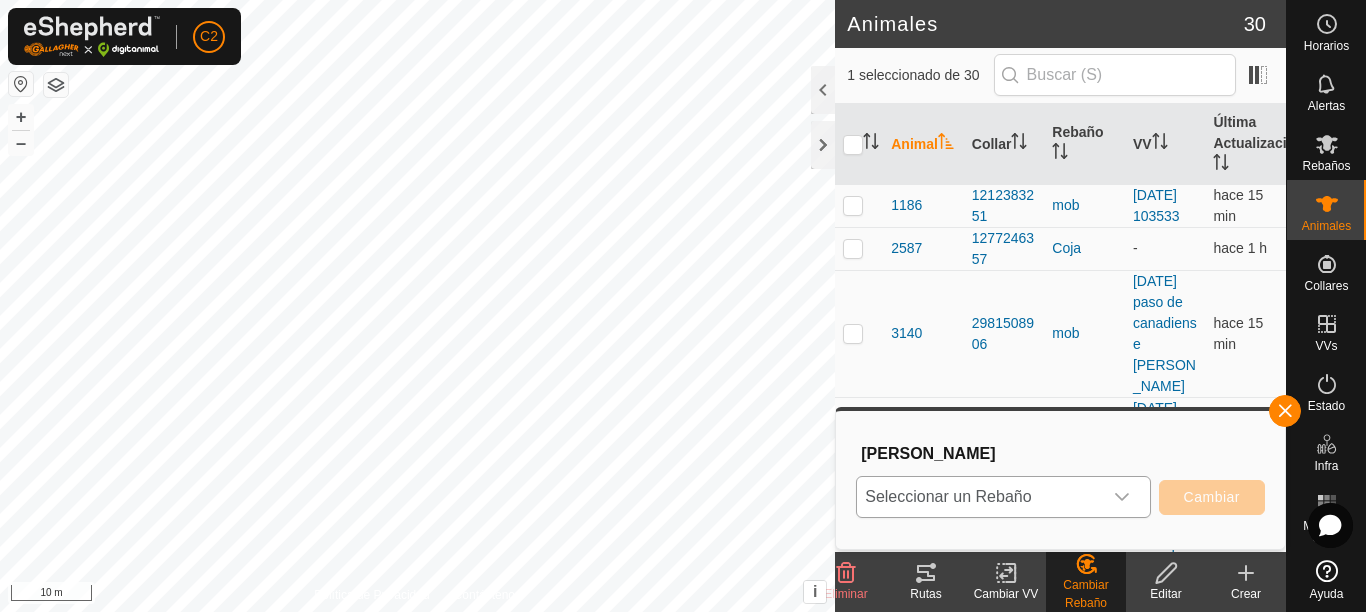 click 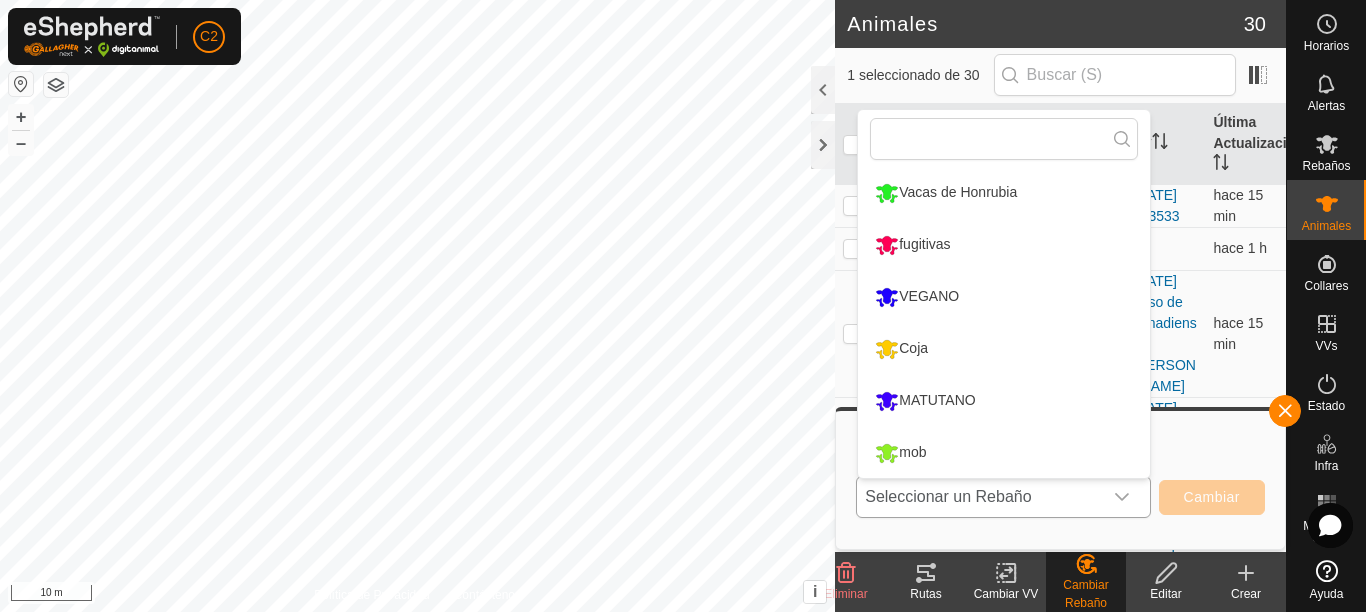 click on "mob" at bounding box center (1004, 453) 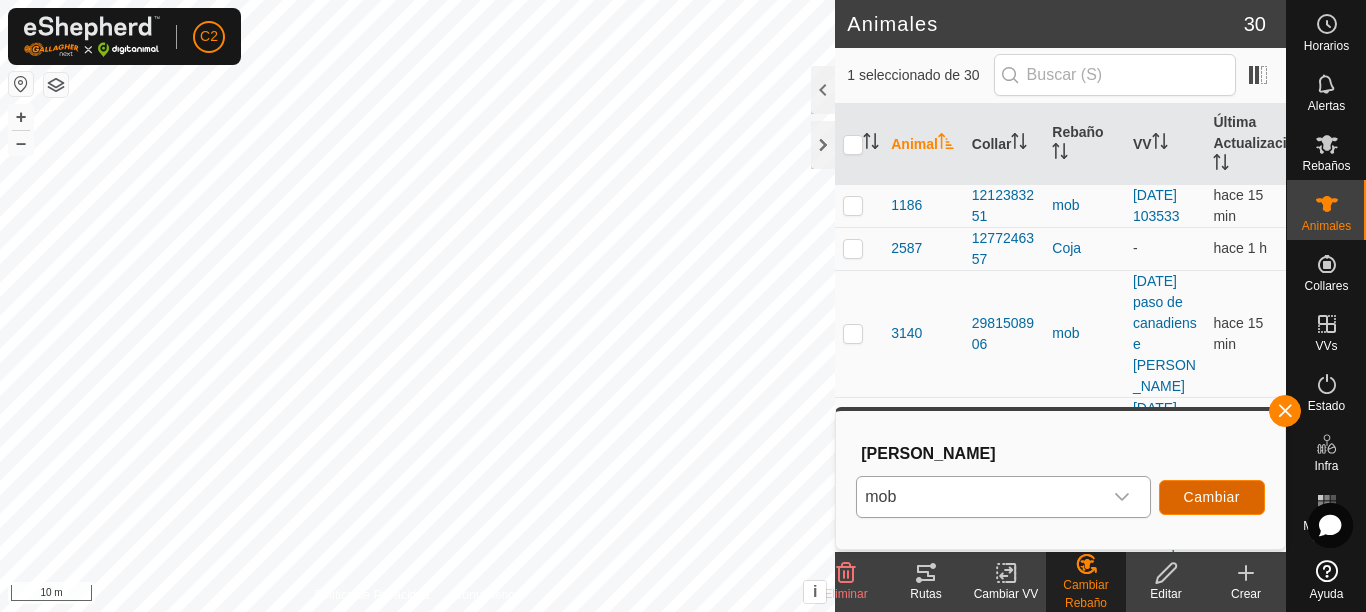 click on "Cambiar" at bounding box center [1212, 497] 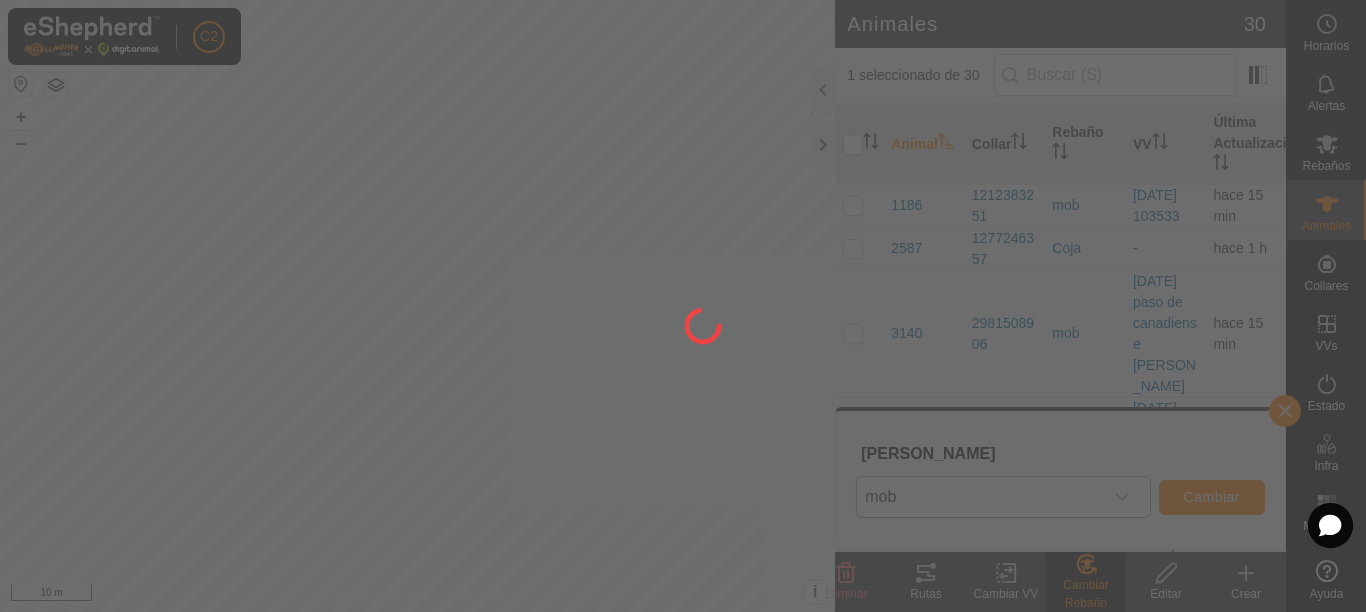 checkbox on "false" 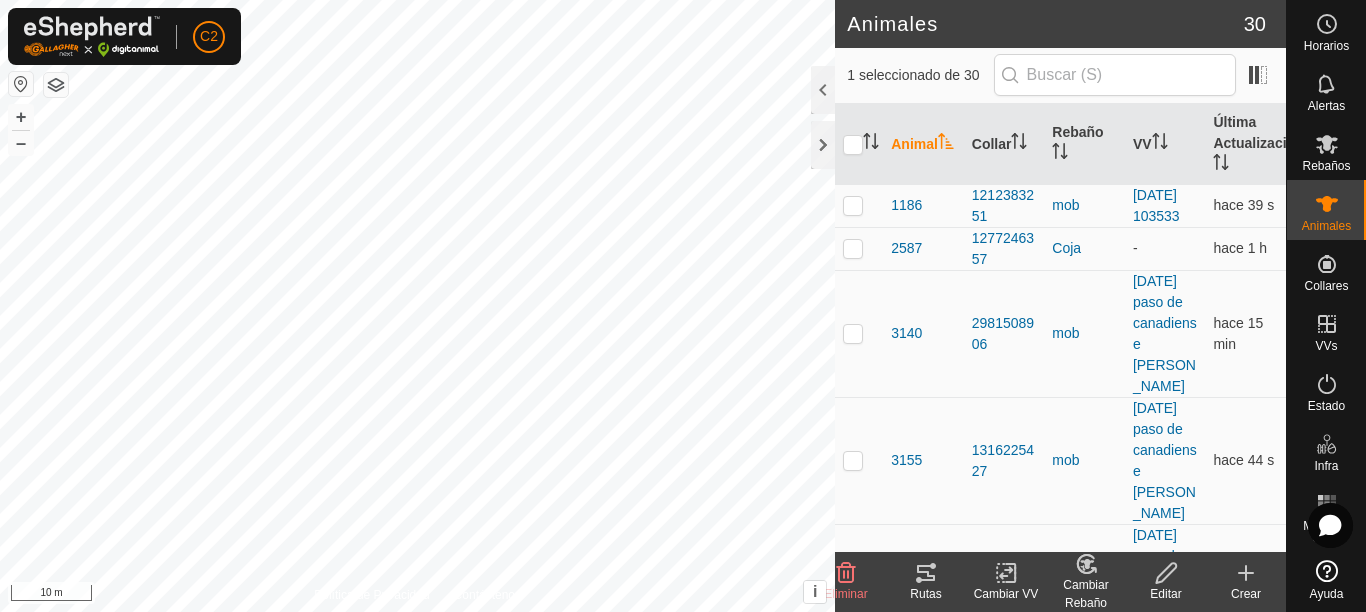 click 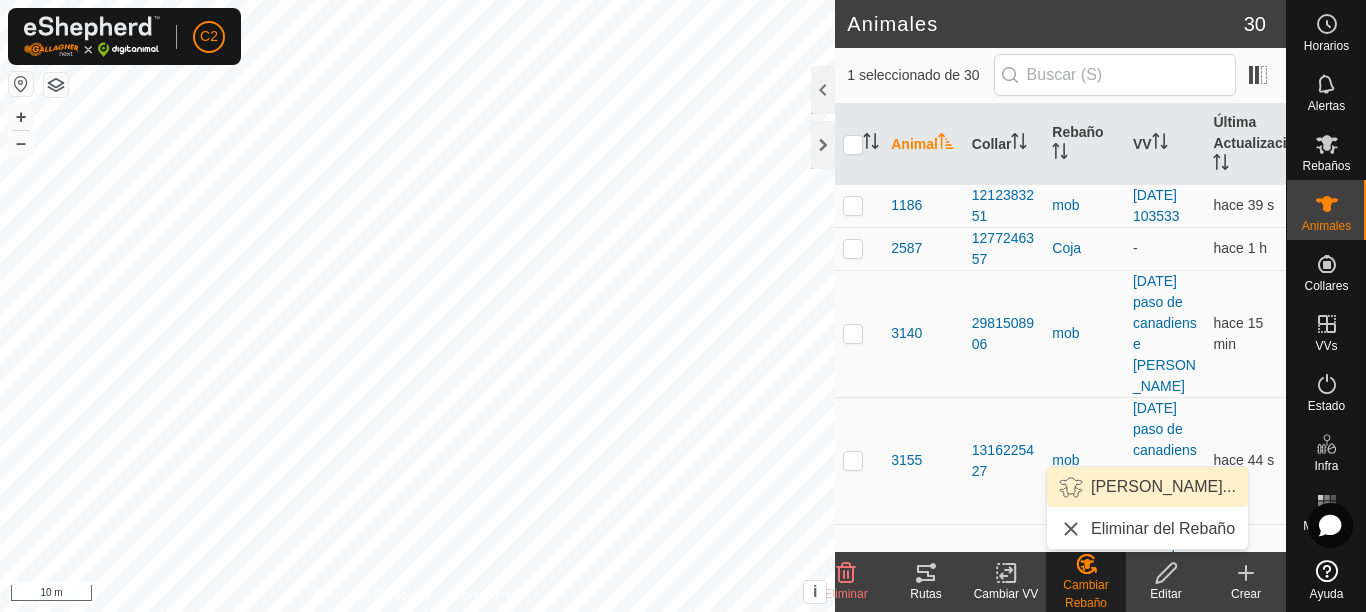 click on "Elegir Rebaño..." at bounding box center [1147, 487] 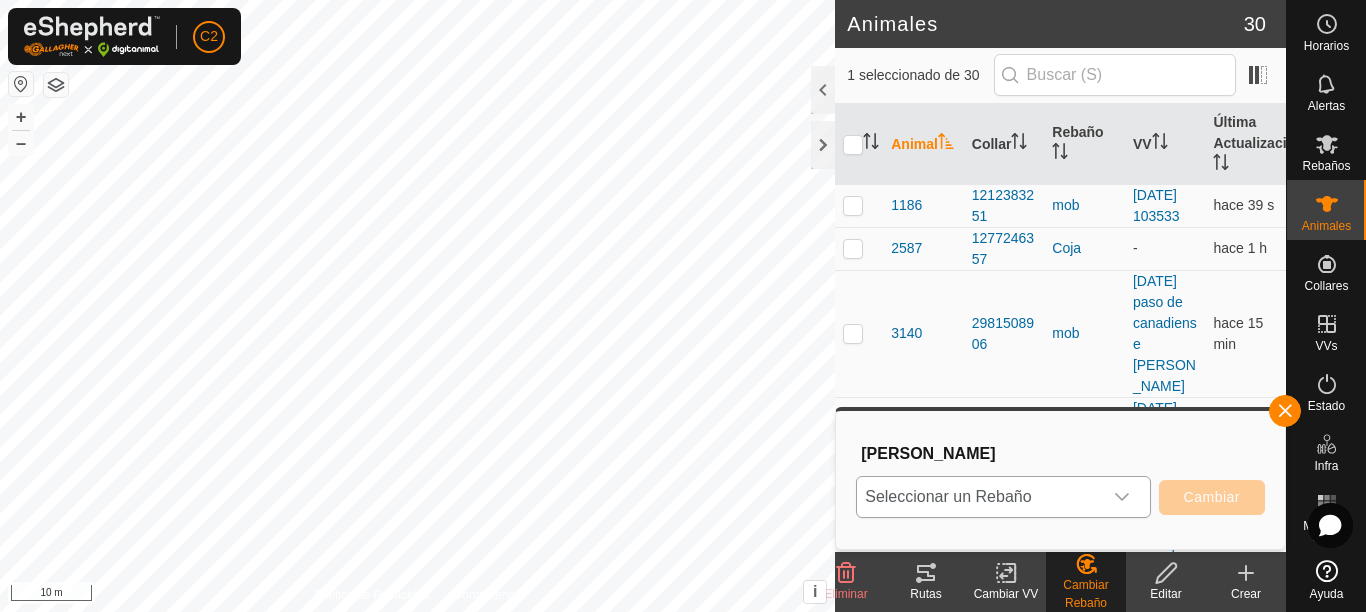 click 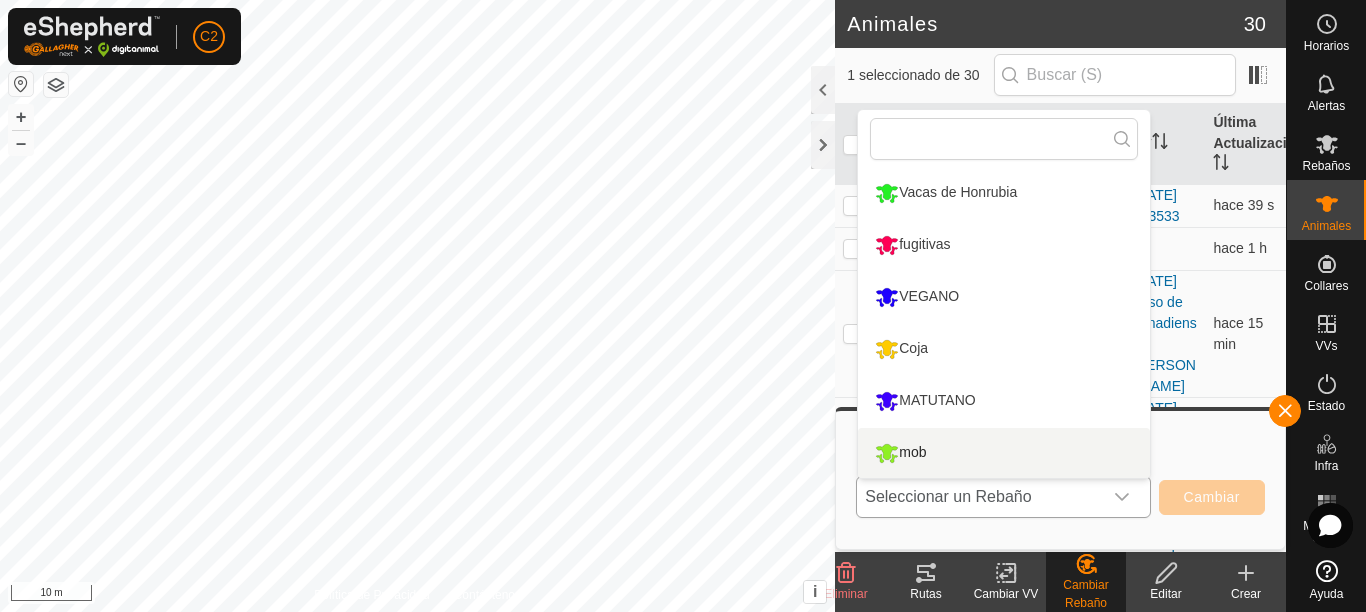 click on "mob" at bounding box center [1004, 453] 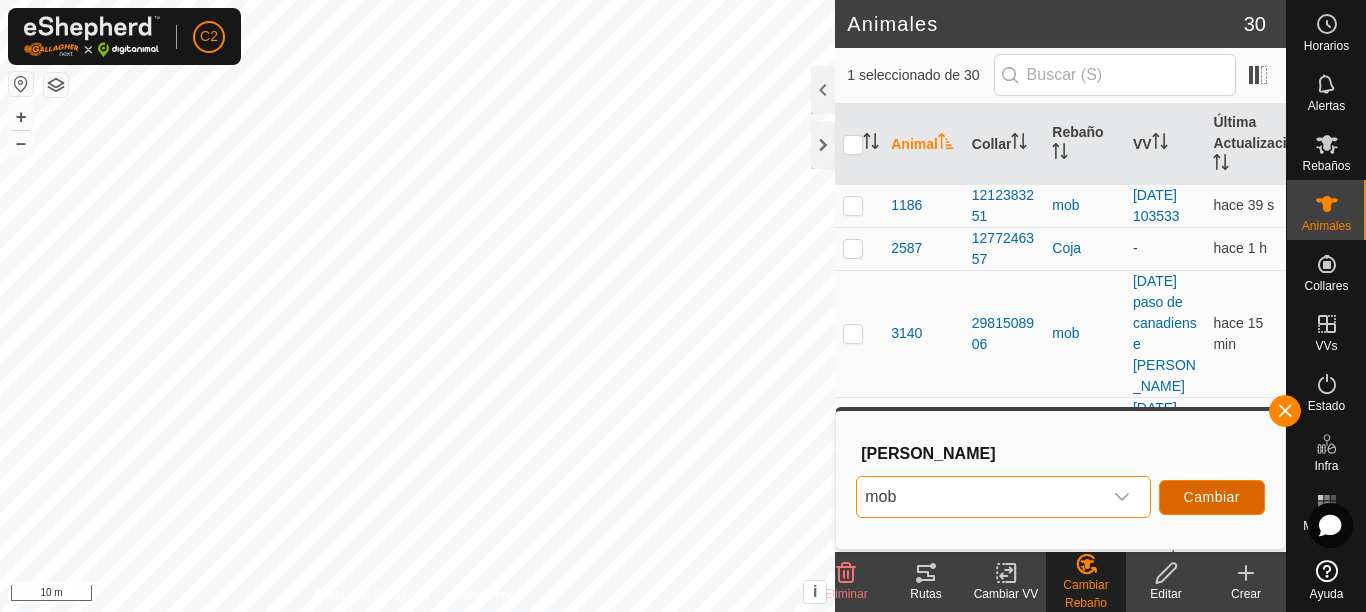 click on "Cambiar" at bounding box center [1212, 497] 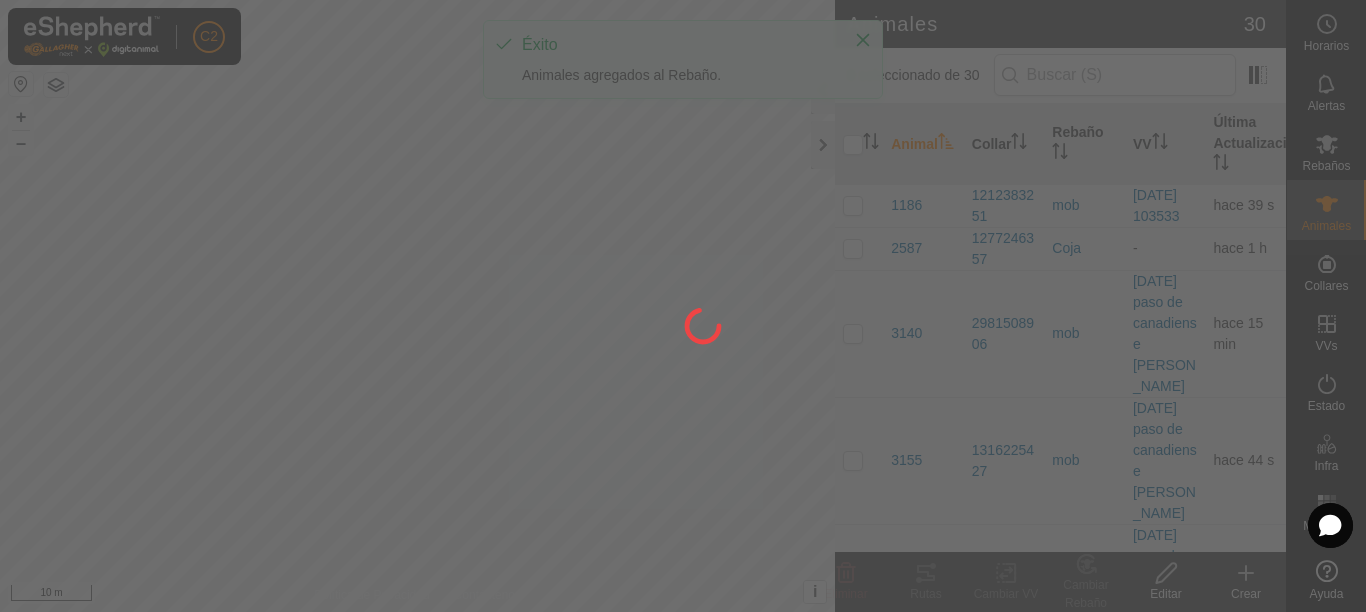 checkbox on "false" 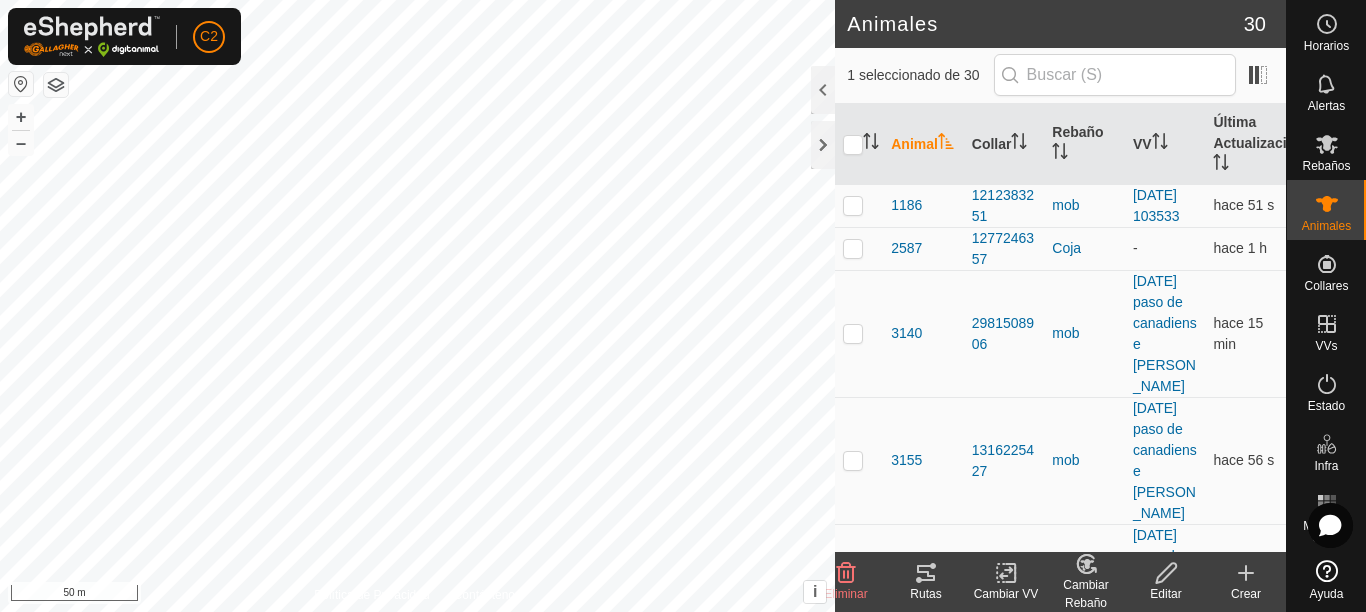 click on "Cambiar Rebaño" 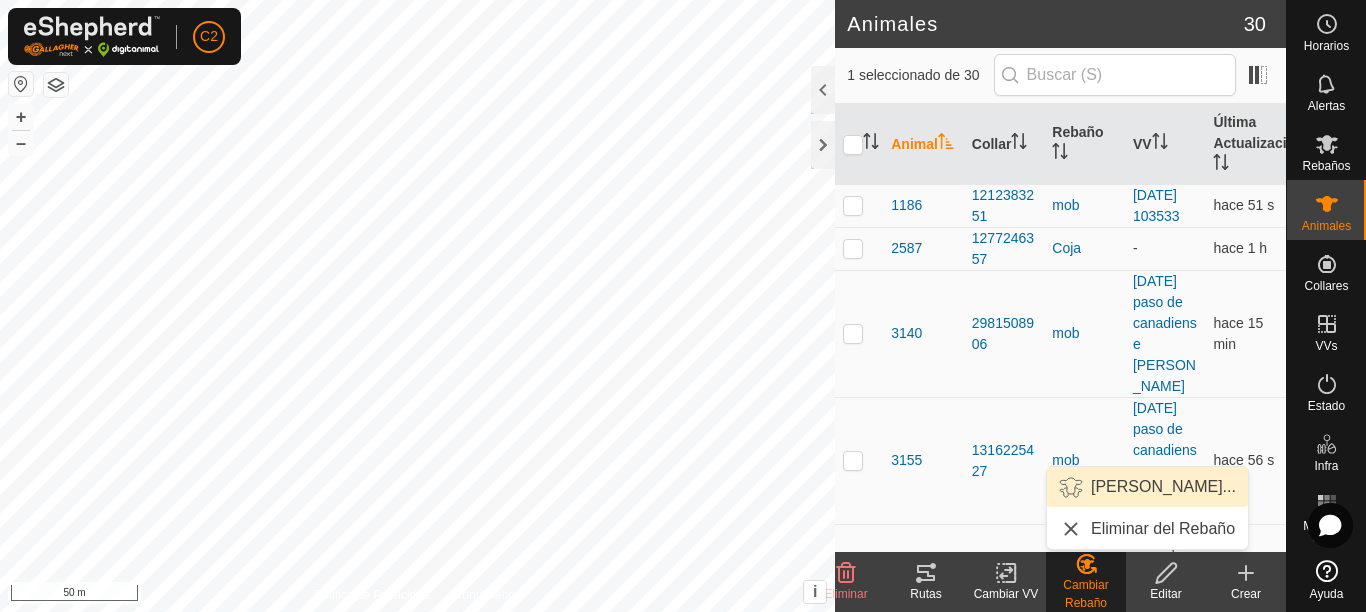 click on "Elegir Rebaño..." at bounding box center (1147, 487) 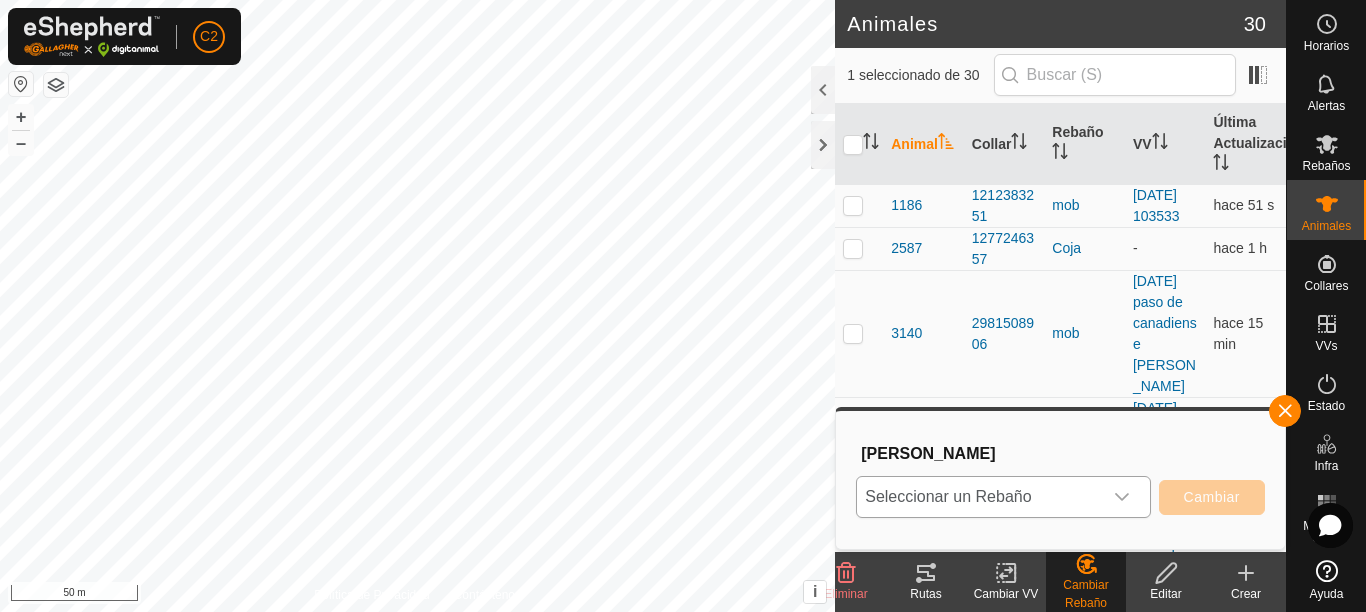click 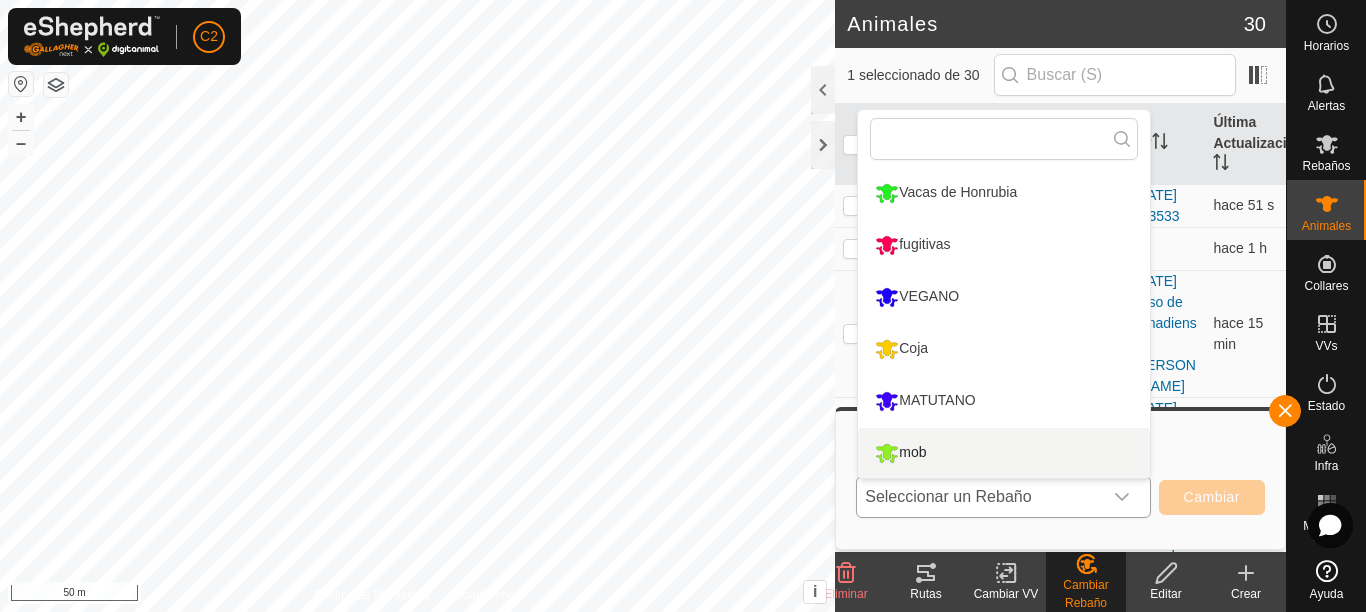click on "mob" at bounding box center [1004, 453] 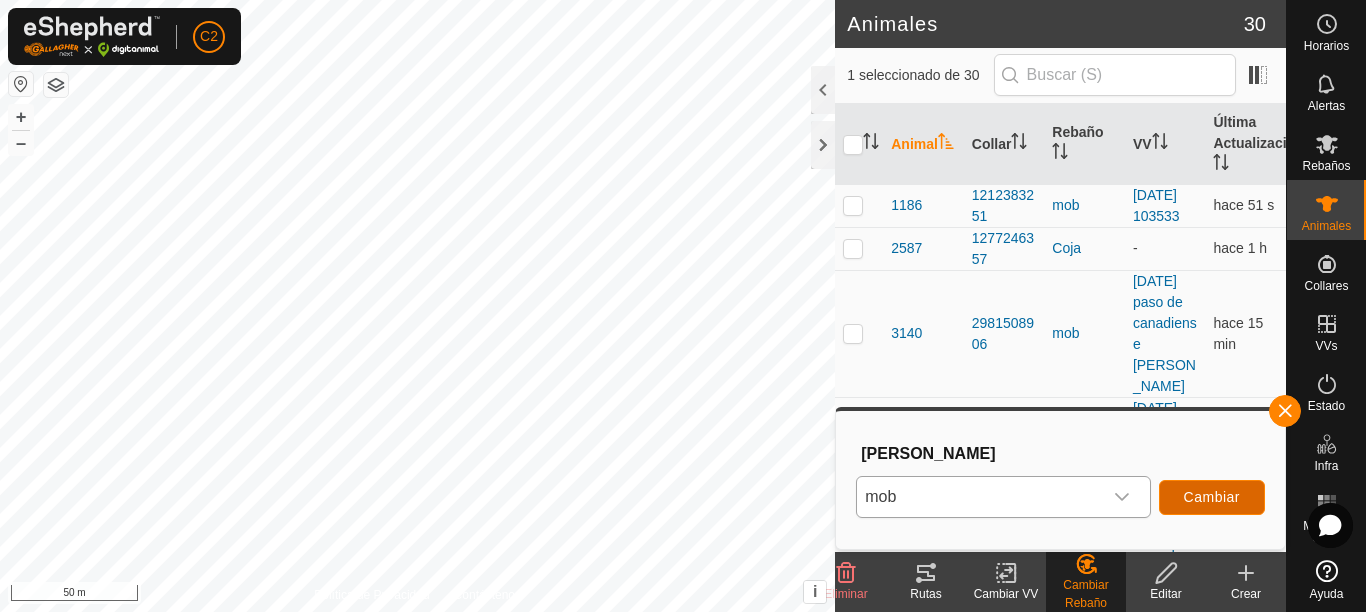 click on "Cambiar" at bounding box center [1212, 497] 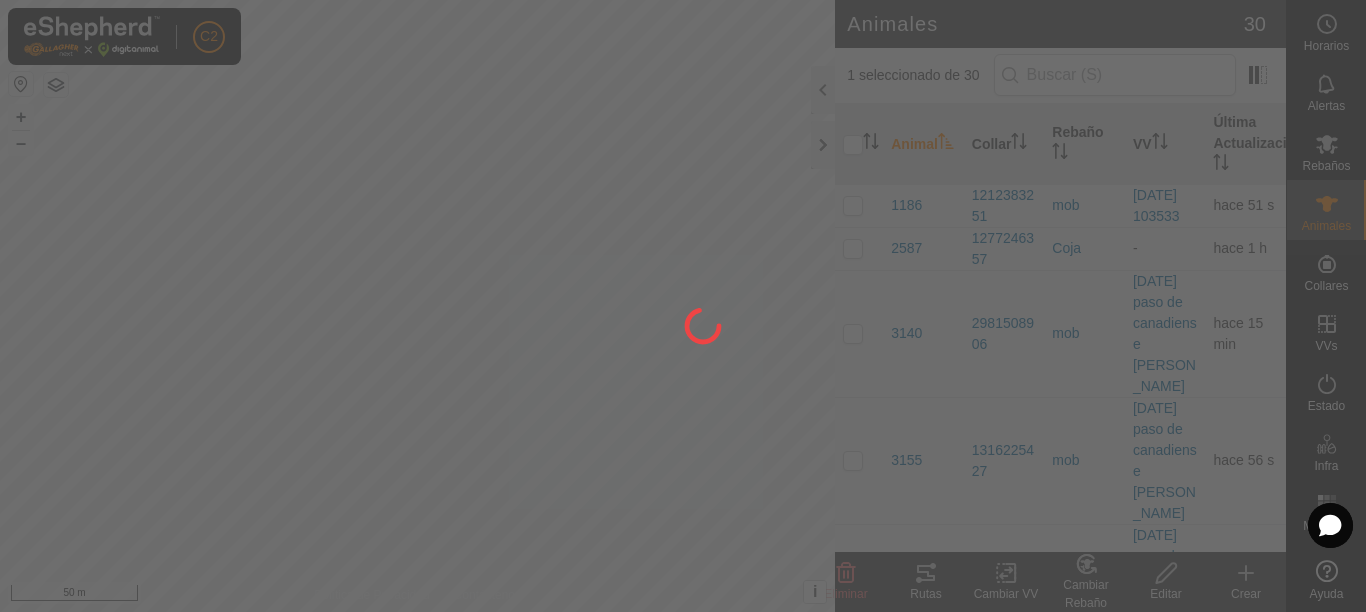 checkbox on "false" 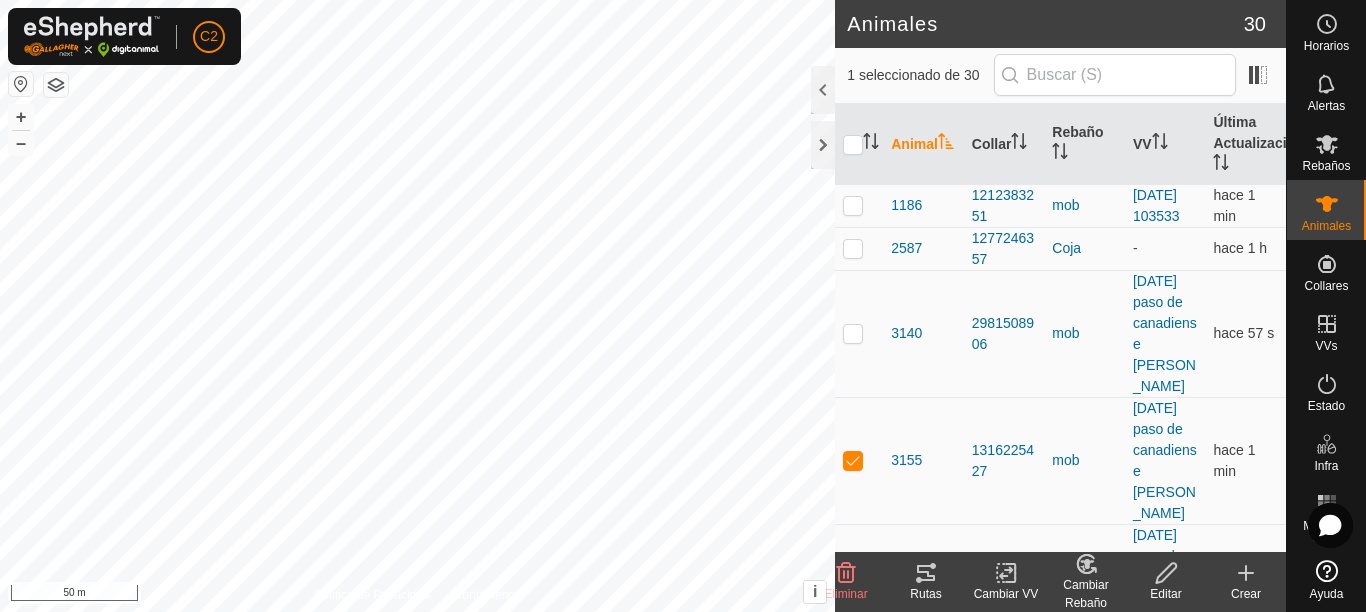 click on "Cambiar Rebaño" 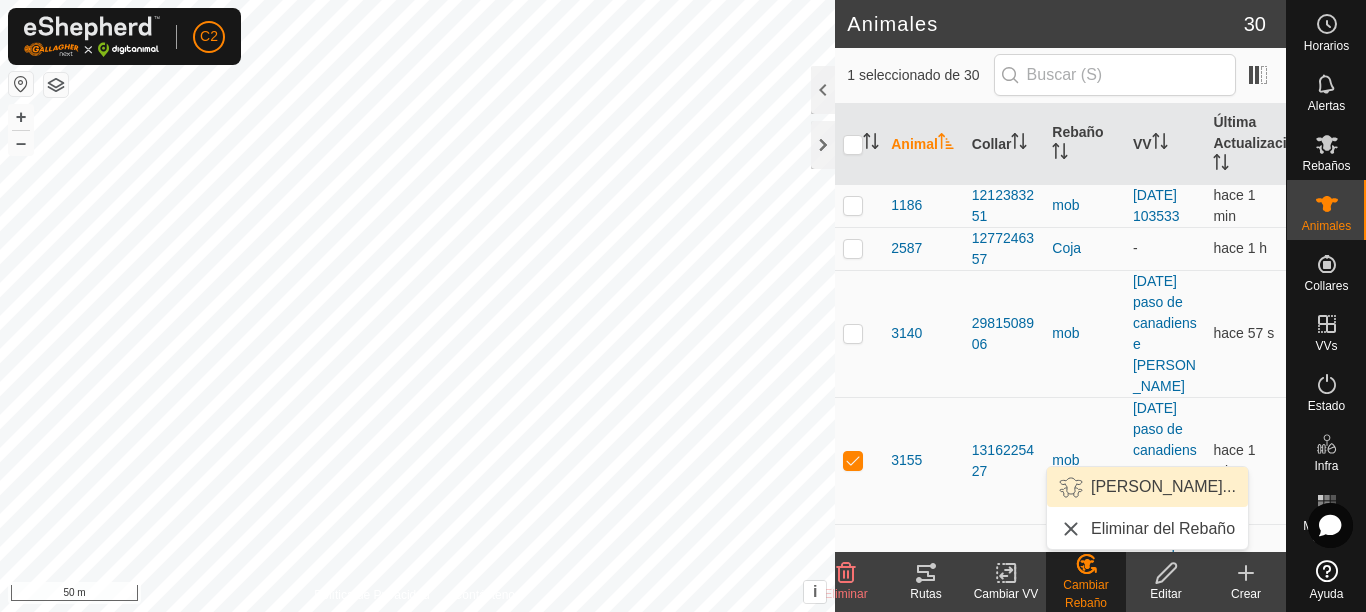 click on "Elegir Rebaño..." at bounding box center (1147, 487) 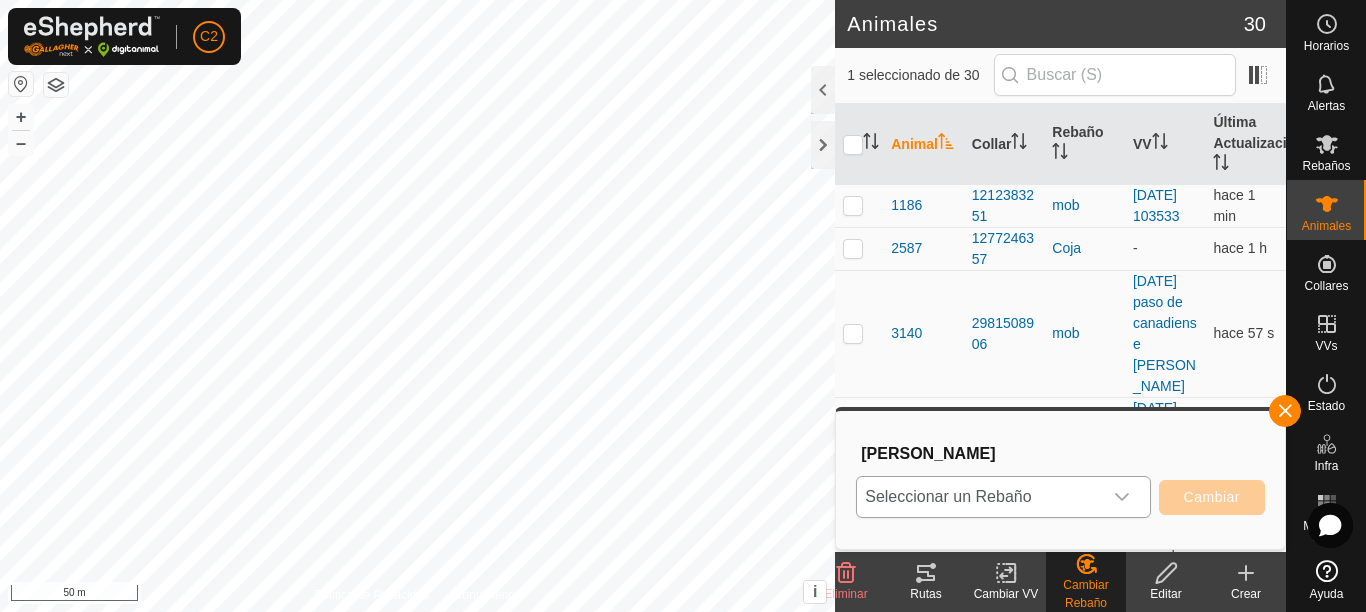 click at bounding box center (1122, 497) 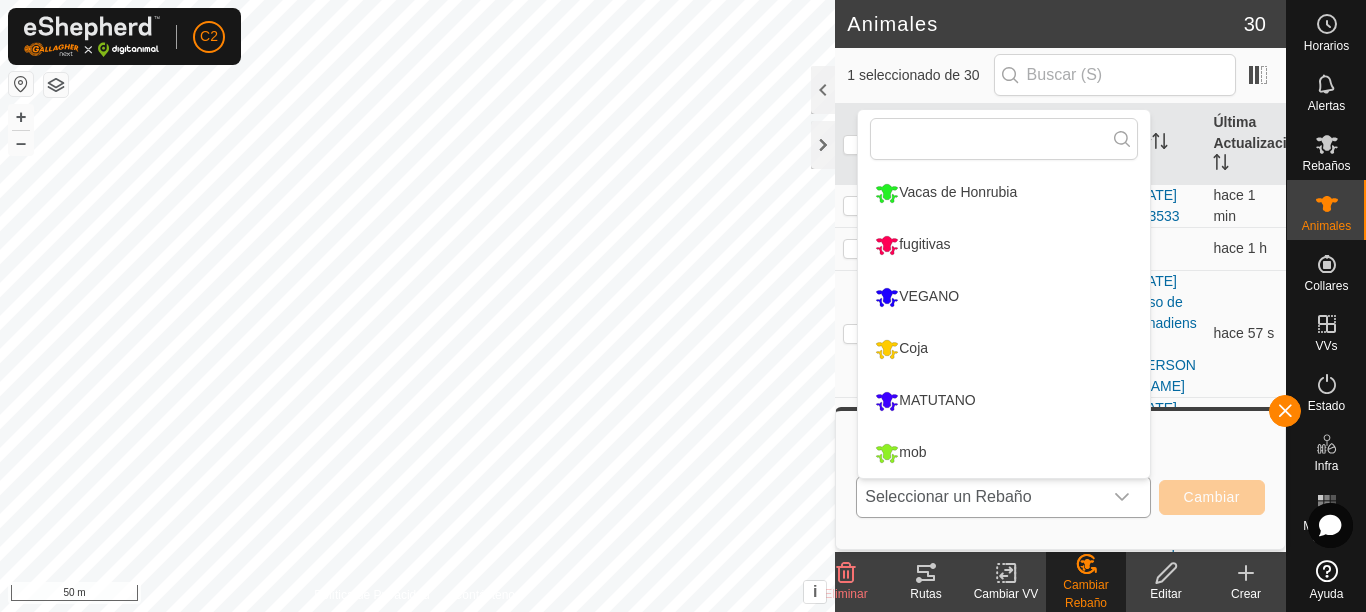 click on "mob" at bounding box center (1004, 453) 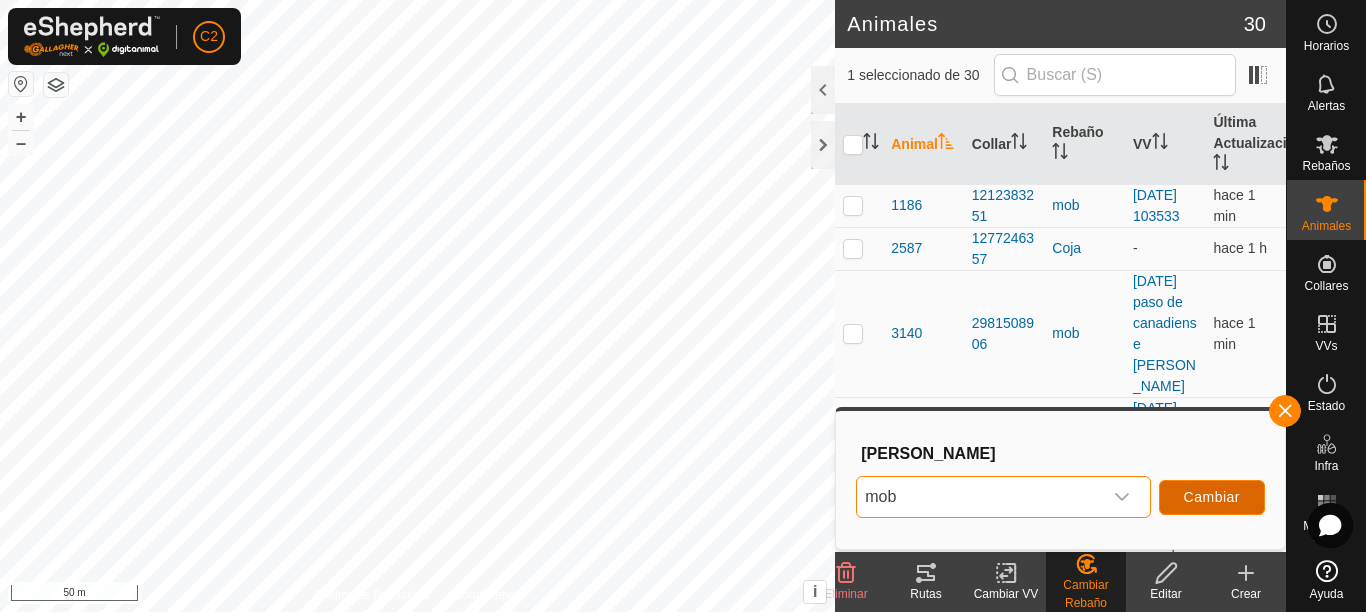click on "Cambiar" at bounding box center (1212, 497) 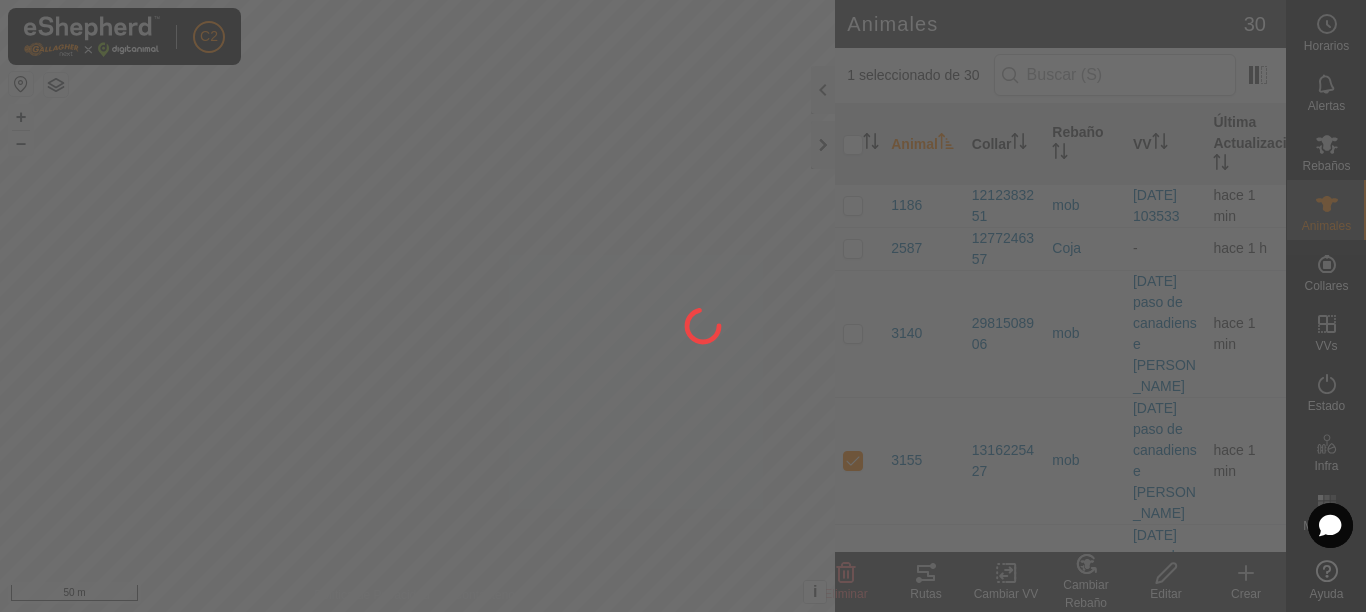 checkbox on "false" 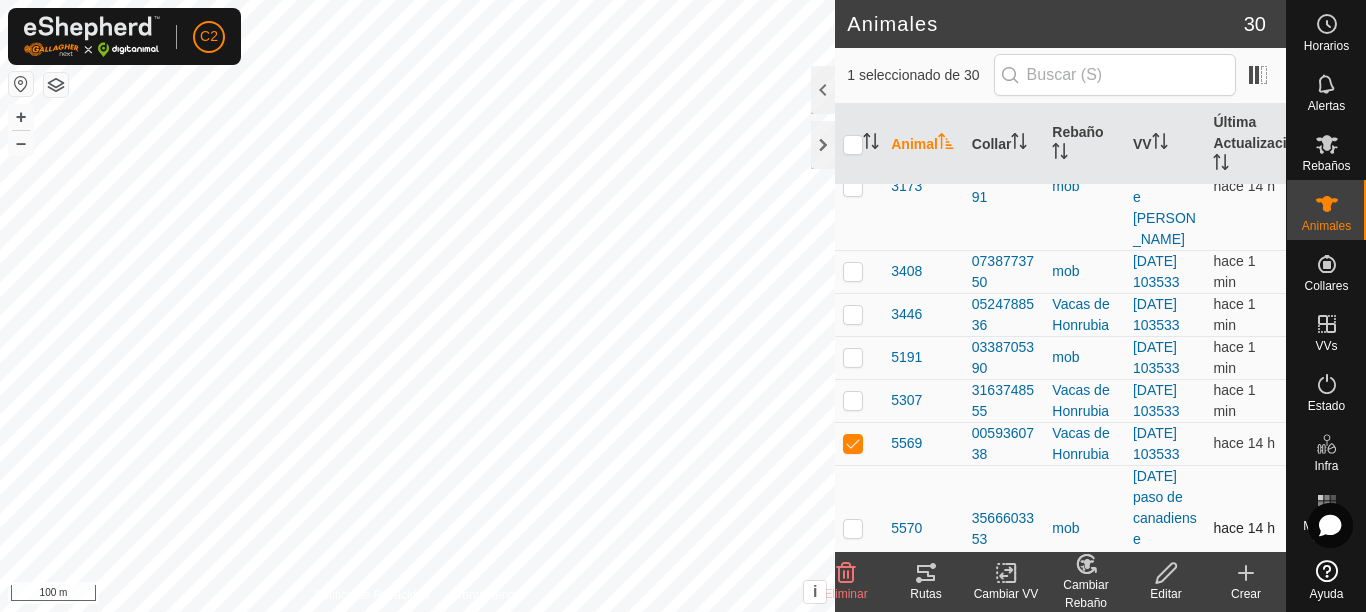 scroll, scrollTop: 500, scrollLeft: 0, axis: vertical 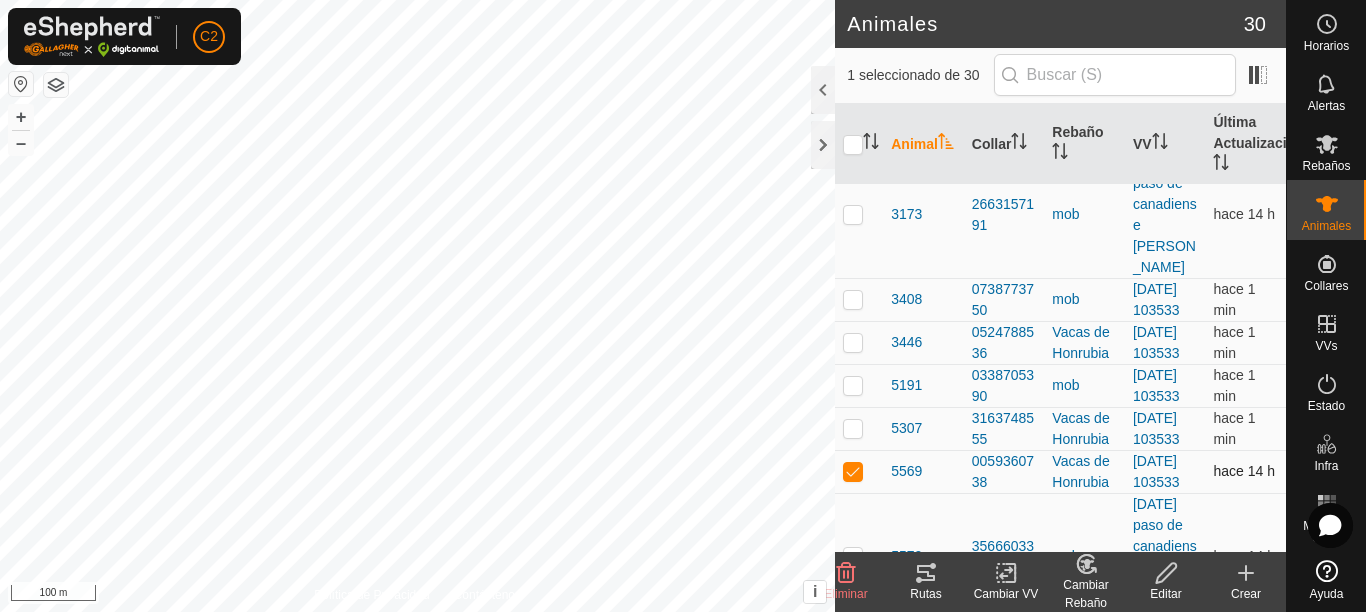 click at bounding box center (853, 471) 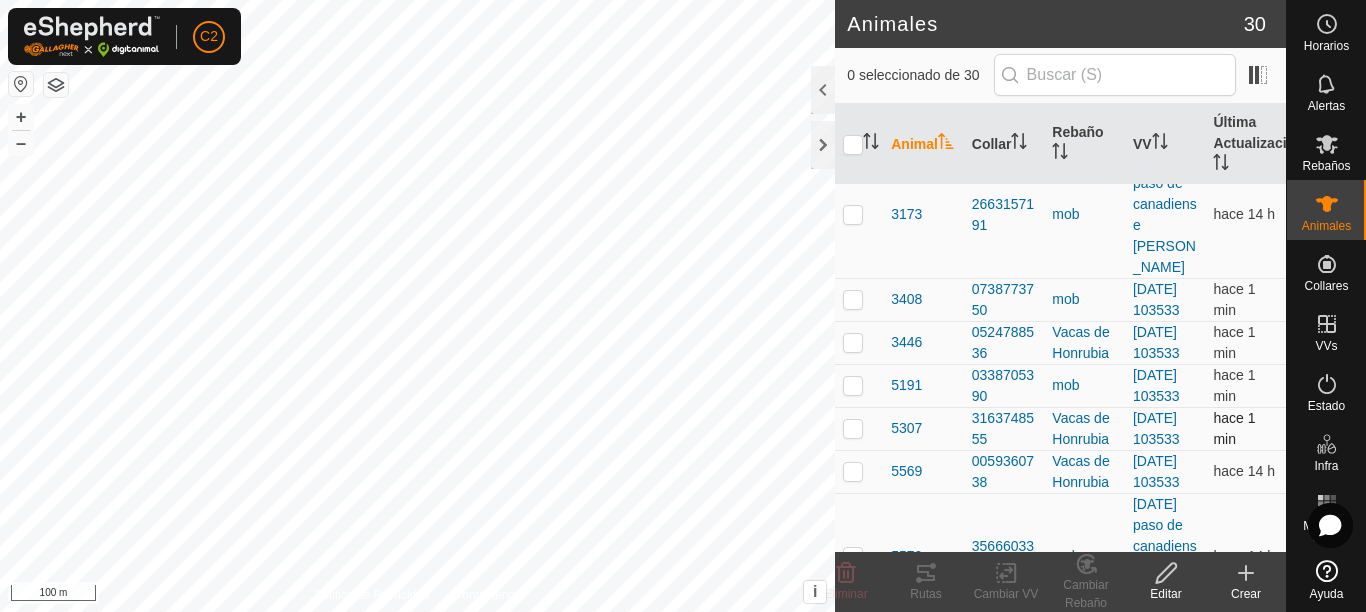 click at bounding box center (853, 428) 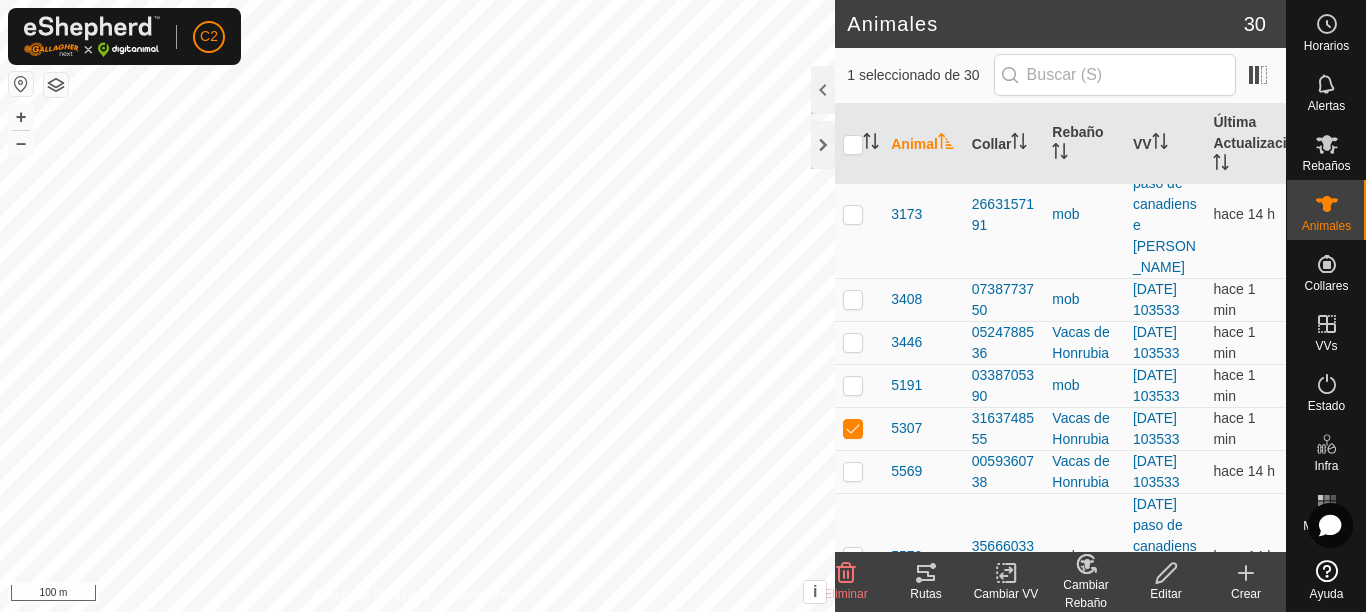 click 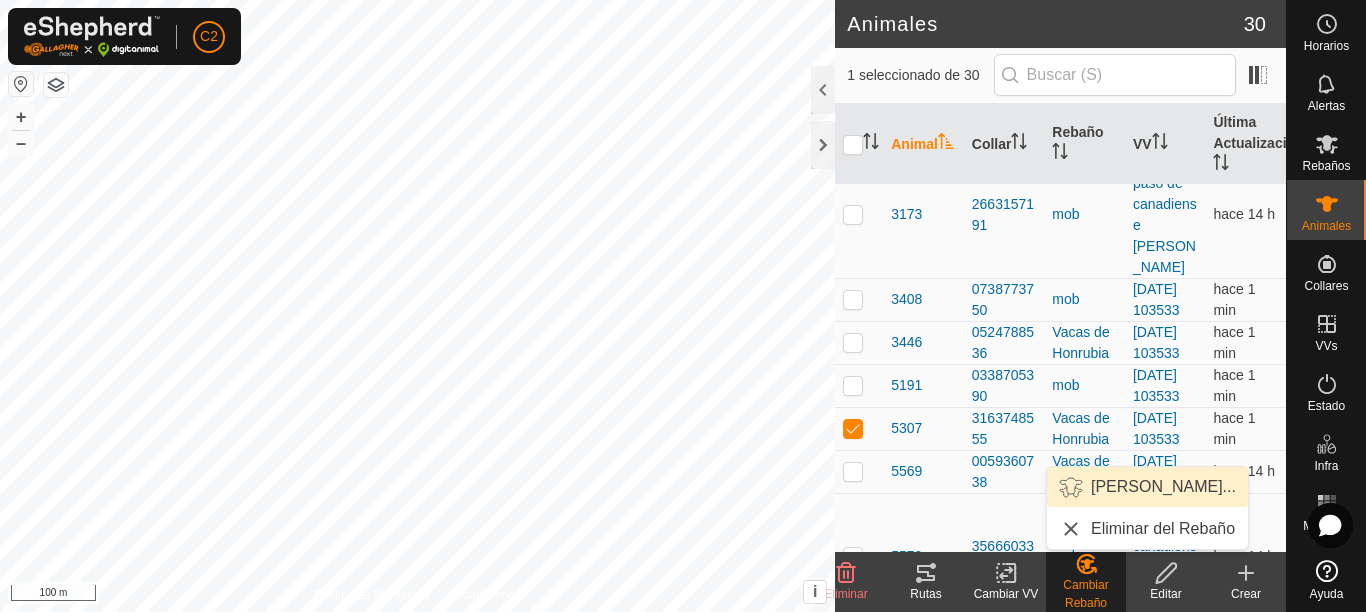 click on "Elegir Rebaño..." at bounding box center (1147, 487) 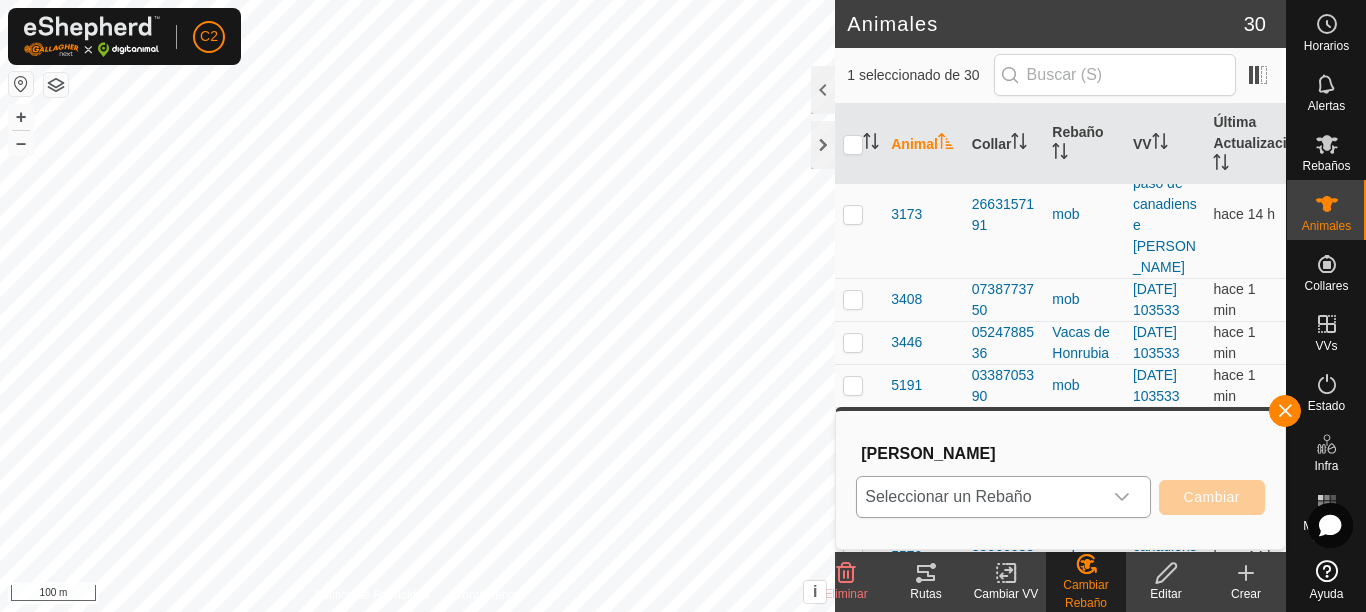 click 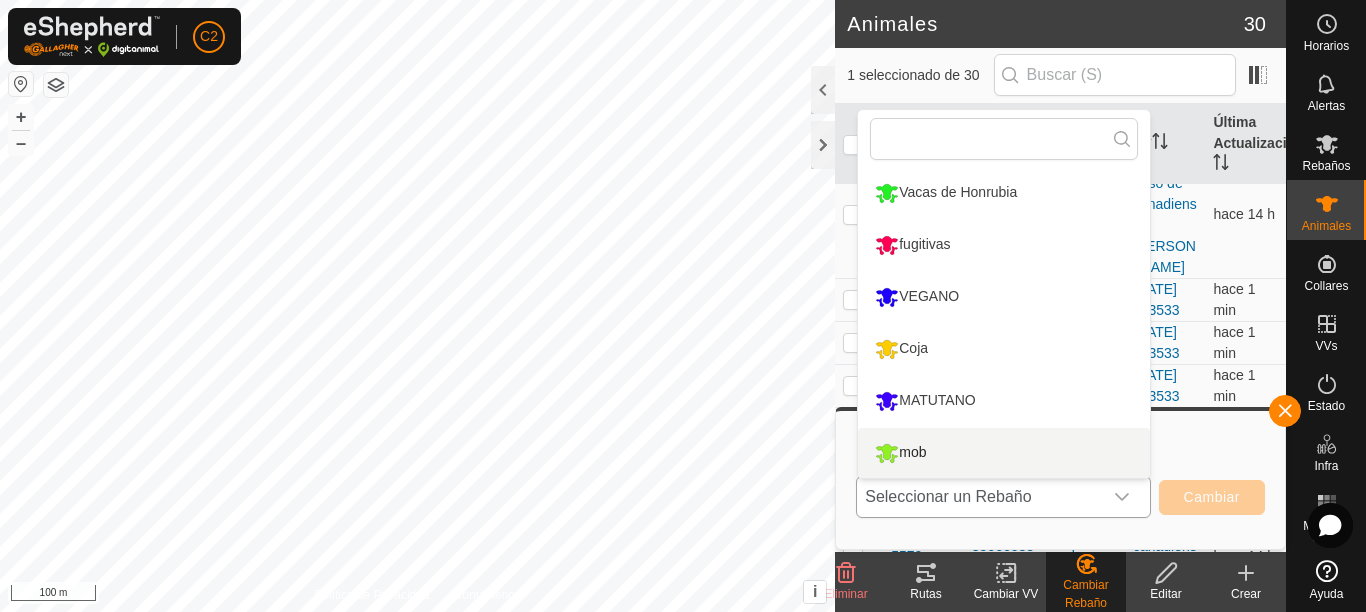 click on "mob" at bounding box center (1004, 453) 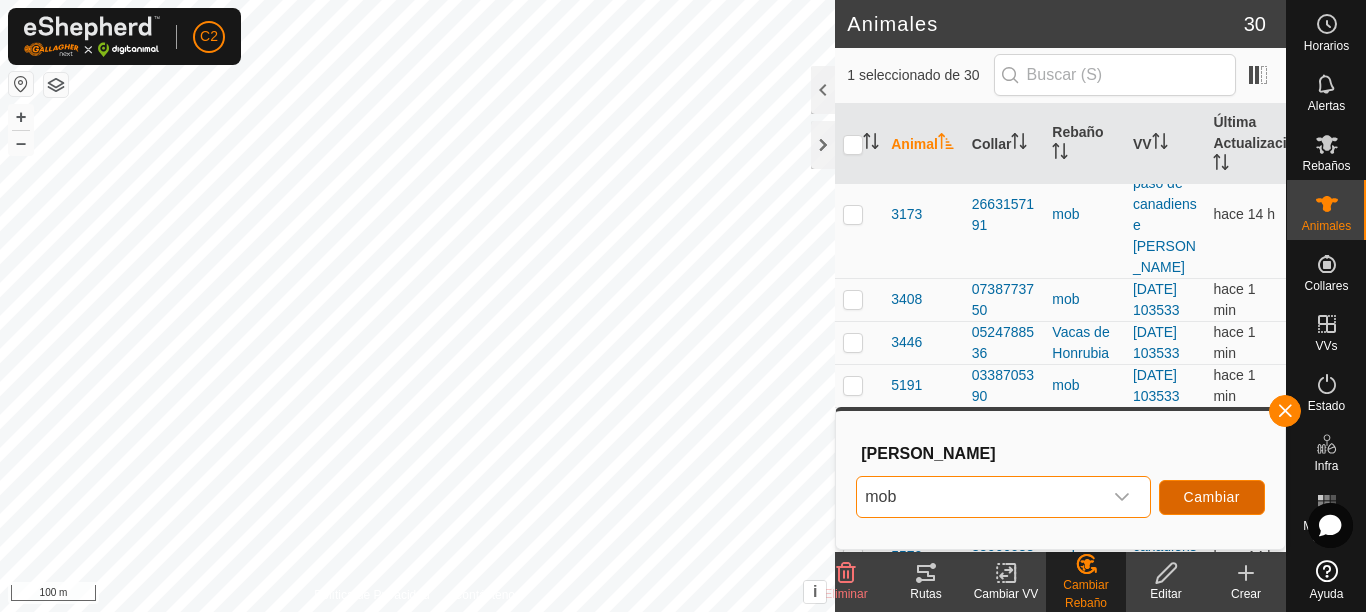 click on "Cambiar" at bounding box center (1212, 497) 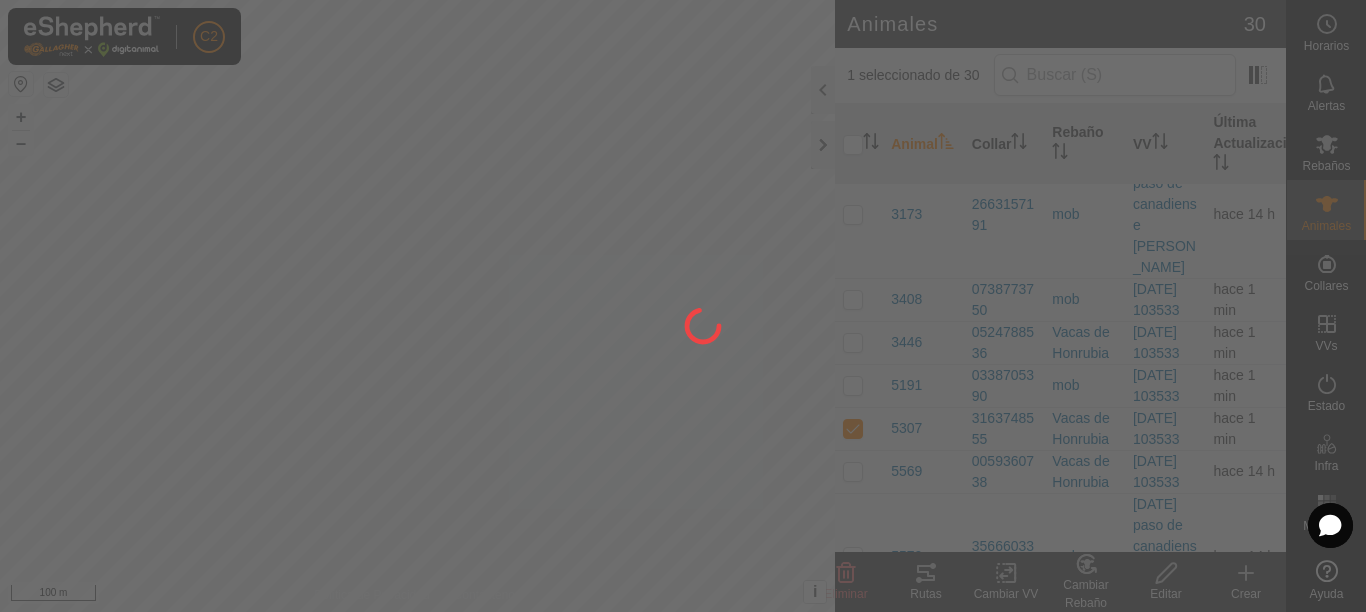 checkbox on "false" 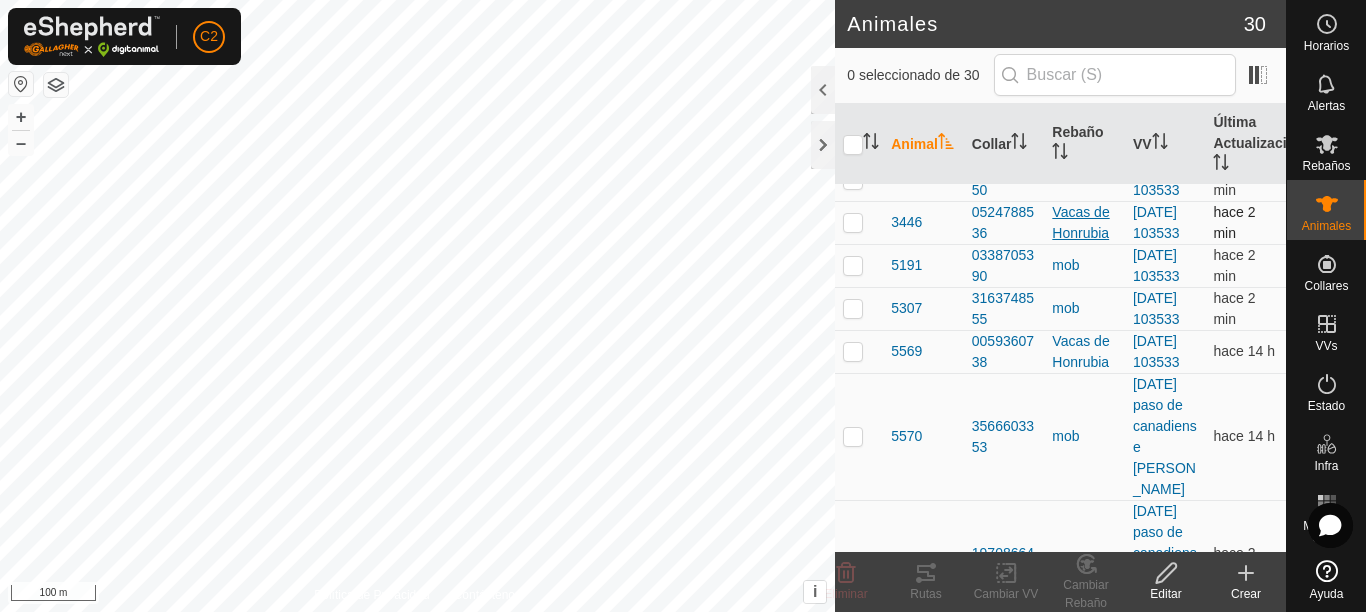 scroll, scrollTop: 520, scrollLeft: 0, axis: vertical 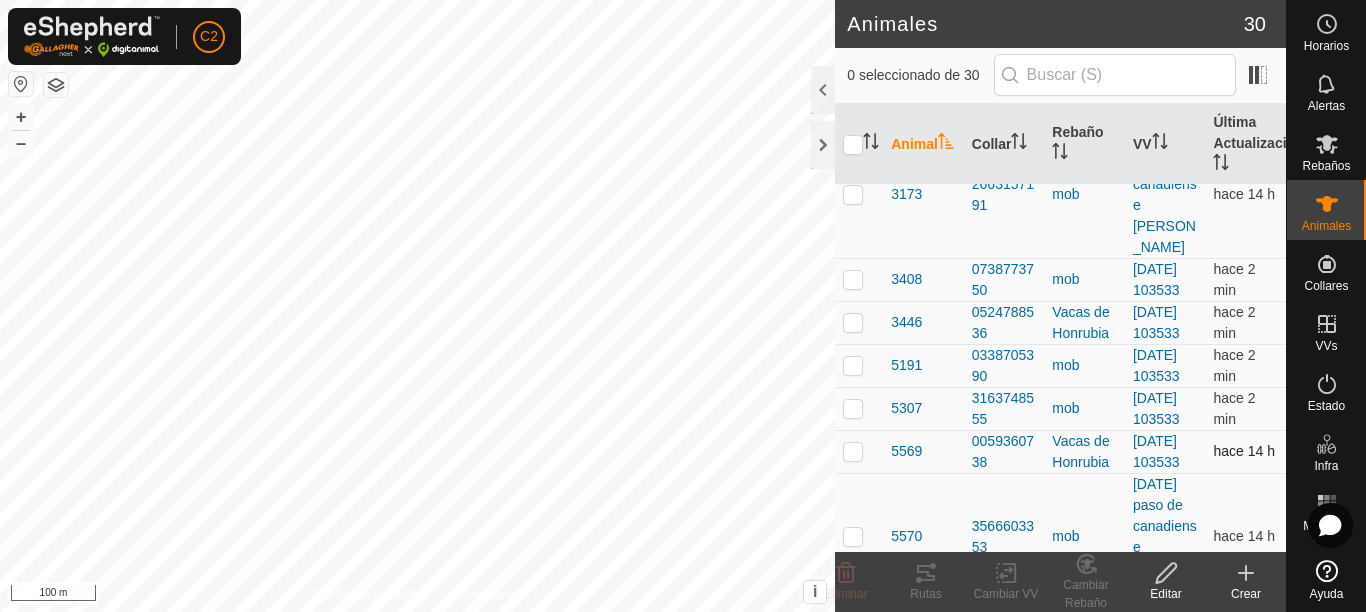 click at bounding box center [853, 451] 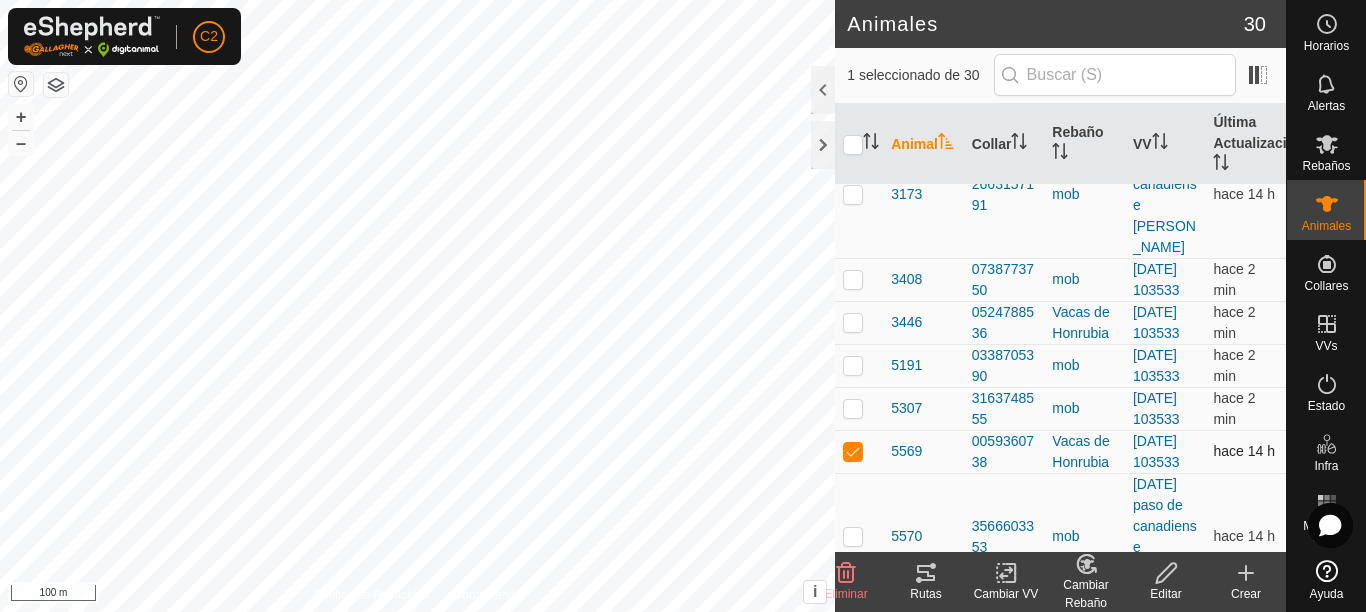 click at bounding box center [853, 451] 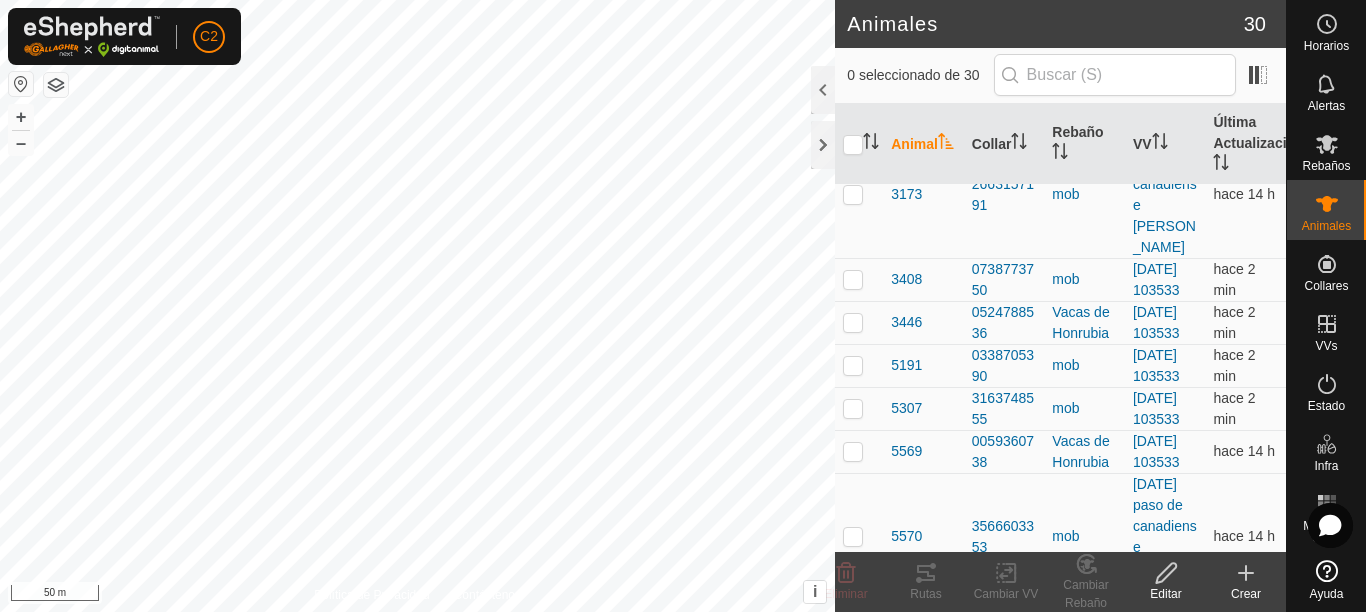 checkbox on "true" 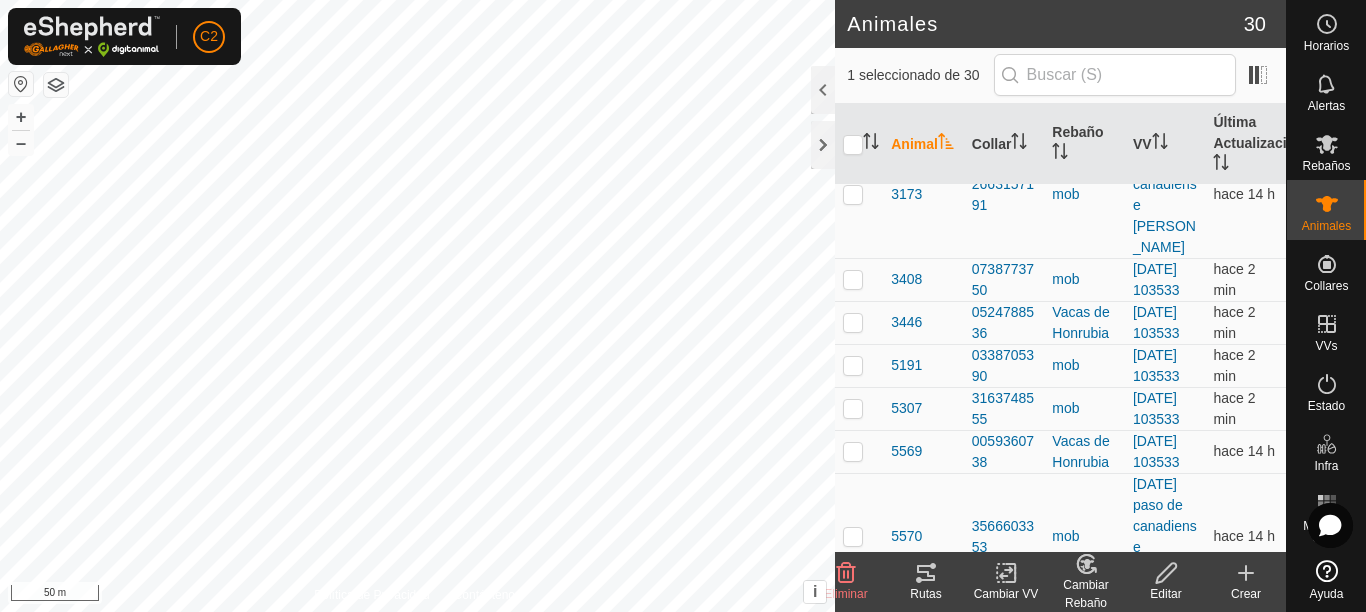 click 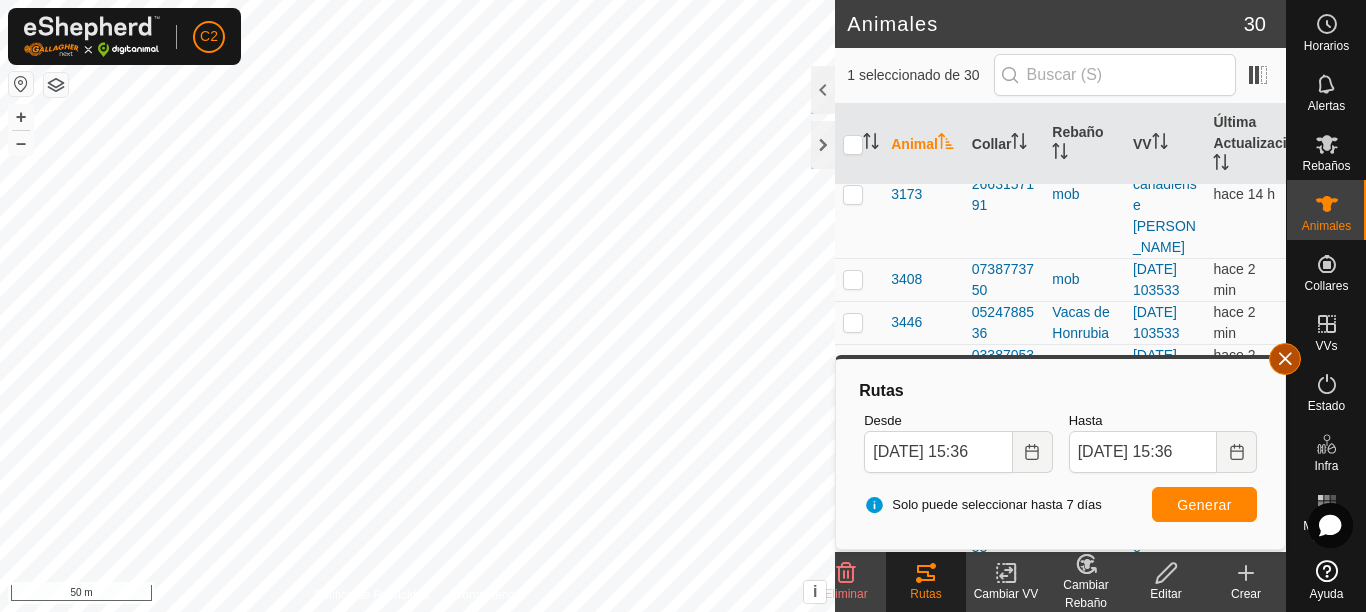 click at bounding box center (1285, 359) 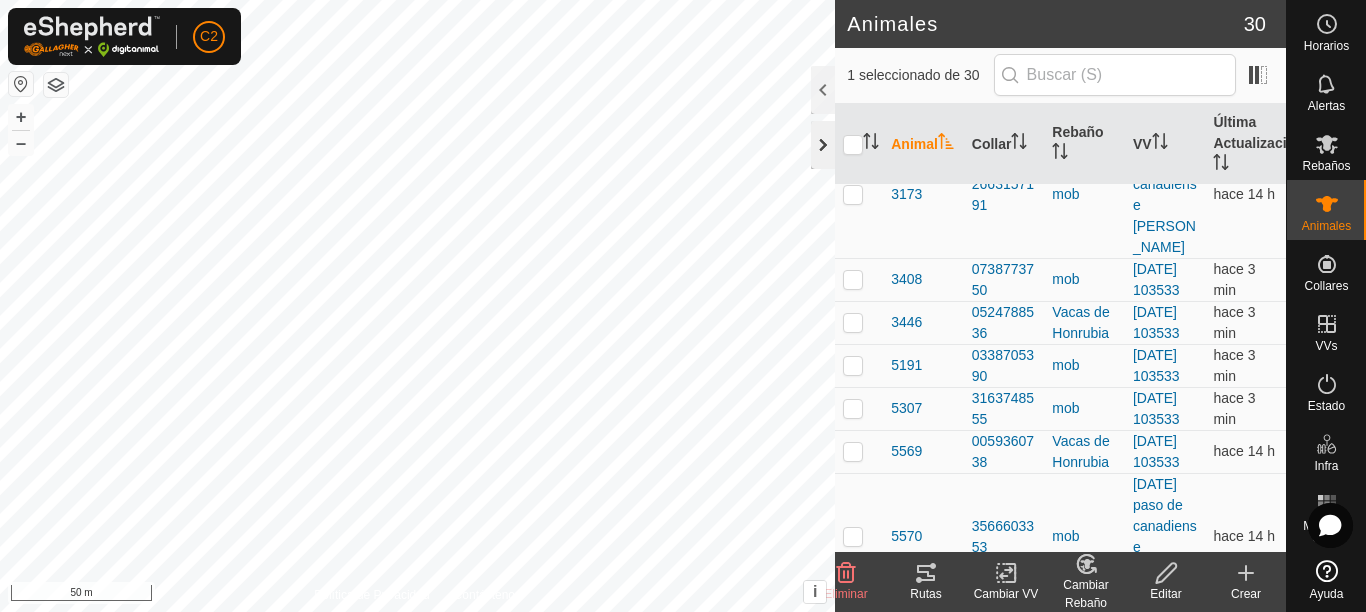 click 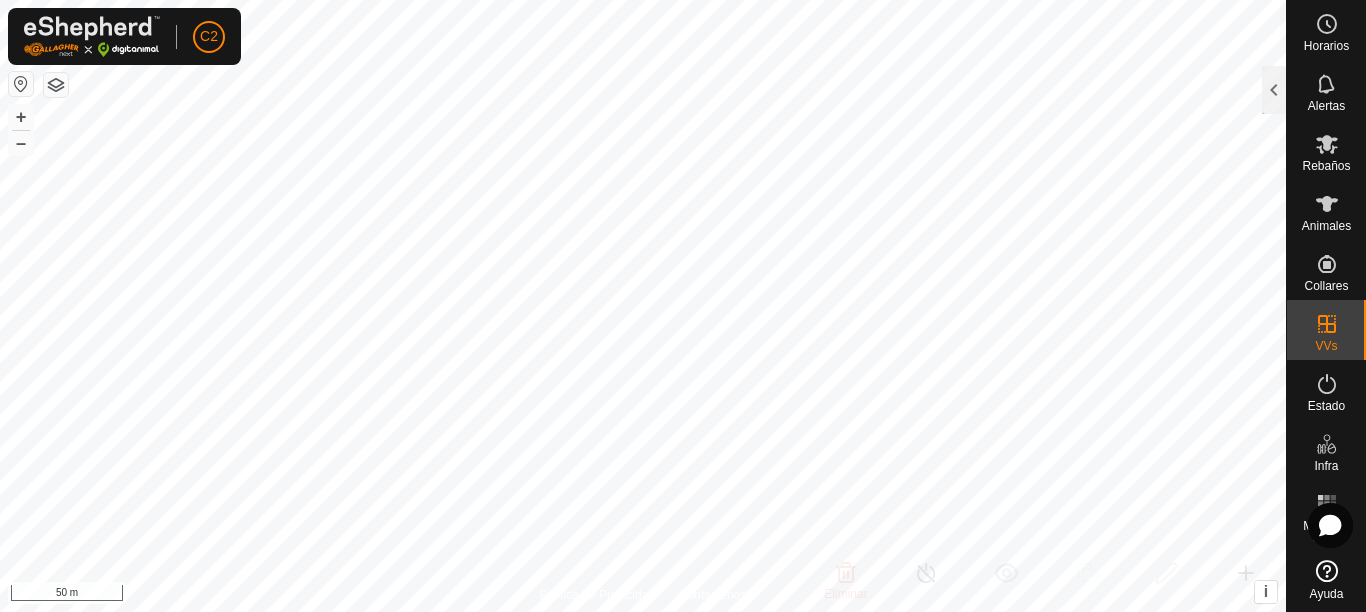 checkbox on "false" 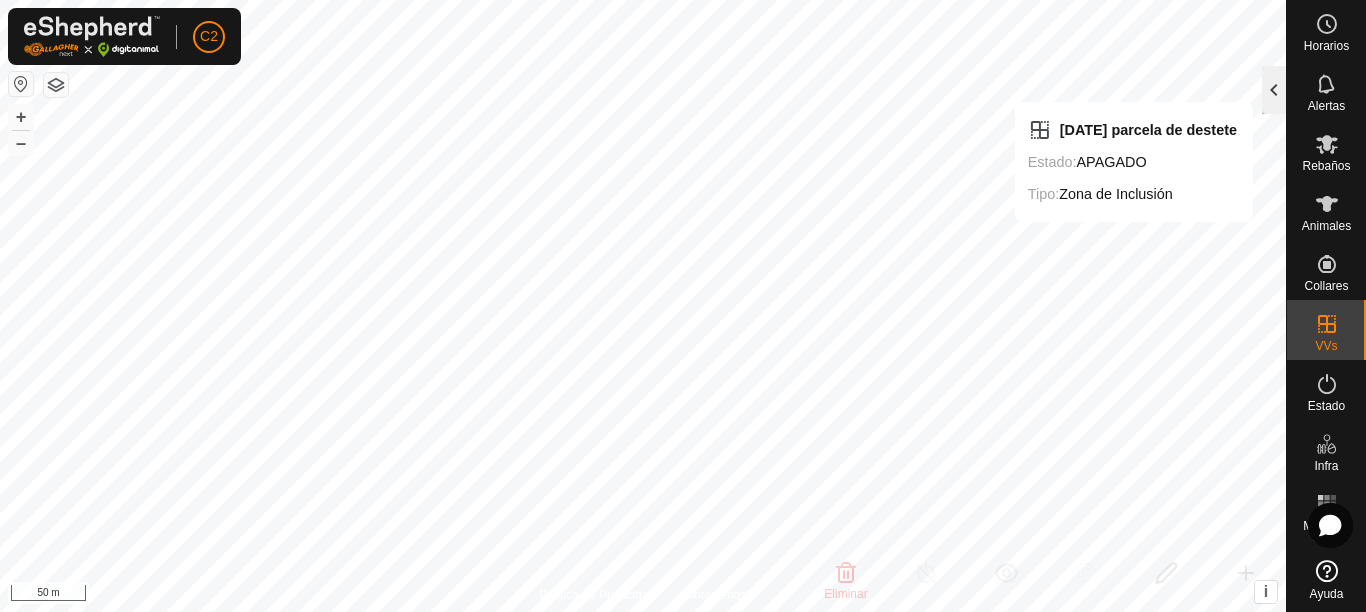 click 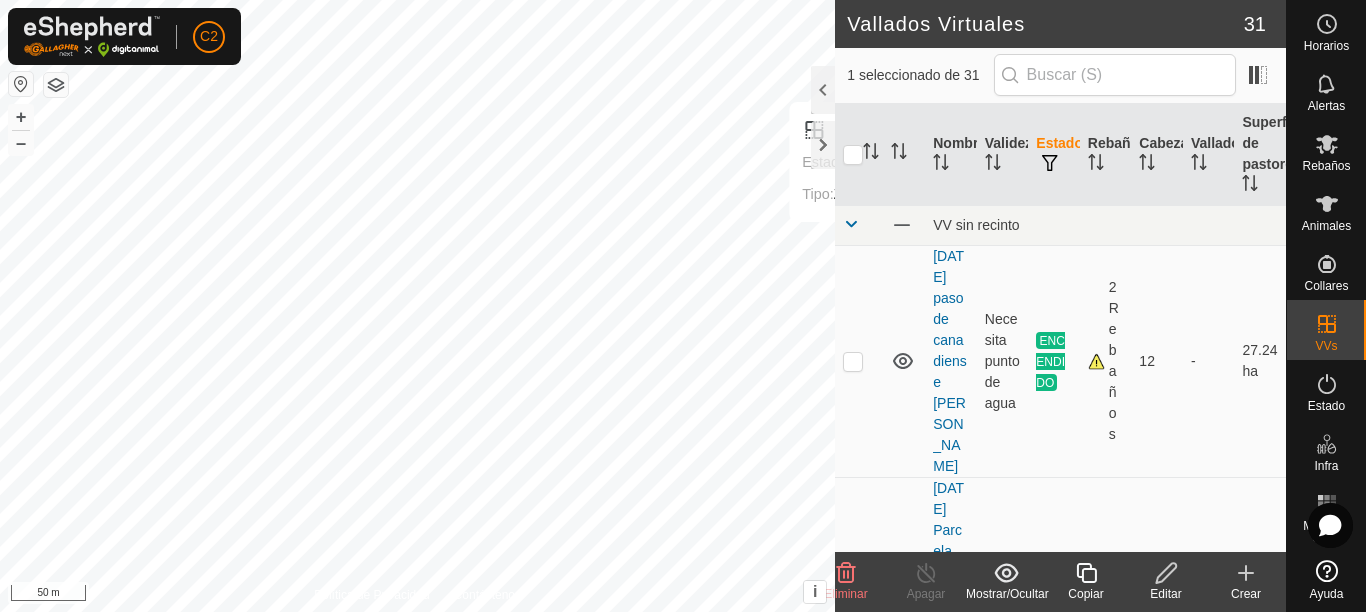 click 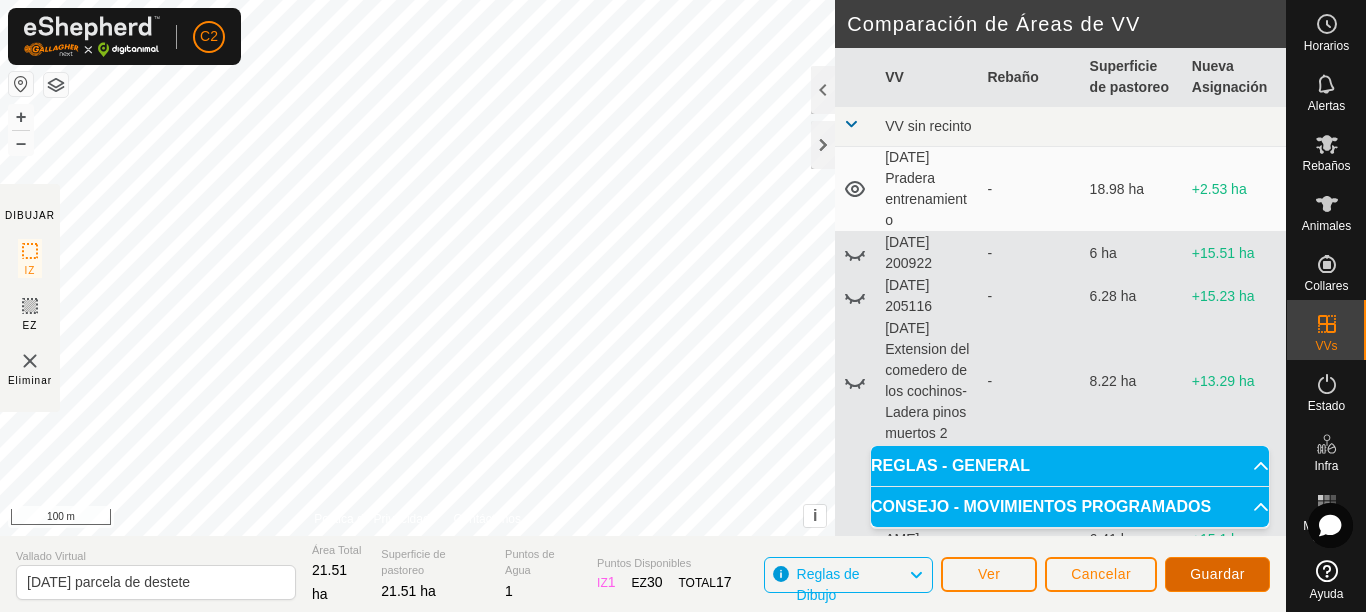click on "Guardar" 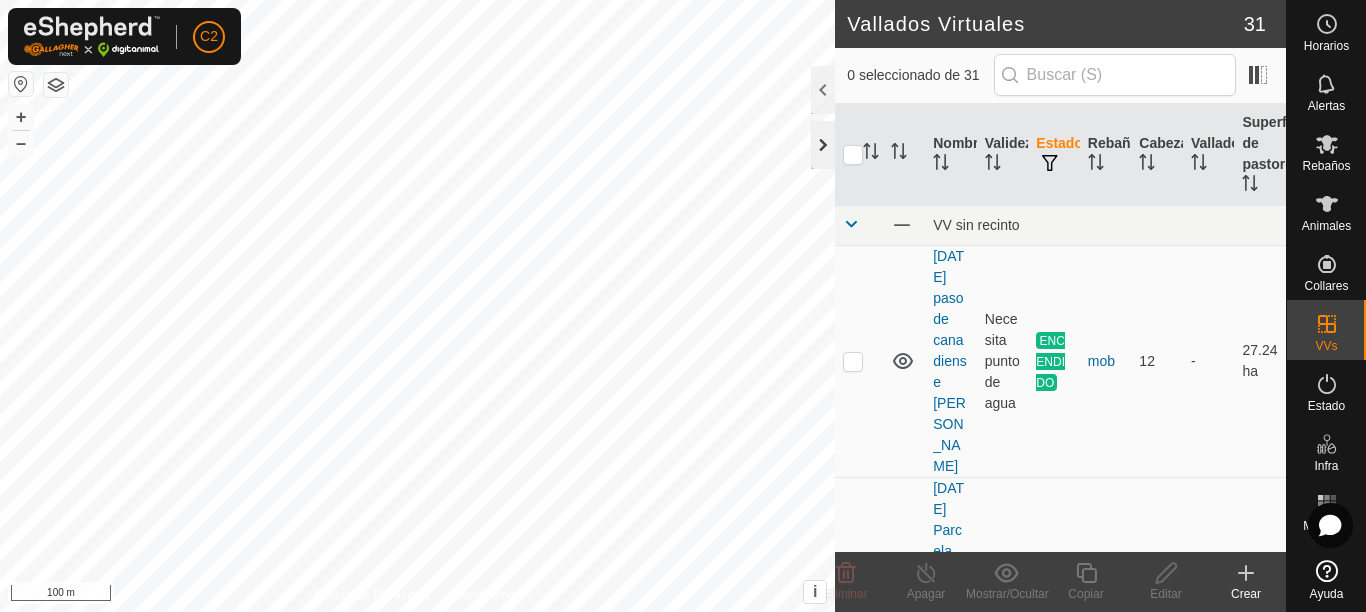 click 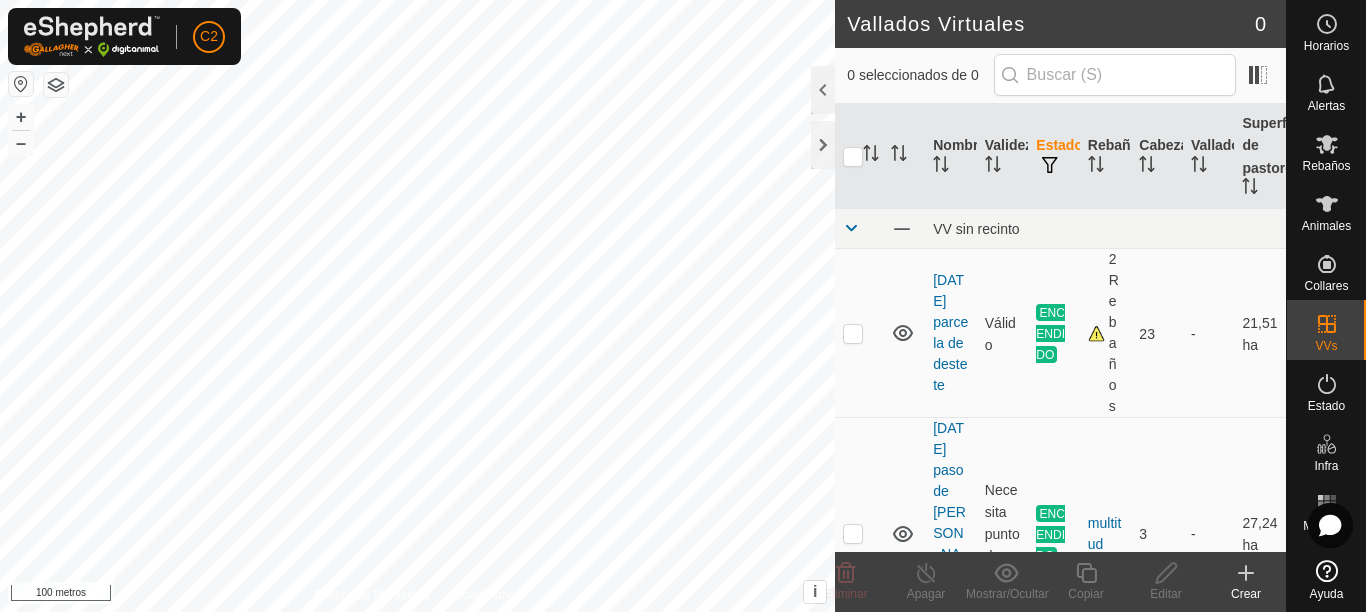 scroll, scrollTop: 0, scrollLeft: 0, axis: both 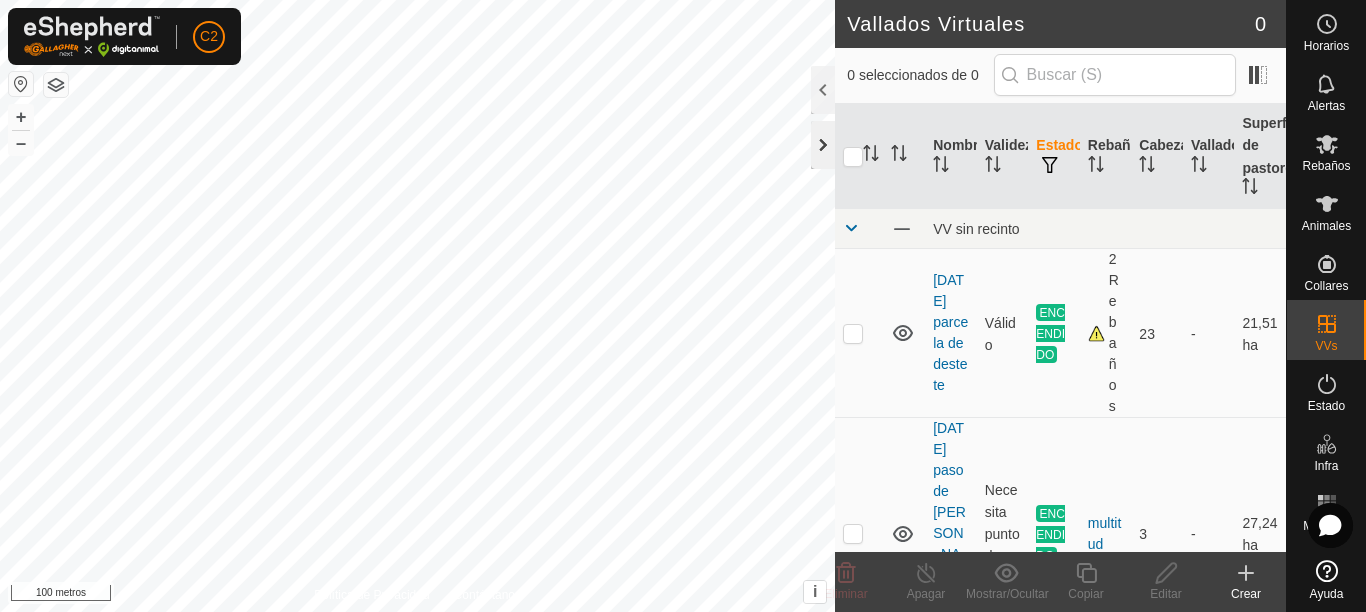 click 